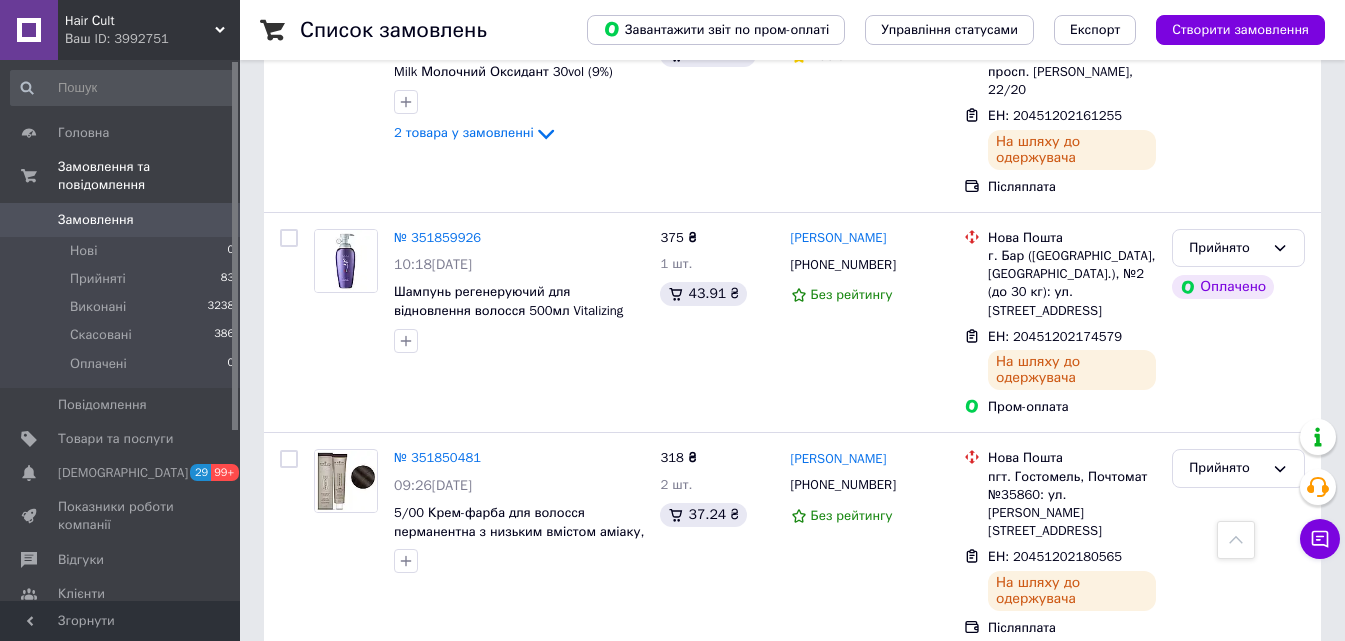 scroll, scrollTop: 3400, scrollLeft: 0, axis: vertical 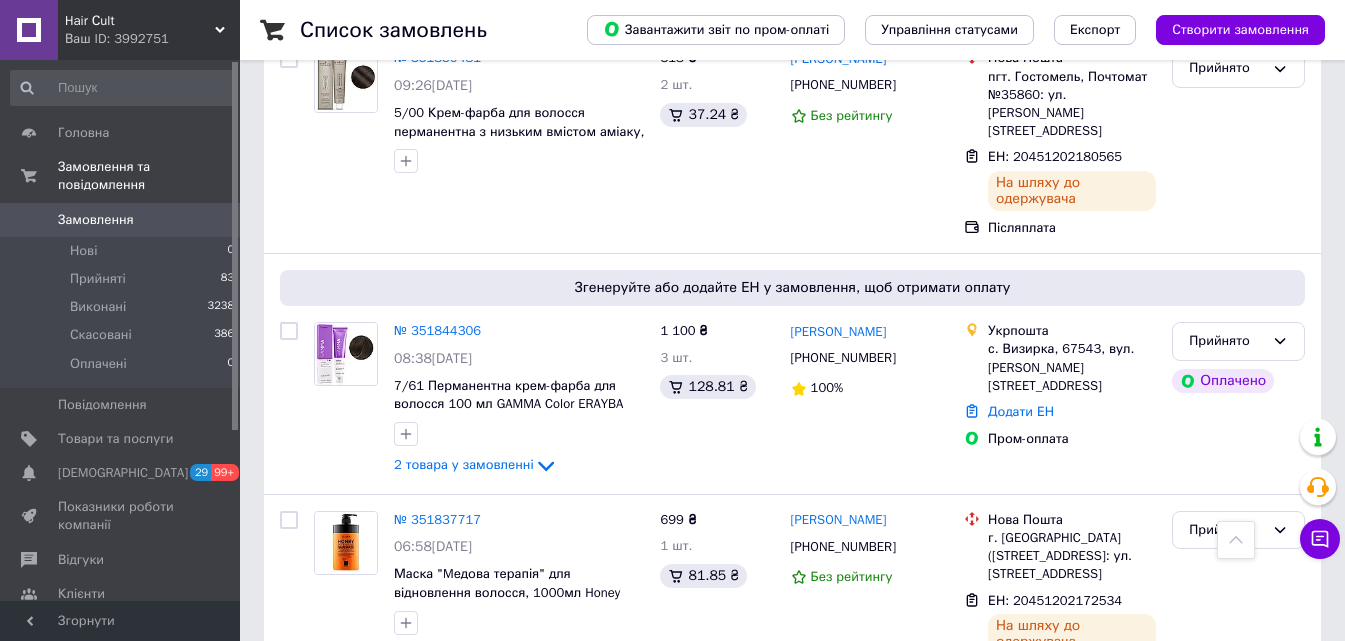 click on "Прийнято" at bounding box center (1238, 788) 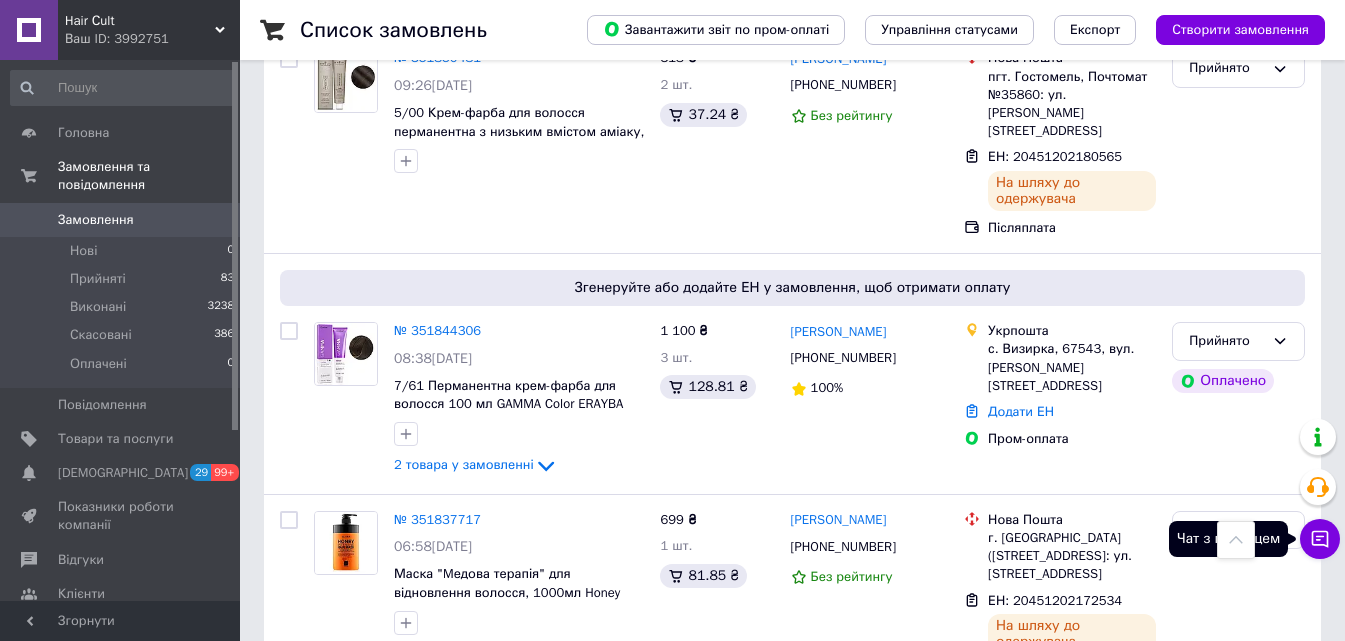 click 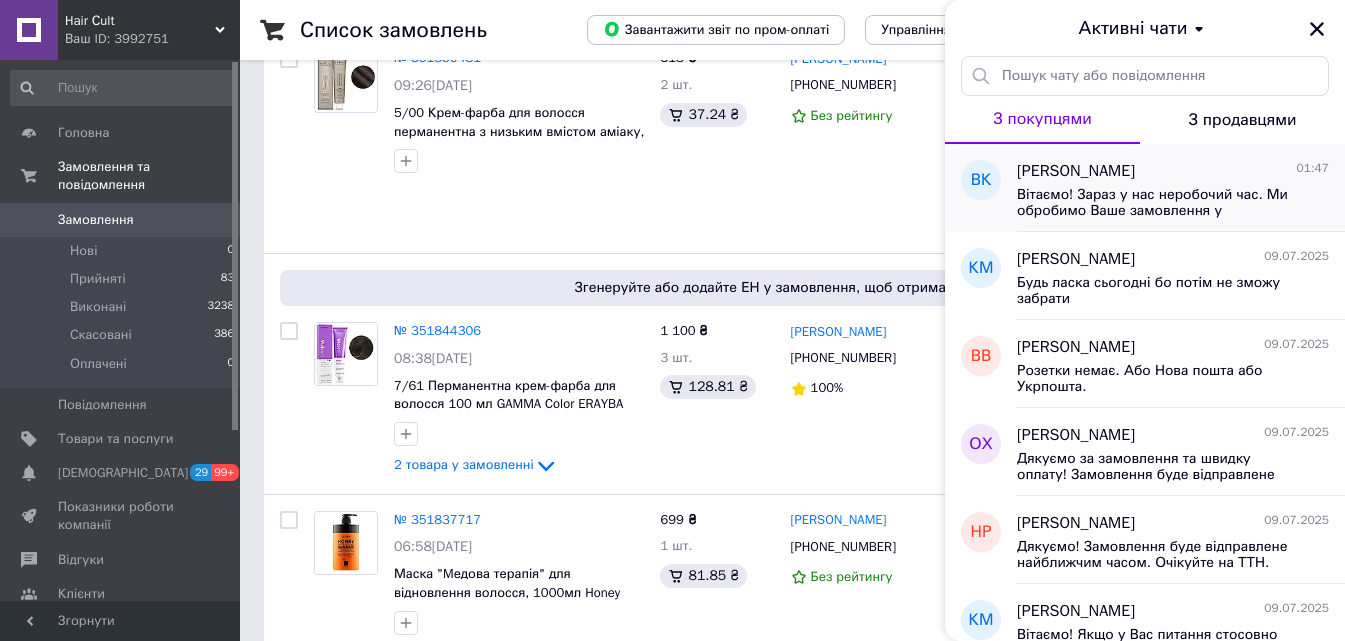 click on "Вітаємо!
Зараз у нас неробочий час.
Ми обробимо Ваше замовлення у найближчий робочий день.
Очікуйте на повідомлення від консультанта.
Дякуємо, що обираєте нас!
Графік роботи:
Пн-Пт  9:00-18:00
Сб 10:00-16:00
Нд  Вихідний день" at bounding box center [1159, 203] 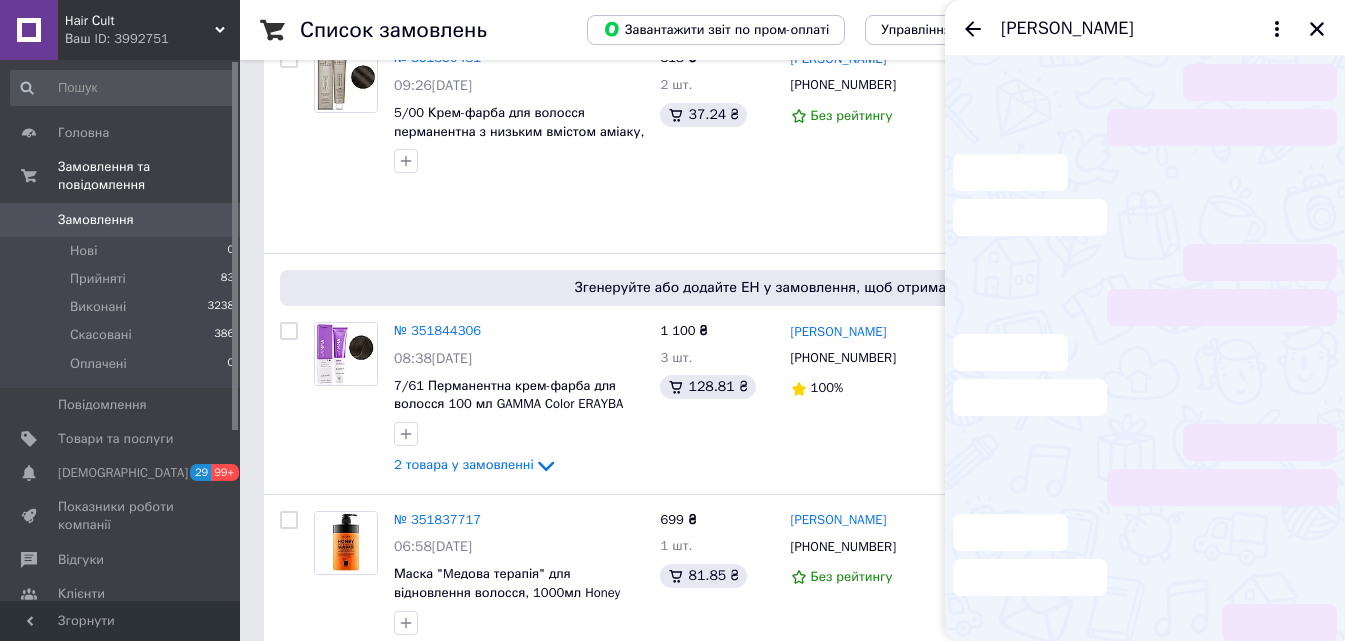 scroll, scrollTop: 150, scrollLeft: 0, axis: vertical 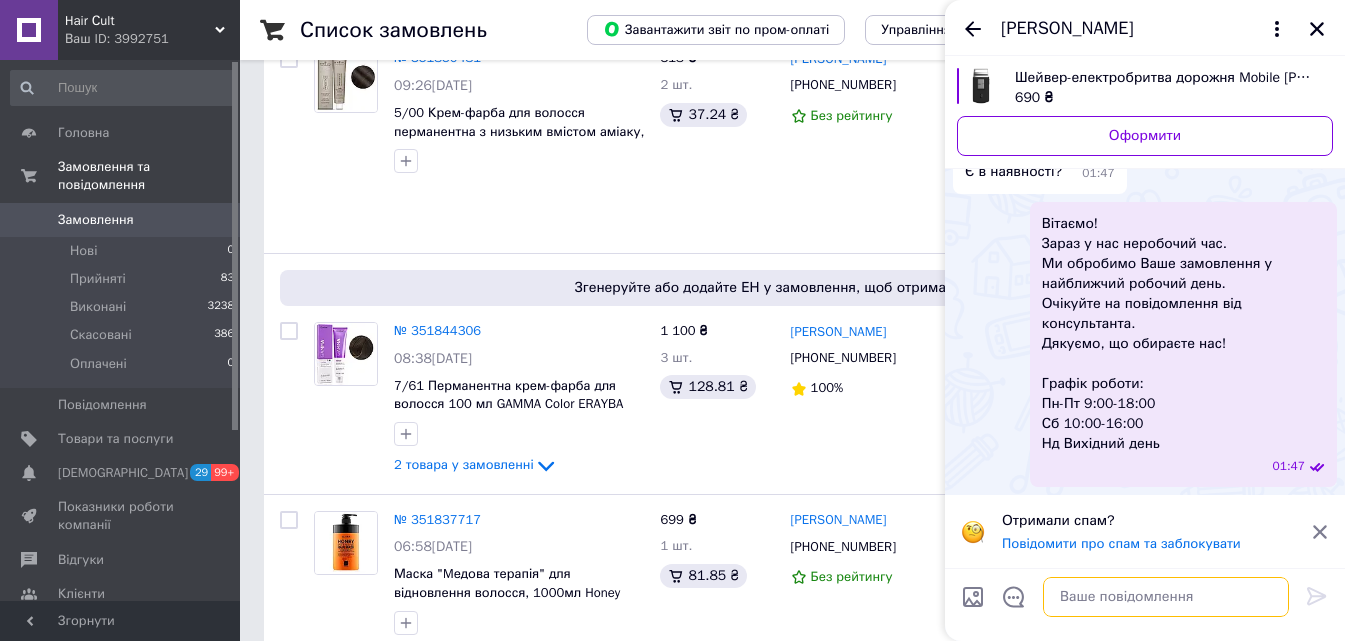 click at bounding box center [1166, 597] 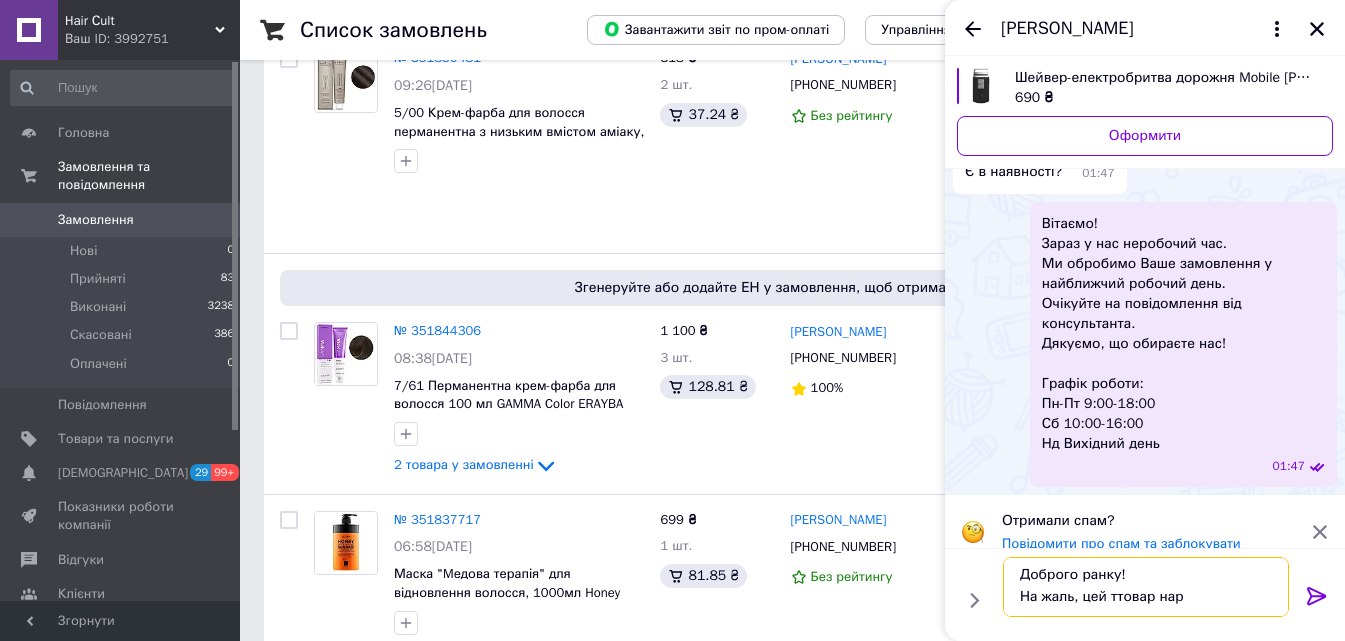scroll, scrollTop: 2, scrollLeft: 0, axis: vertical 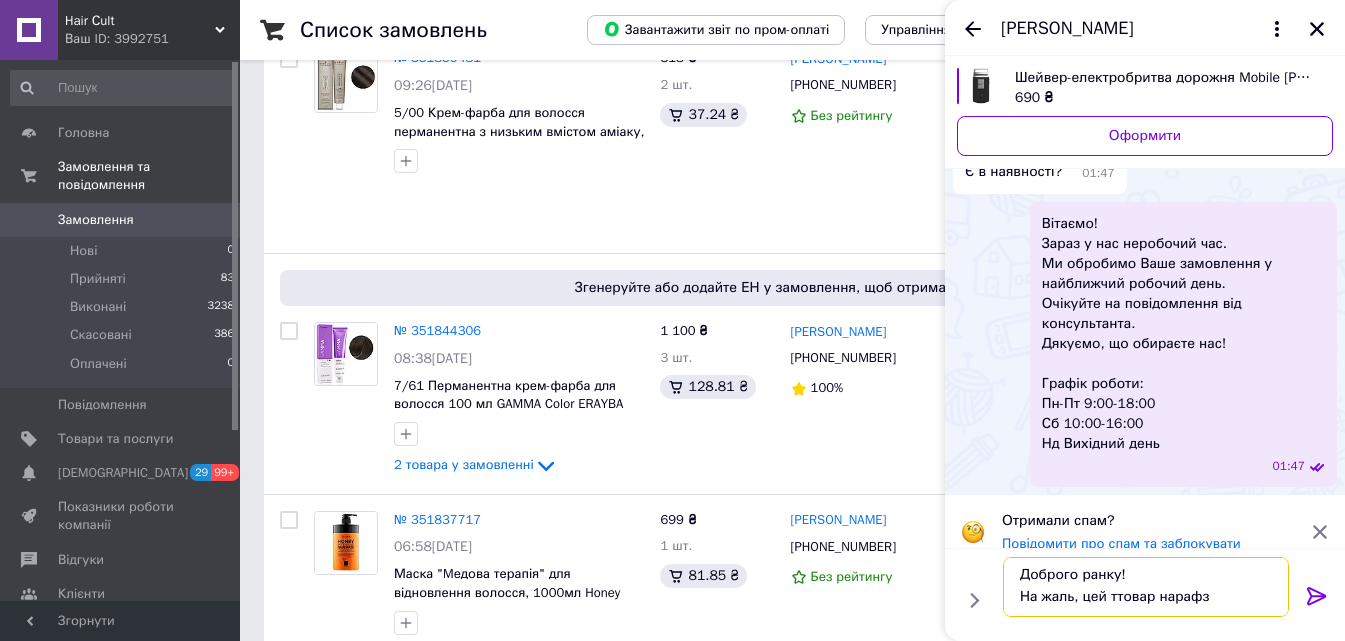 drag, startPoint x: 1203, startPoint y: 598, endPoint x: 1112, endPoint y: 603, distance: 91.13726 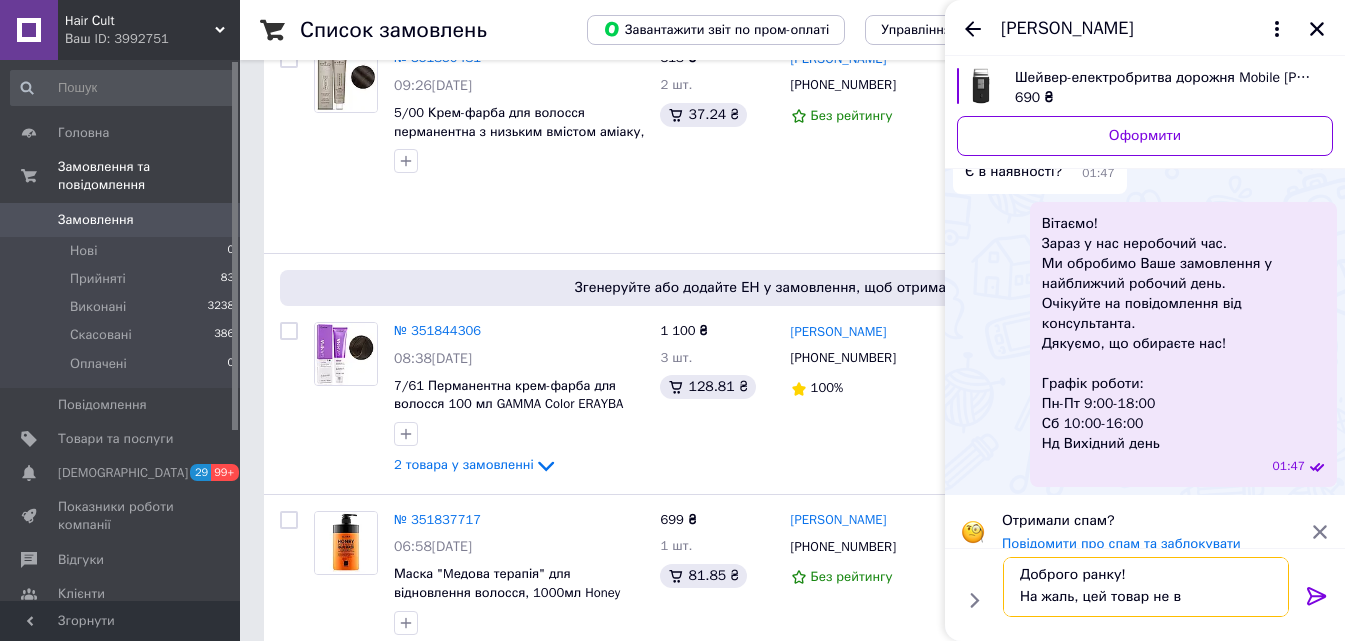 scroll, scrollTop: 2, scrollLeft: 0, axis: vertical 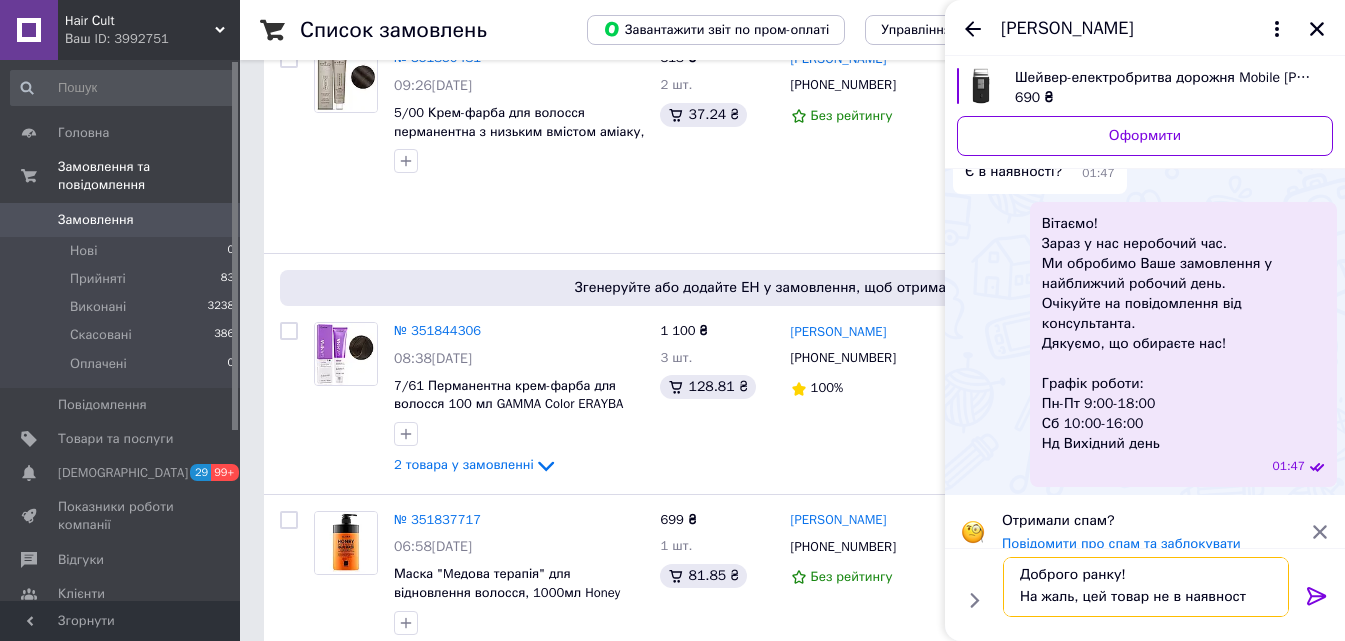 type on "Доброго ранку!
На жаль, цей товар не в наявності" 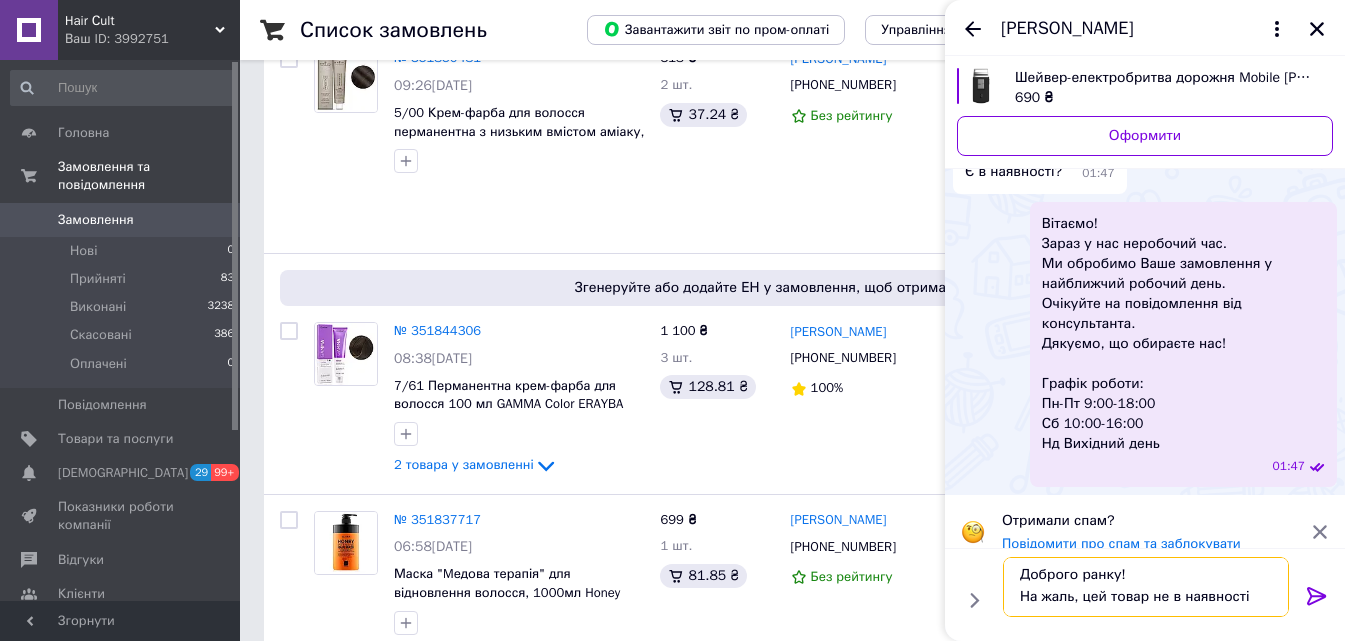 type 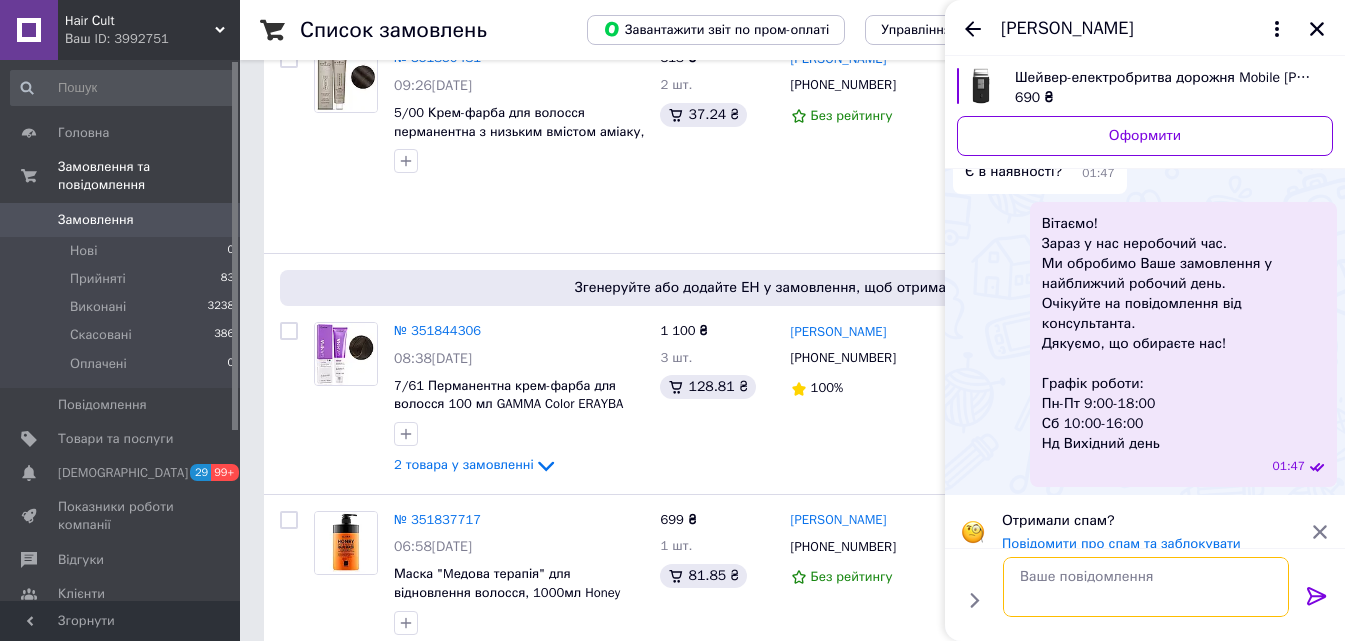 scroll, scrollTop: 0, scrollLeft: 0, axis: both 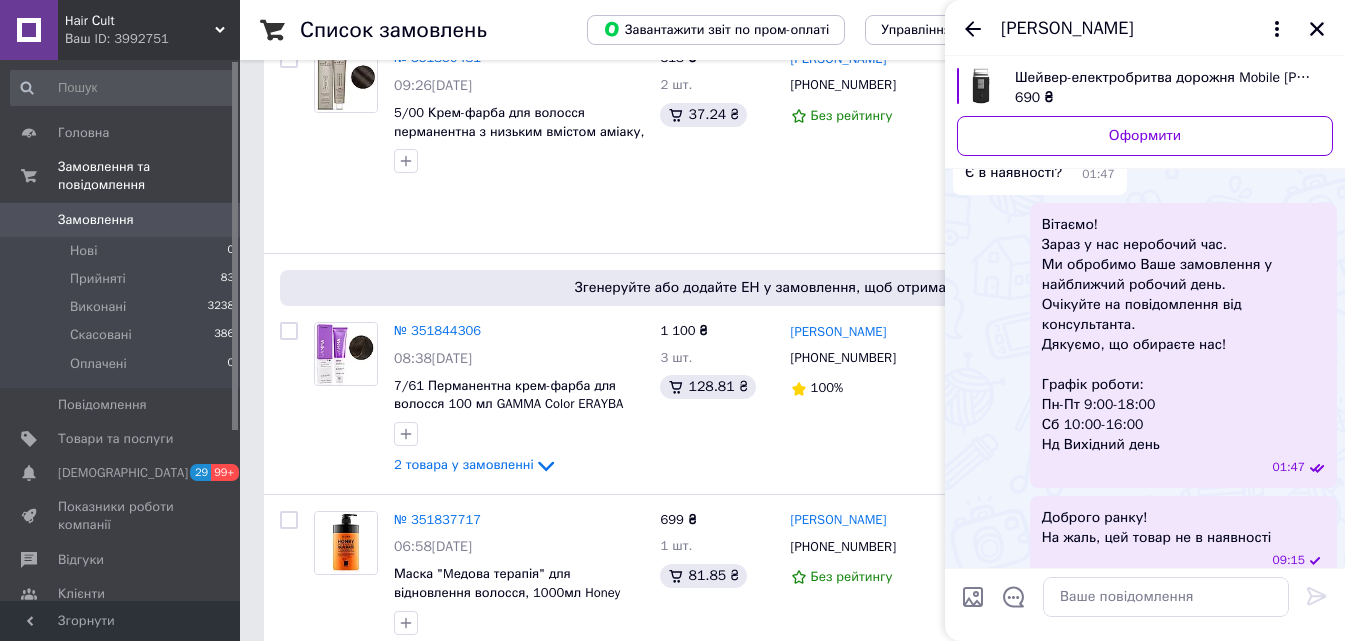 drag, startPoint x: 1318, startPoint y: 19, endPoint x: 1332, endPoint y: 34, distance: 20.518284 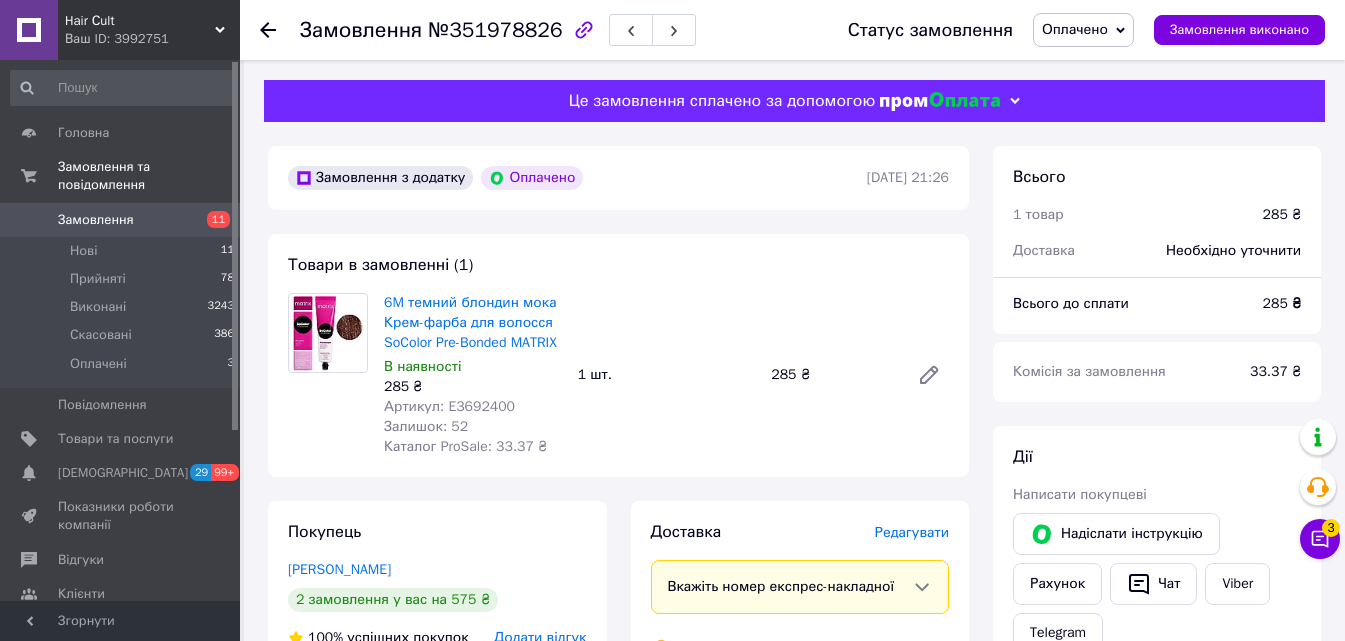 scroll, scrollTop: 300, scrollLeft: 0, axis: vertical 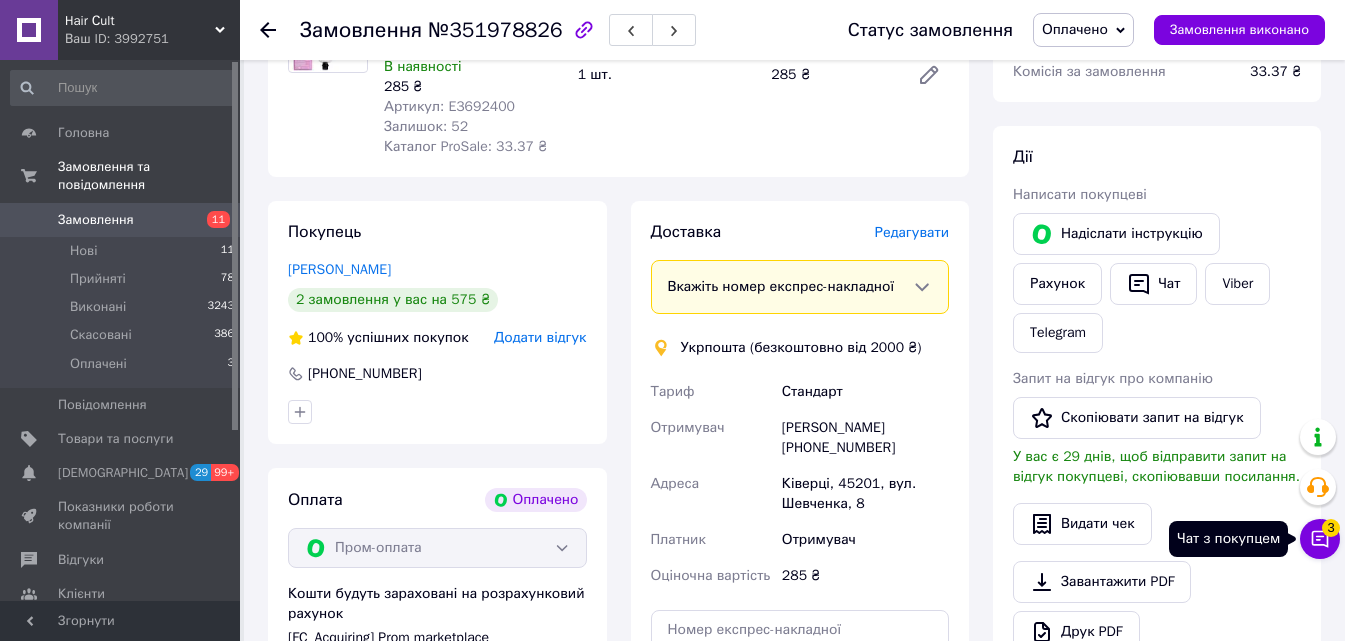 click 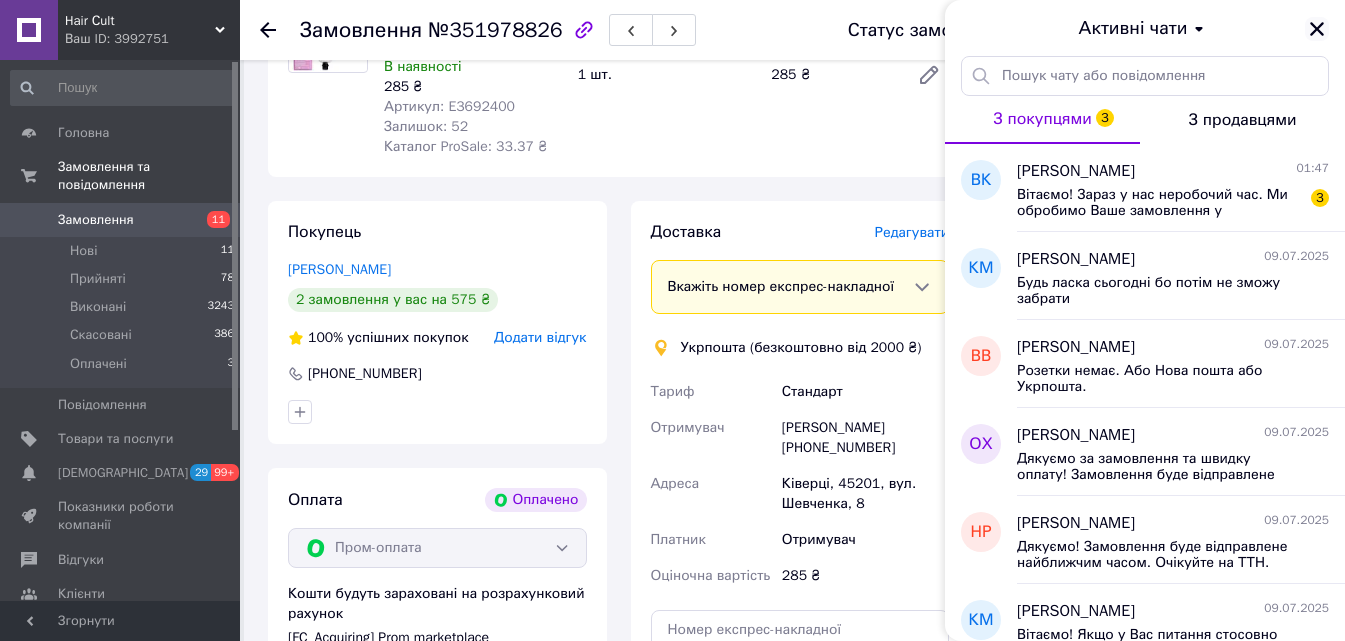 click at bounding box center (1317, 29) 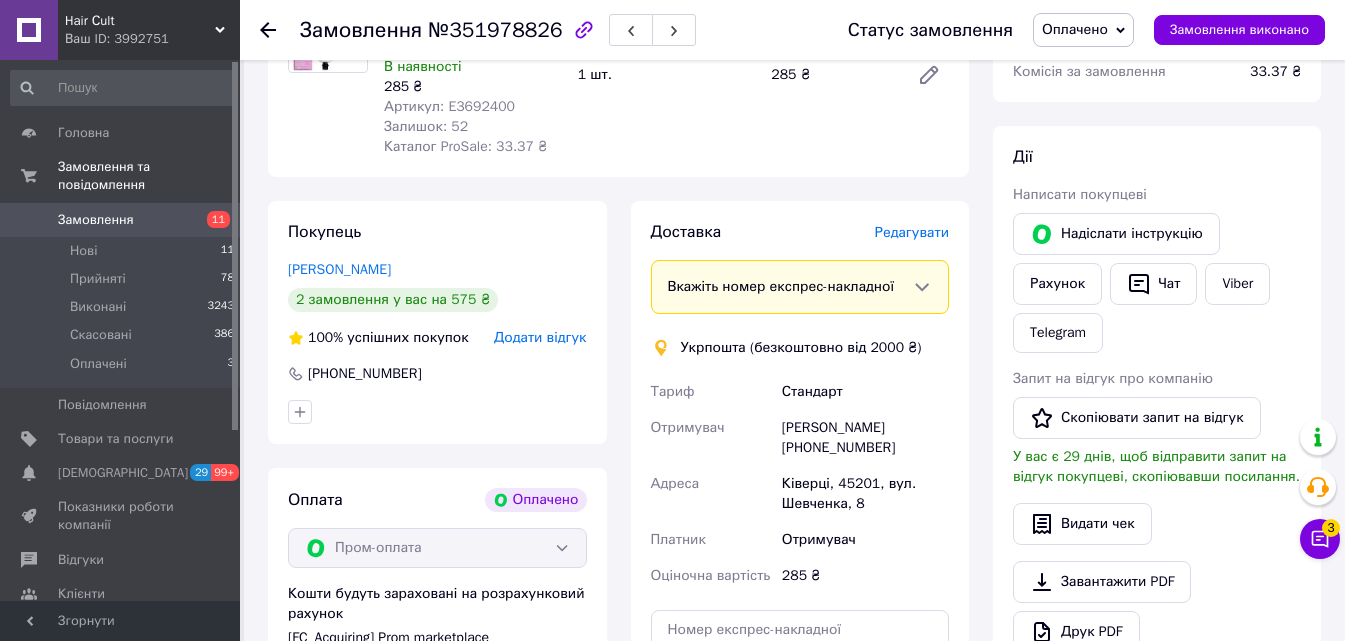 scroll, scrollTop: 0, scrollLeft: 0, axis: both 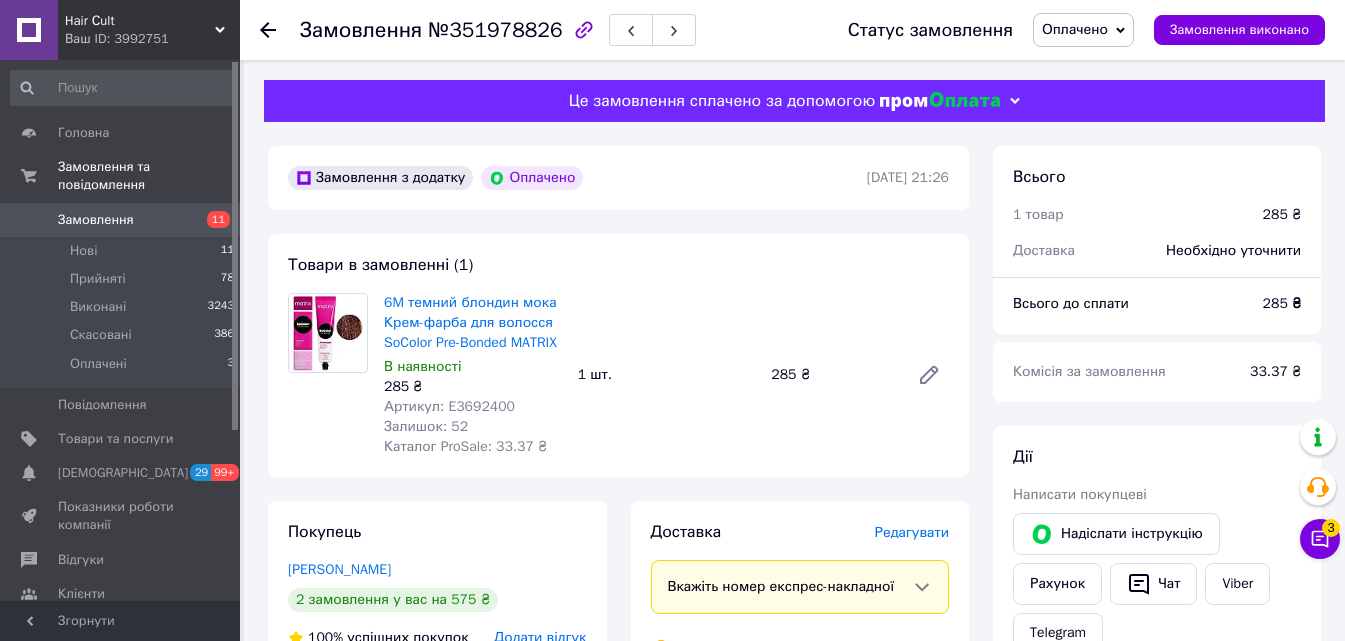 click on "№351978826" at bounding box center (495, 30) 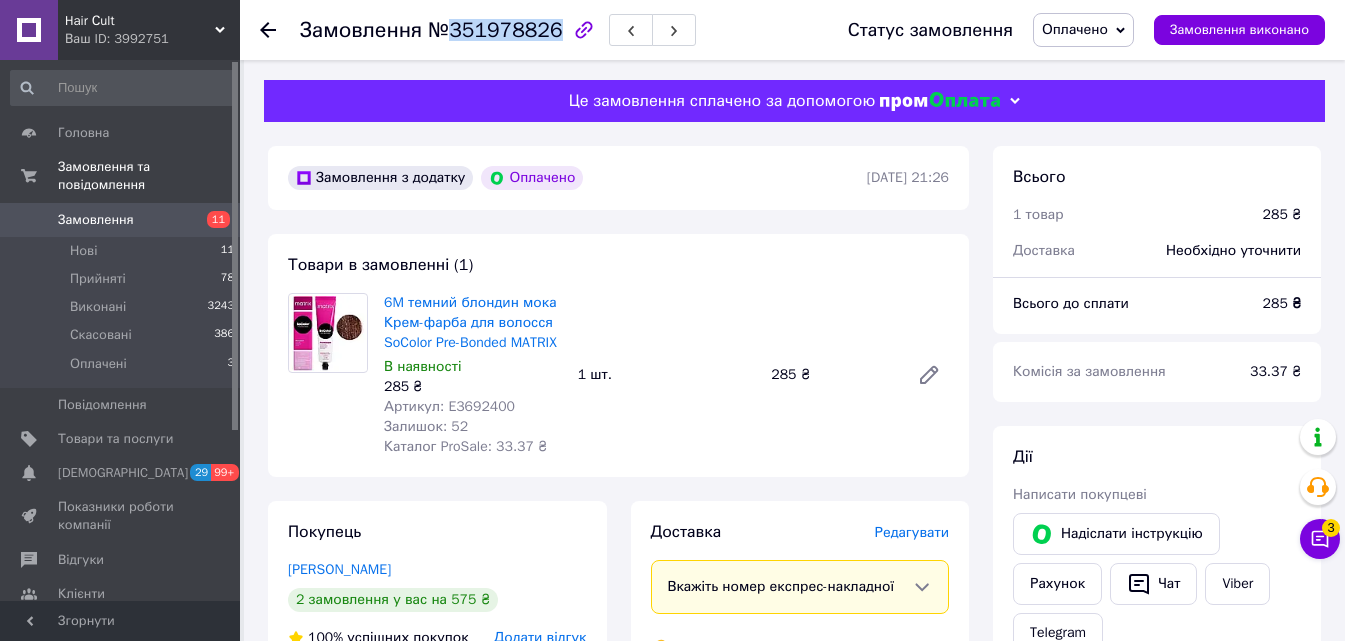 click on "№351978826" at bounding box center [495, 30] 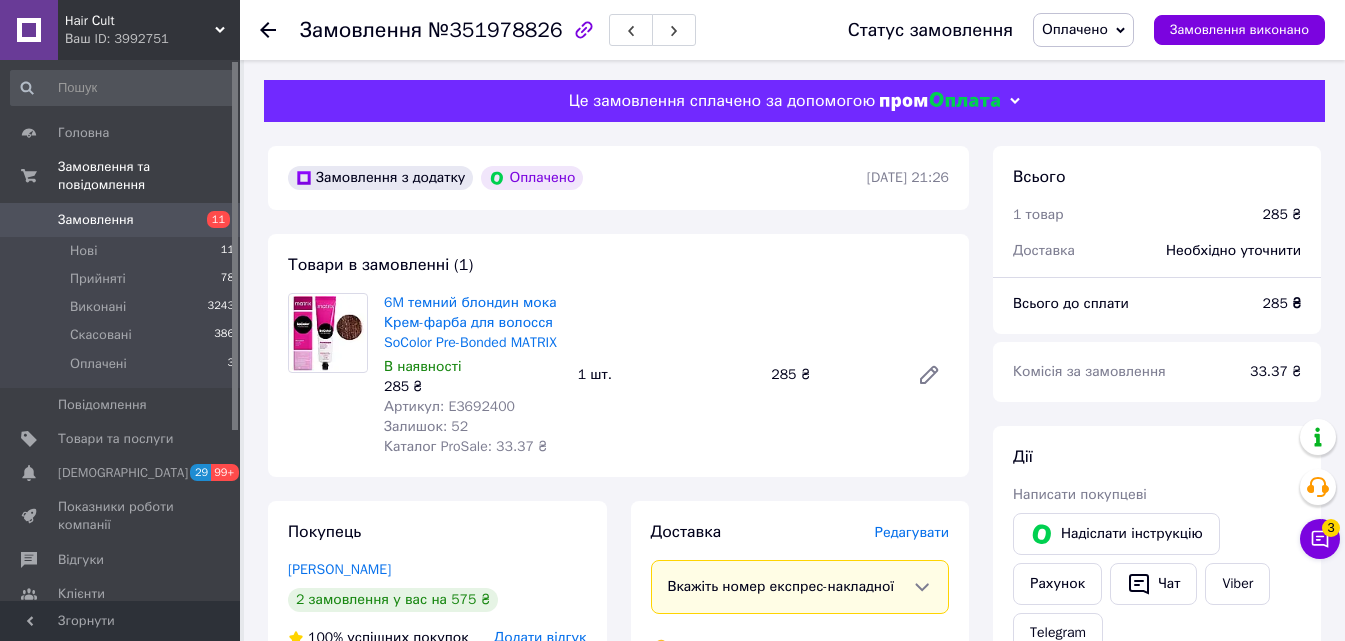 click 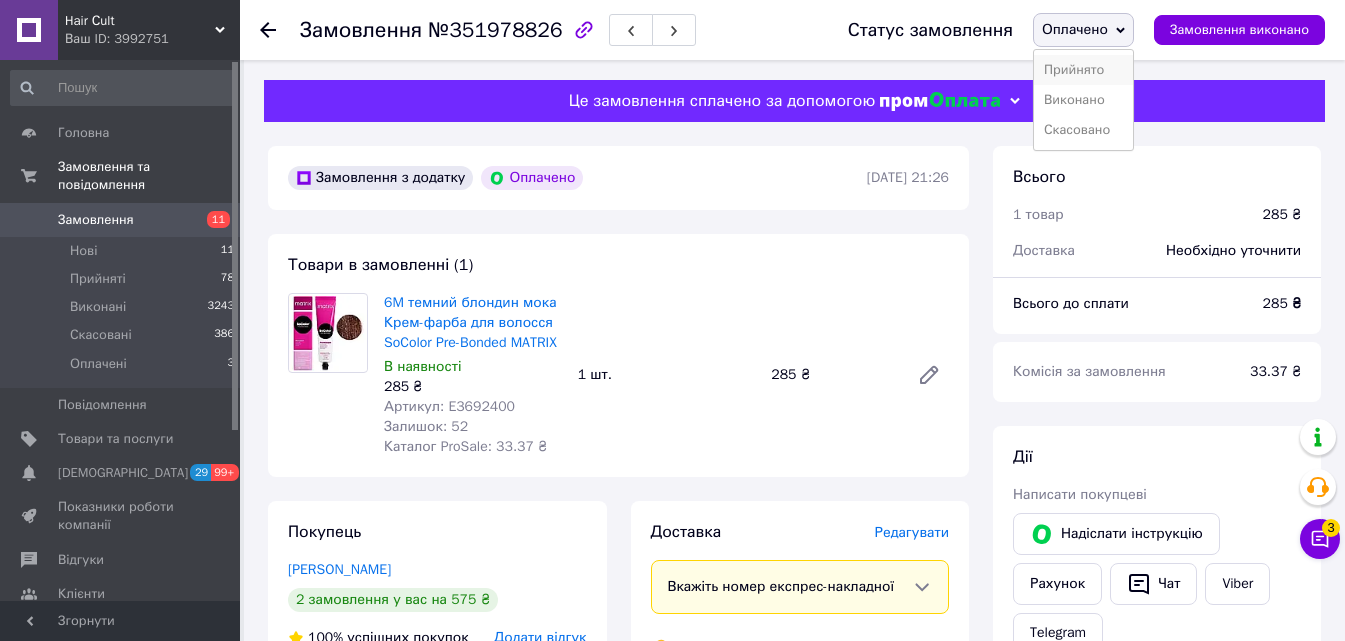 click on "Прийнято" at bounding box center (1083, 70) 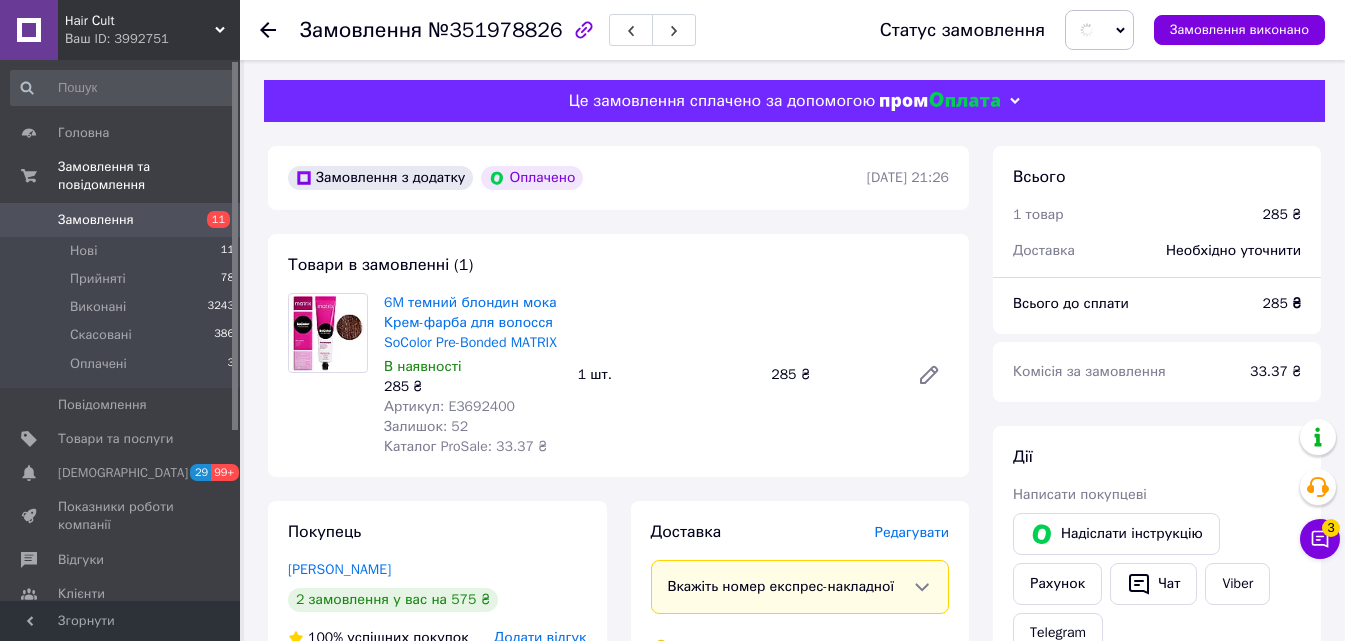 scroll, scrollTop: 300, scrollLeft: 0, axis: vertical 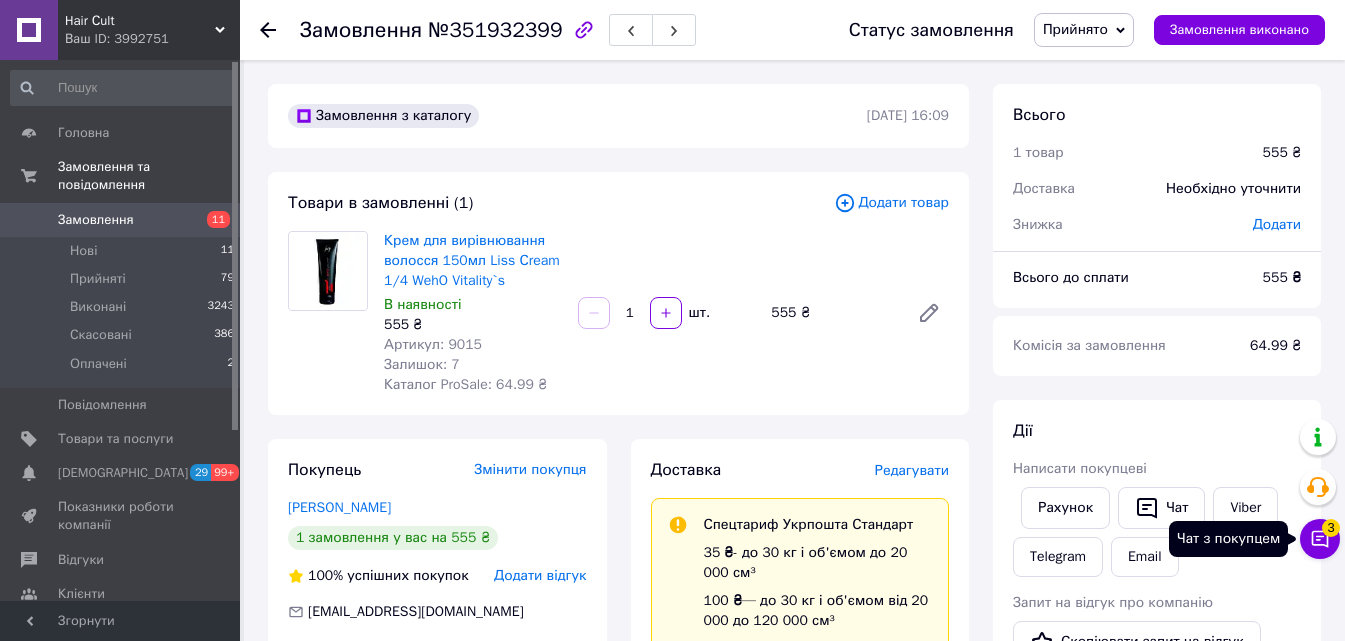 click 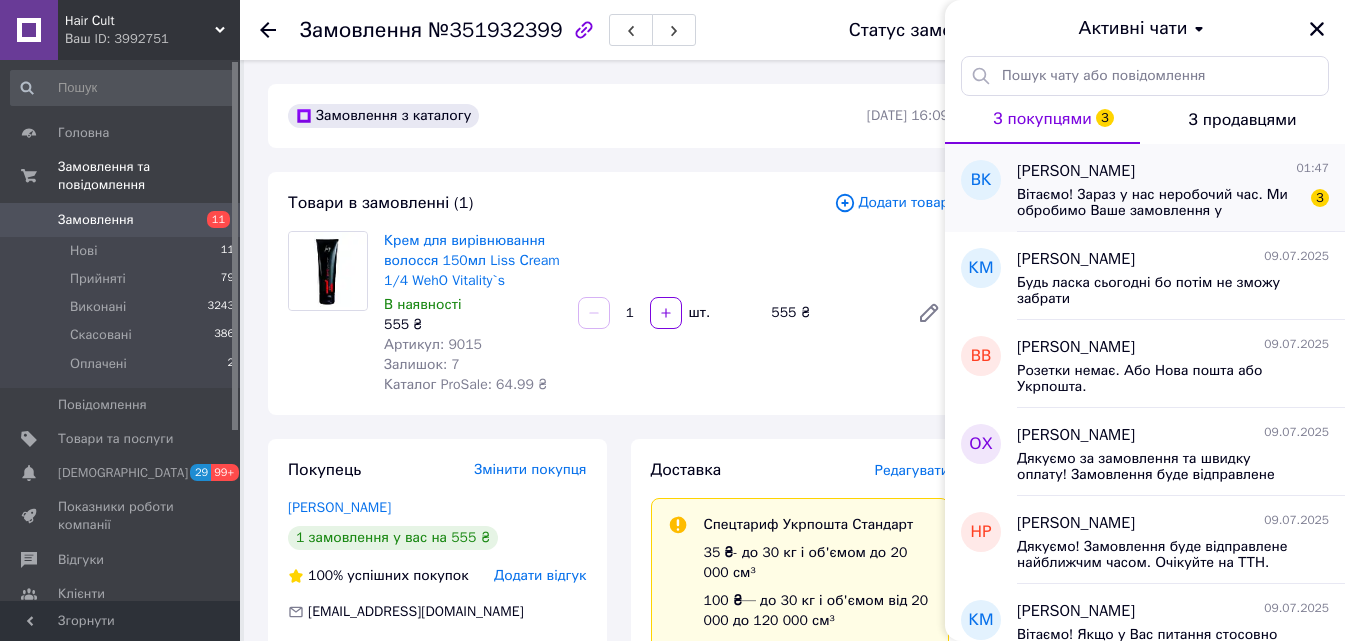 click on "Виктория Котова 01:47" at bounding box center [1173, 171] 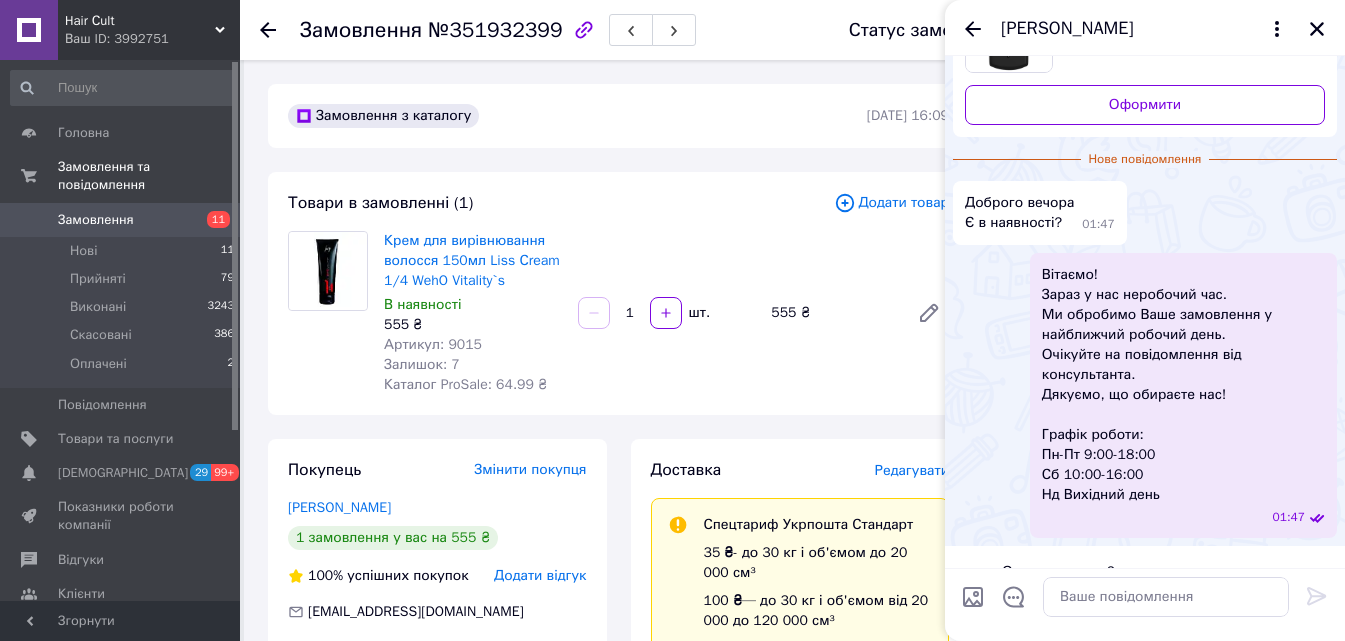 scroll, scrollTop: 0, scrollLeft: 0, axis: both 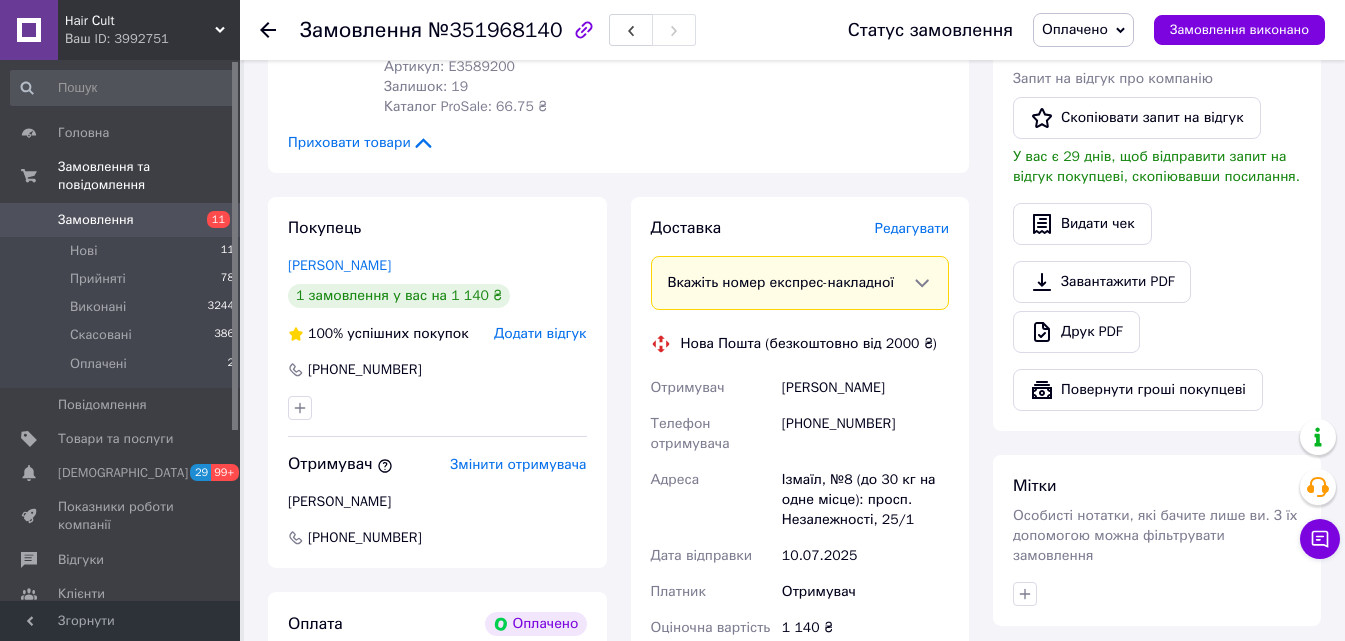 drag, startPoint x: 942, startPoint y: 395, endPoint x: 751, endPoint y: 375, distance: 192.04427 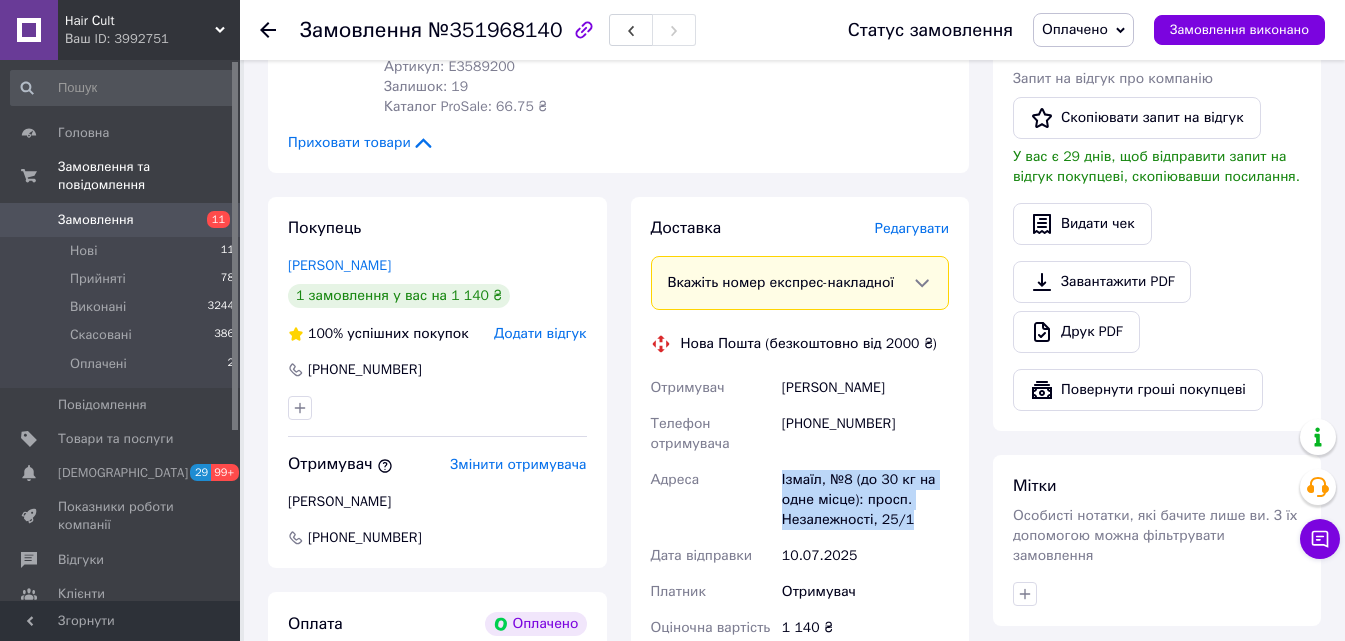 drag, startPoint x: 928, startPoint y: 520, endPoint x: 719, endPoint y: 470, distance: 214.89764 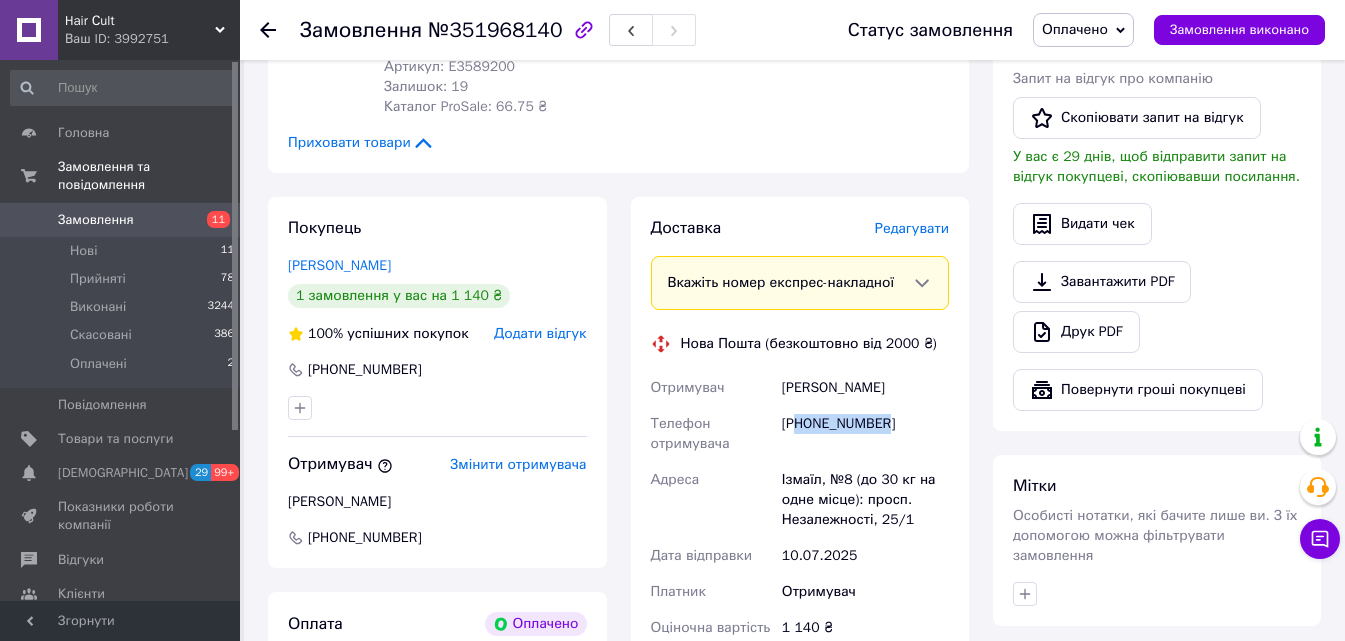 drag, startPoint x: 938, startPoint y: 417, endPoint x: 799, endPoint y: 406, distance: 139.43457 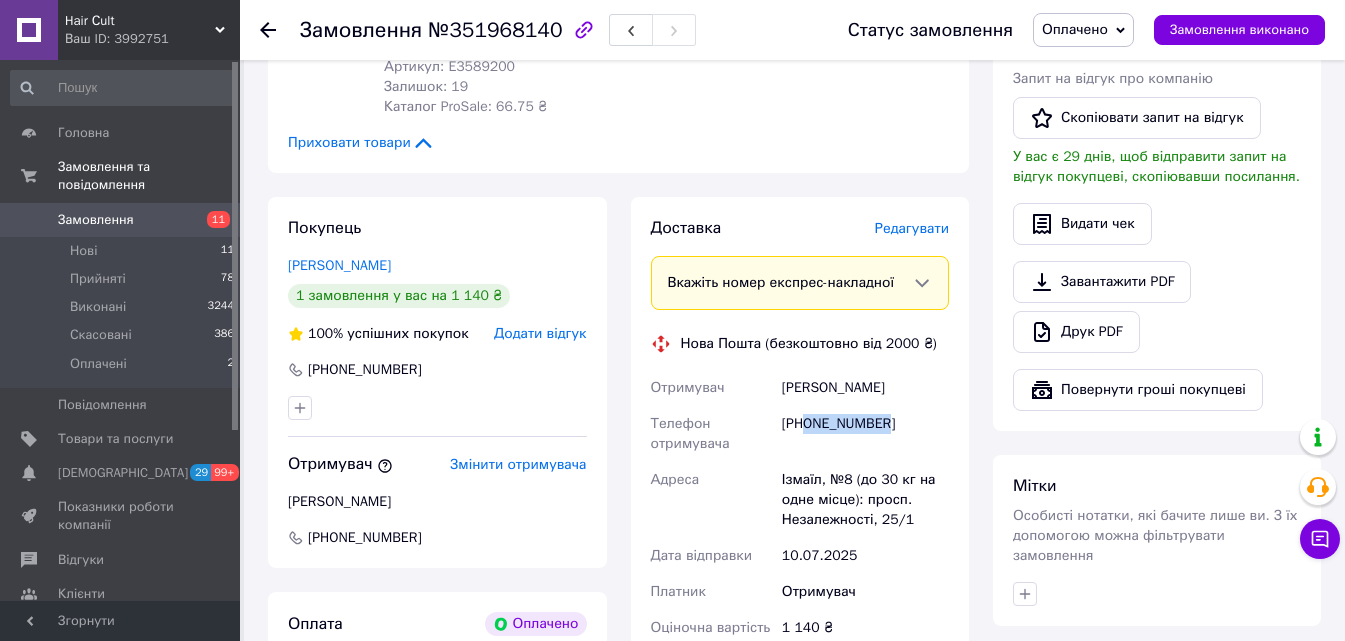 drag, startPoint x: 905, startPoint y: 420, endPoint x: 808, endPoint y: 434, distance: 98.005104 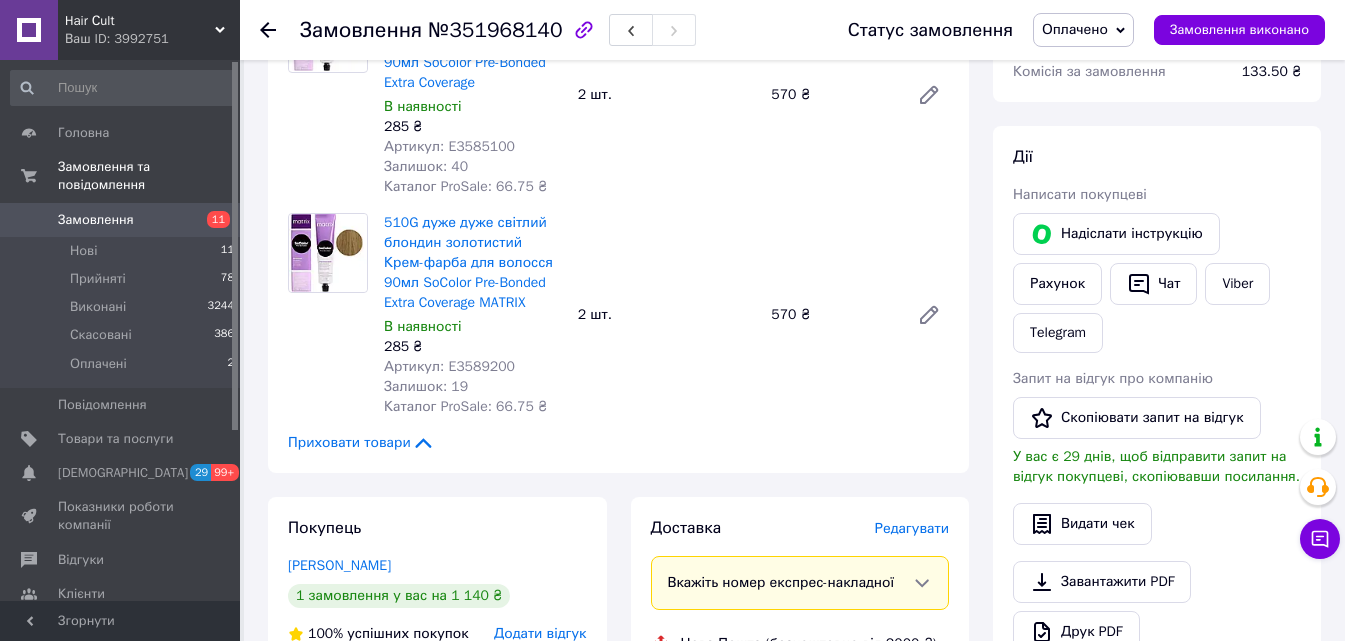 scroll, scrollTop: 200, scrollLeft: 0, axis: vertical 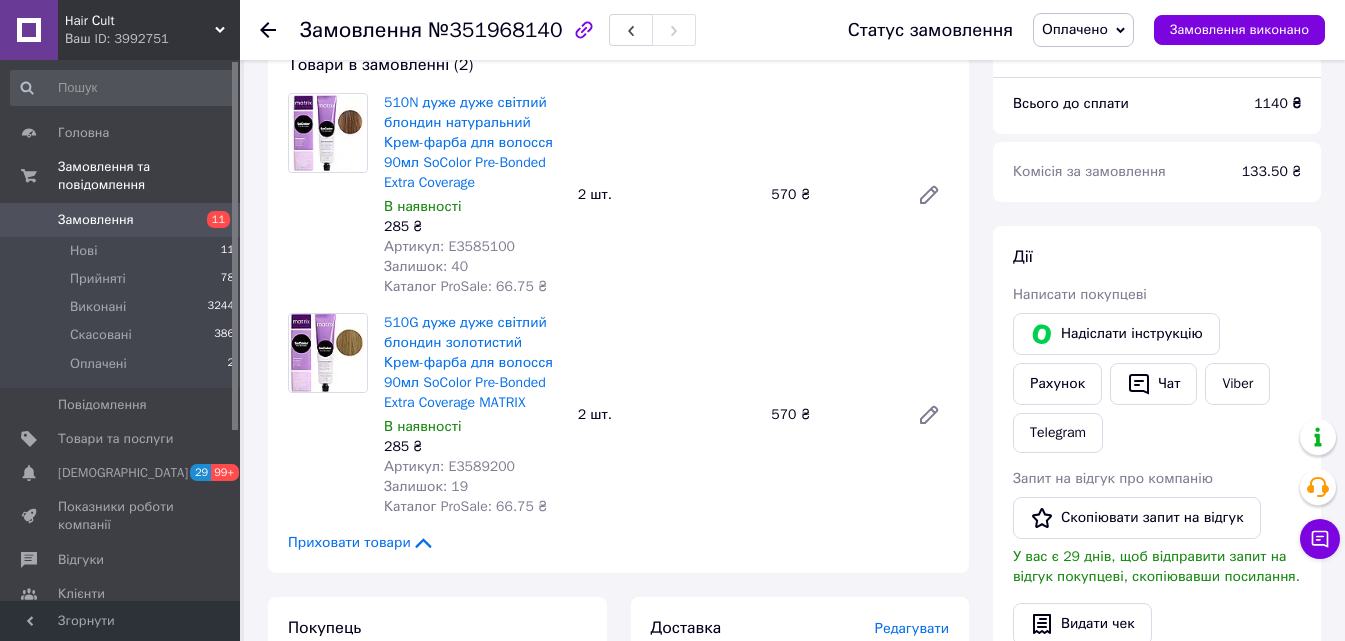 click on "№351968140" at bounding box center [495, 30] 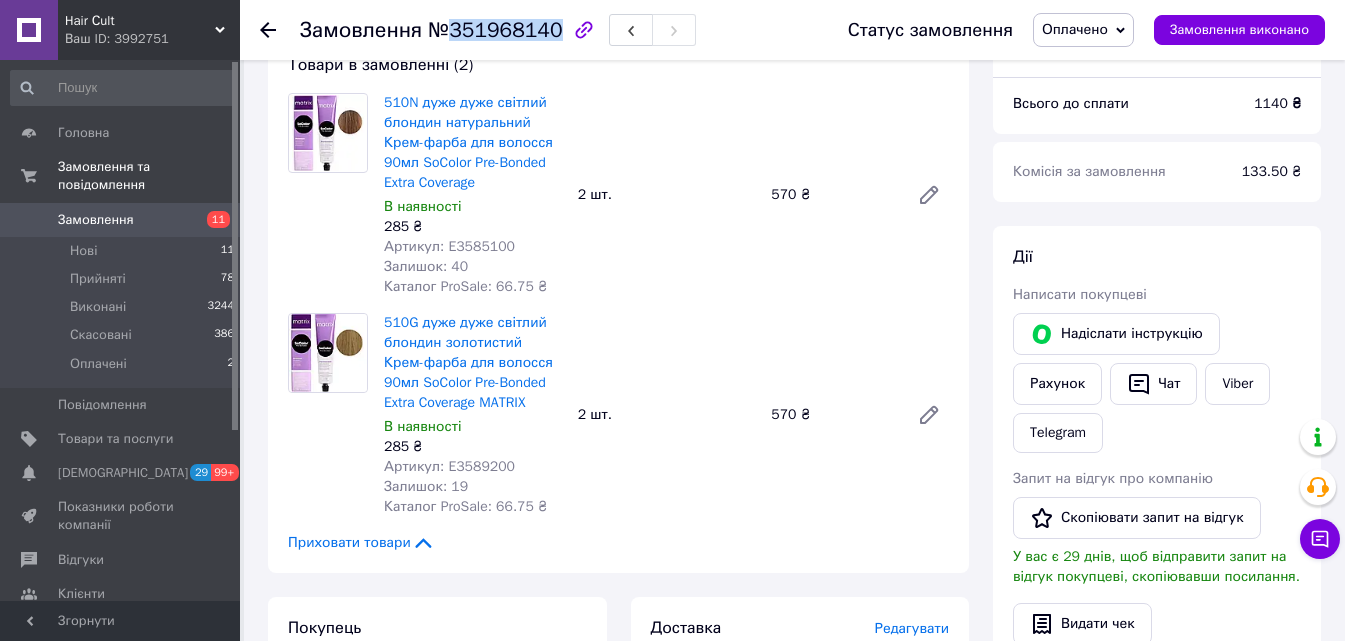 click on "№351968140" at bounding box center [495, 30] 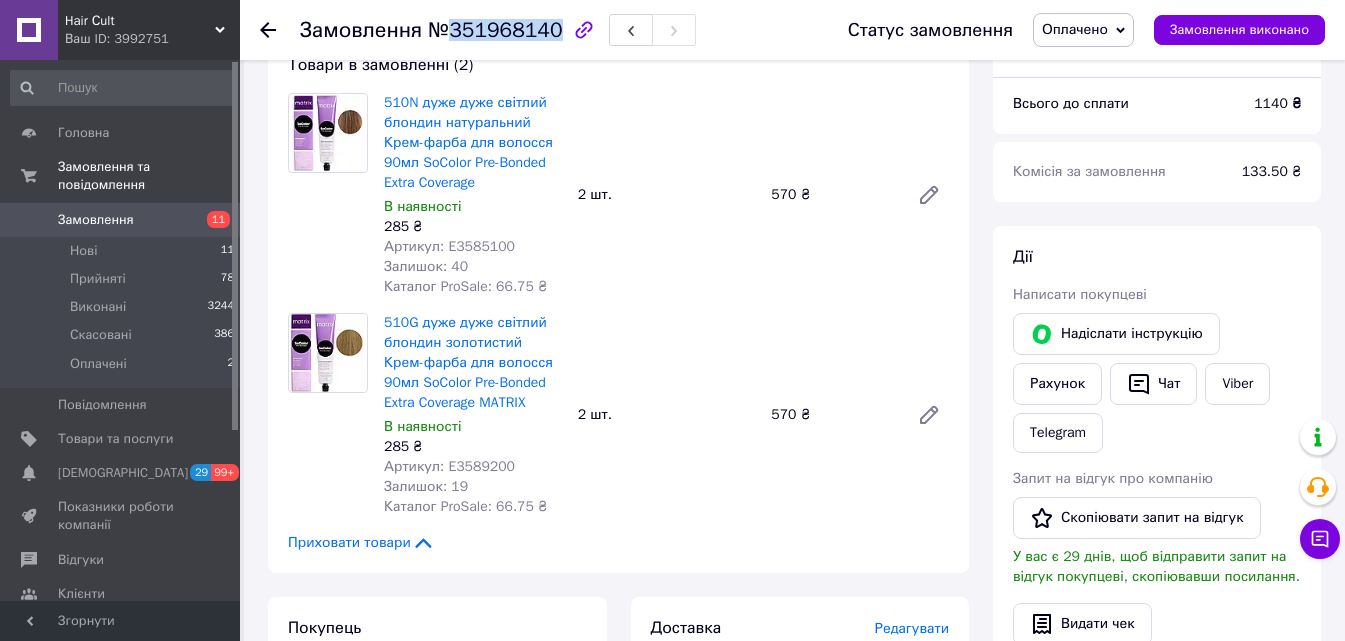 click on "Оплачено" at bounding box center (1075, 29) 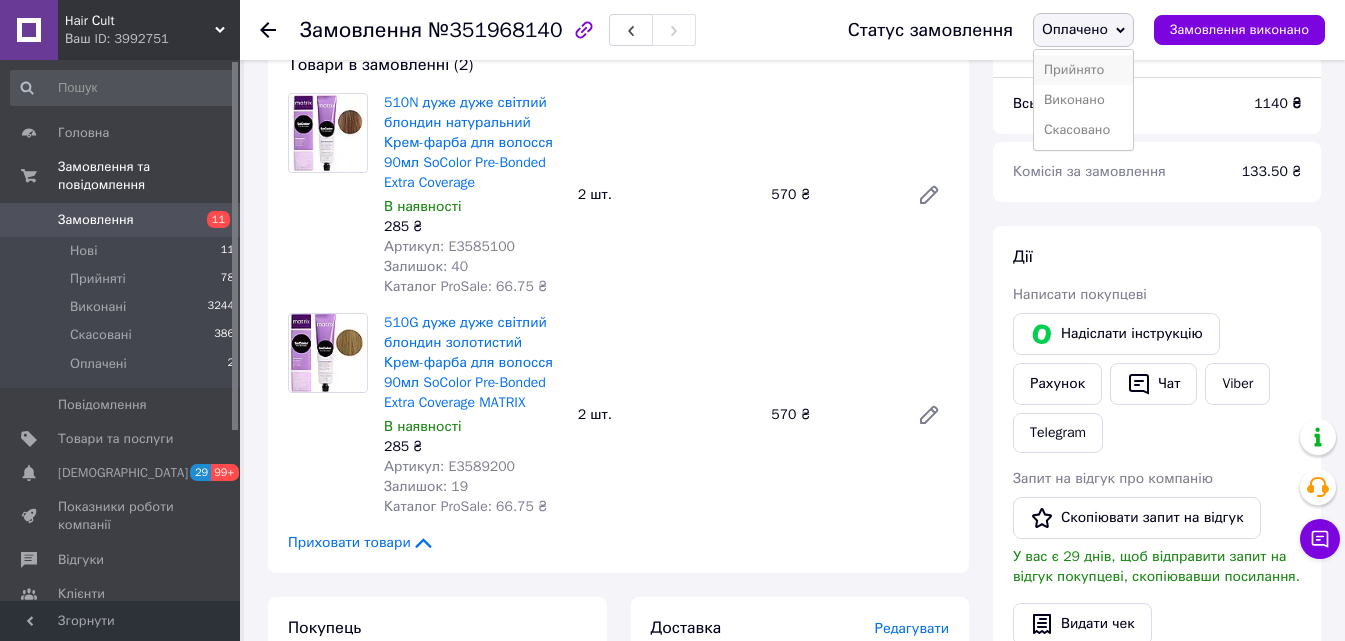 click on "Прийнято" at bounding box center [1083, 70] 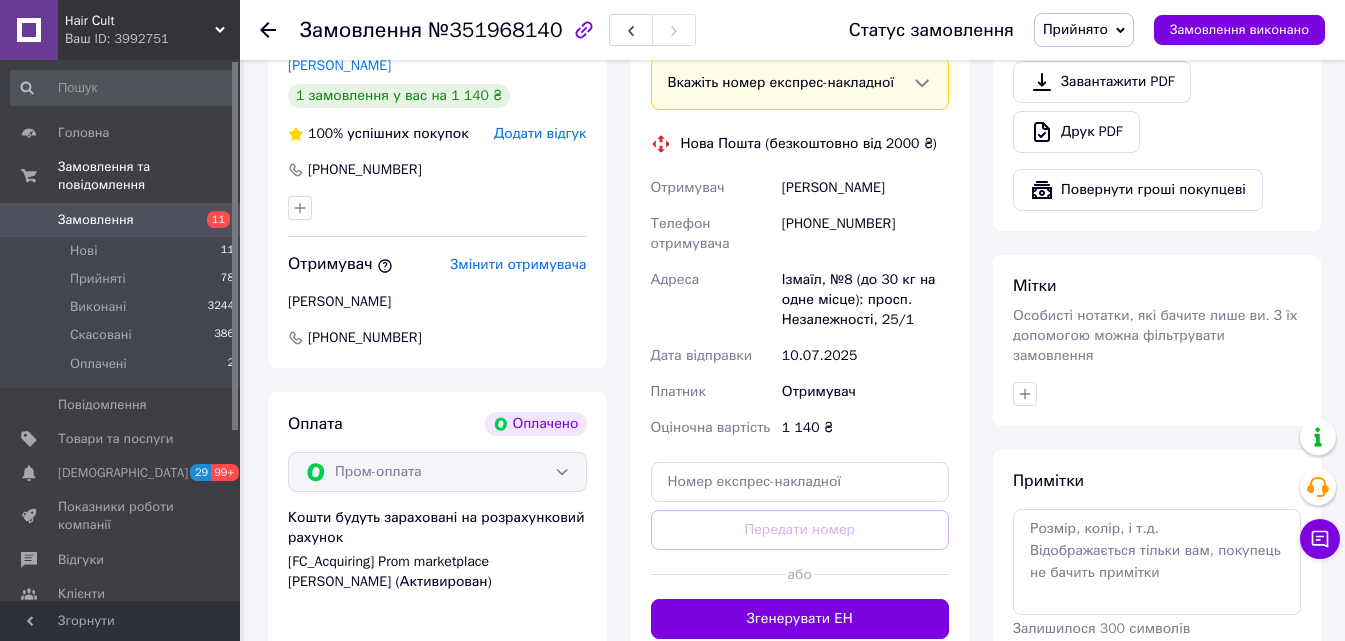 scroll, scrollTop: 500, scrollLeft: 0, axis: vertical 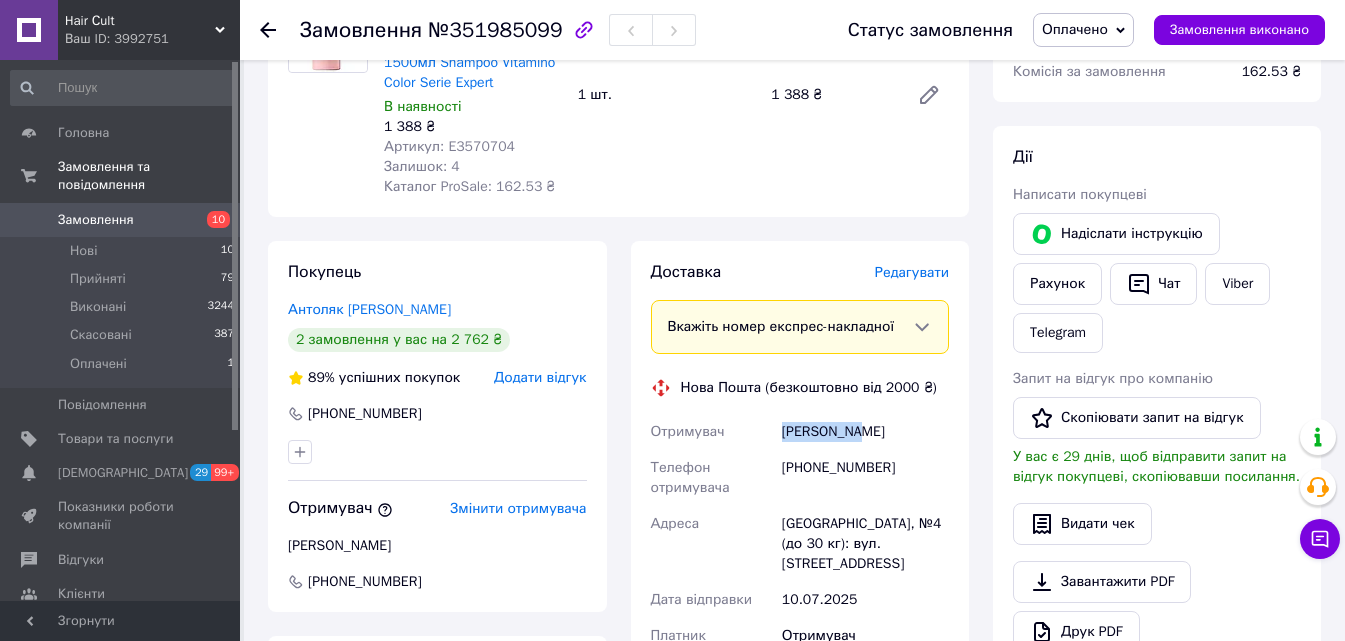 drag, startPoint x: 809, startPoint y: 431, endPoint x: 760, endPoint y: 431, distance: 49 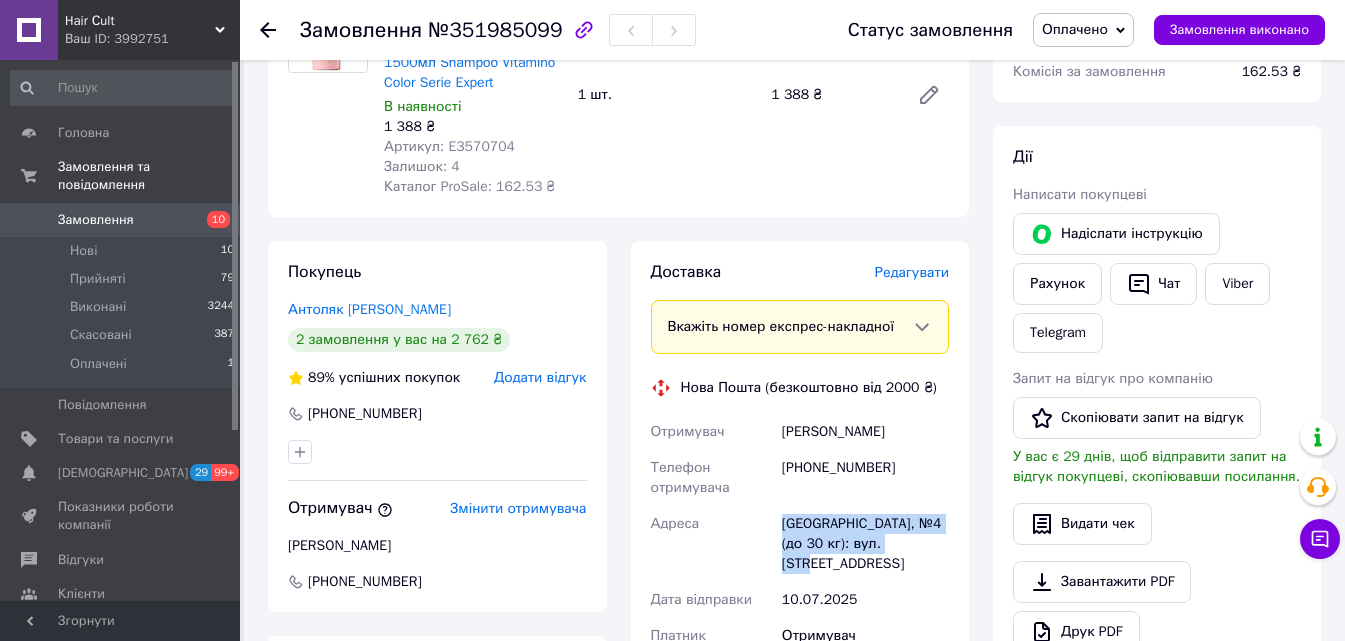 drag, startPoint x: 841, startPoint y: 531, endPoint x: 749, endPoint y: 514, distance: 93.55747 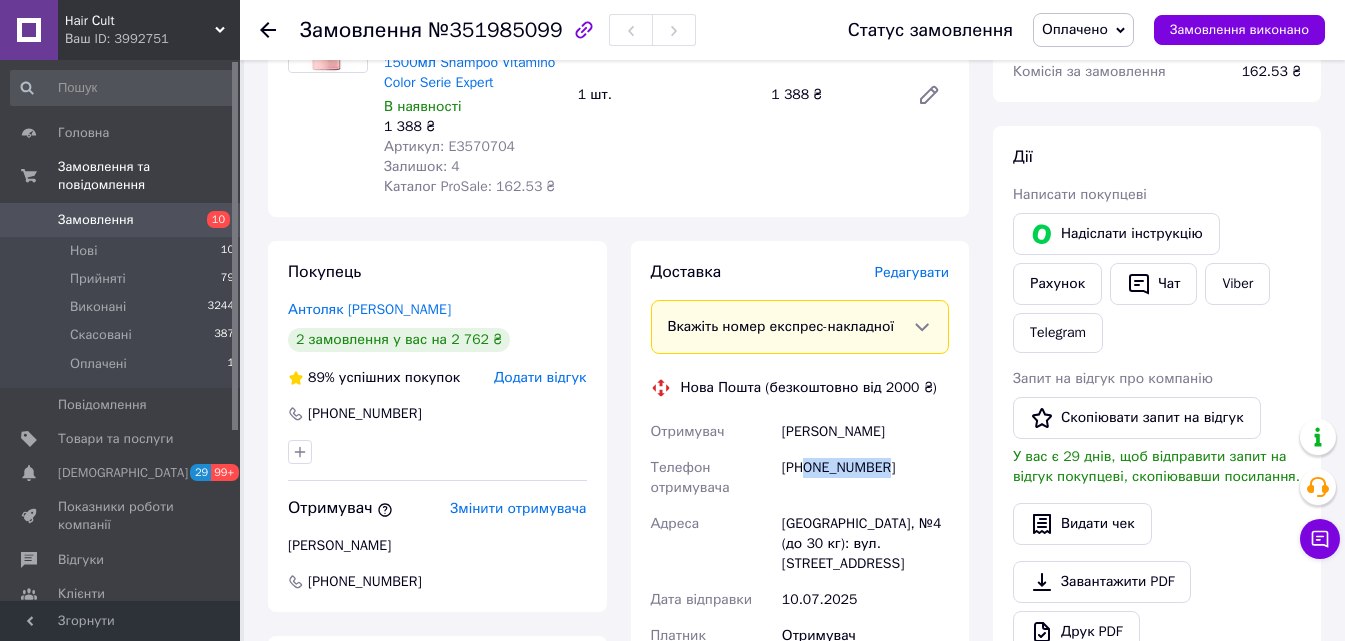 drag, startPoint x: 865, startPoint y: 469, endPoint x: 807, endPoint y: 463, distance: 58.30952 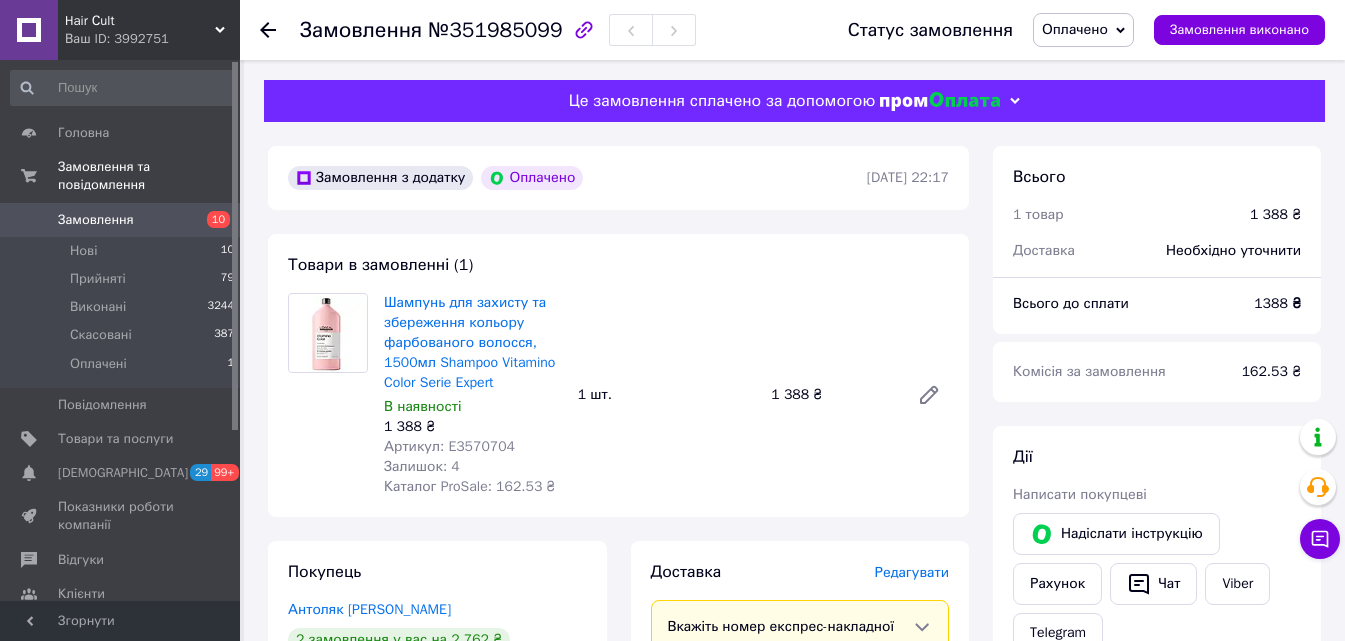 click on "№351985099" at bounding box center [495, 30] 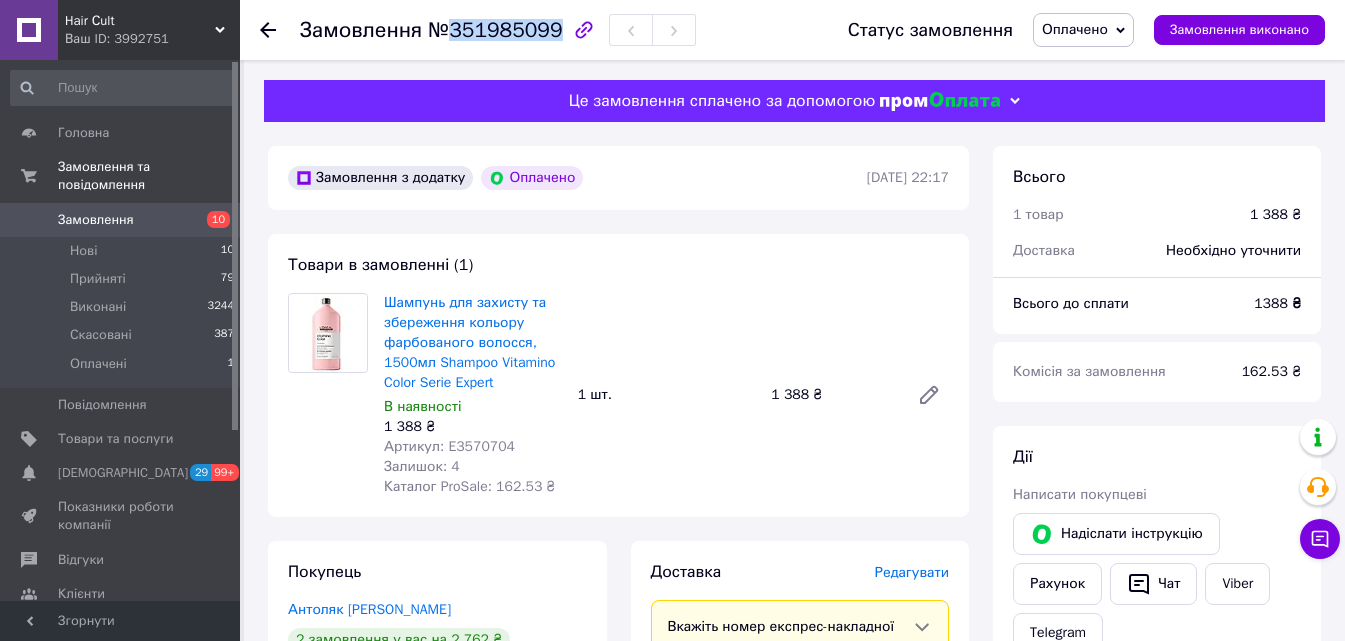 click on "№351985099" at bounding box center (495, 30) 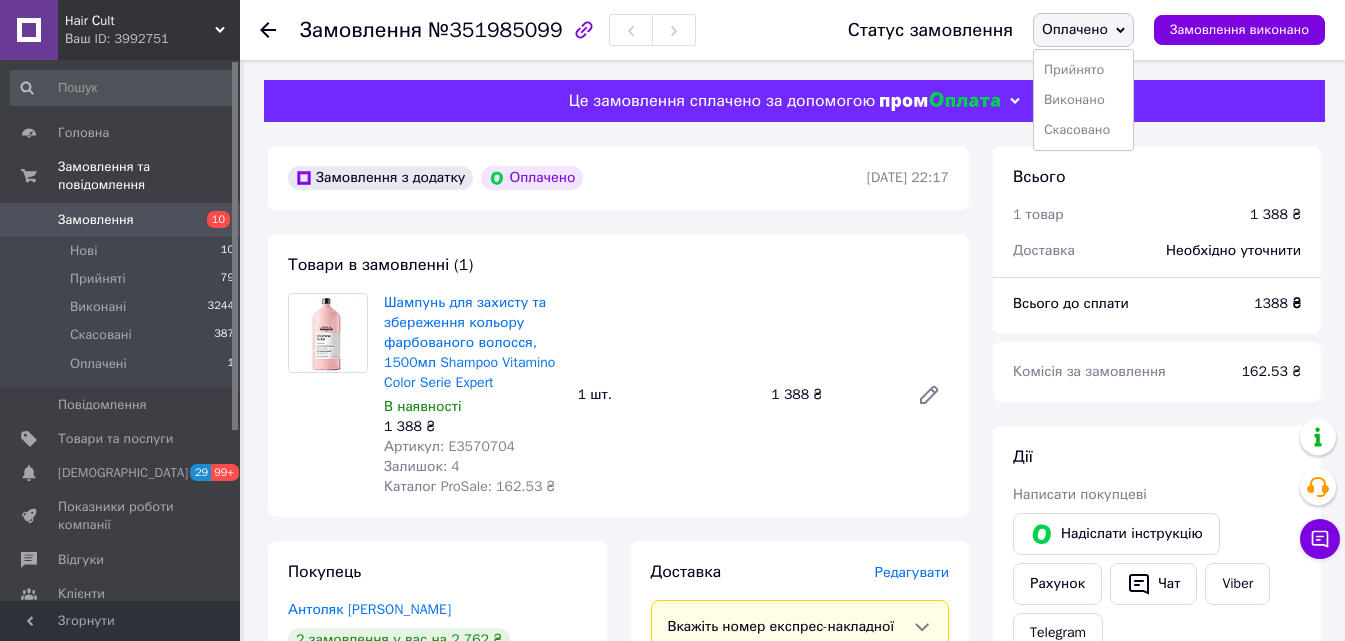 drag, startPoint x: 1089, startPoint y: 71, endPoint x: 943, endPoint y: 144, distance: 163.23296 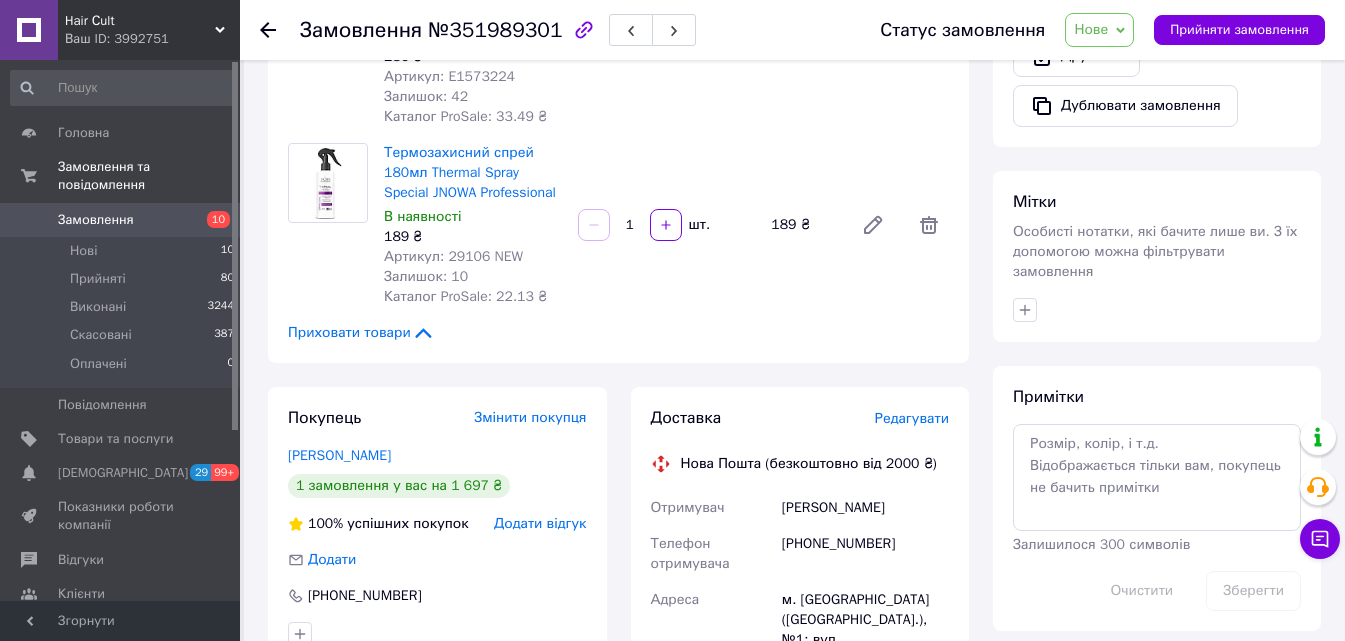 scroll, scrollTop: 1200, scrollLeft: 0, axis: vertical 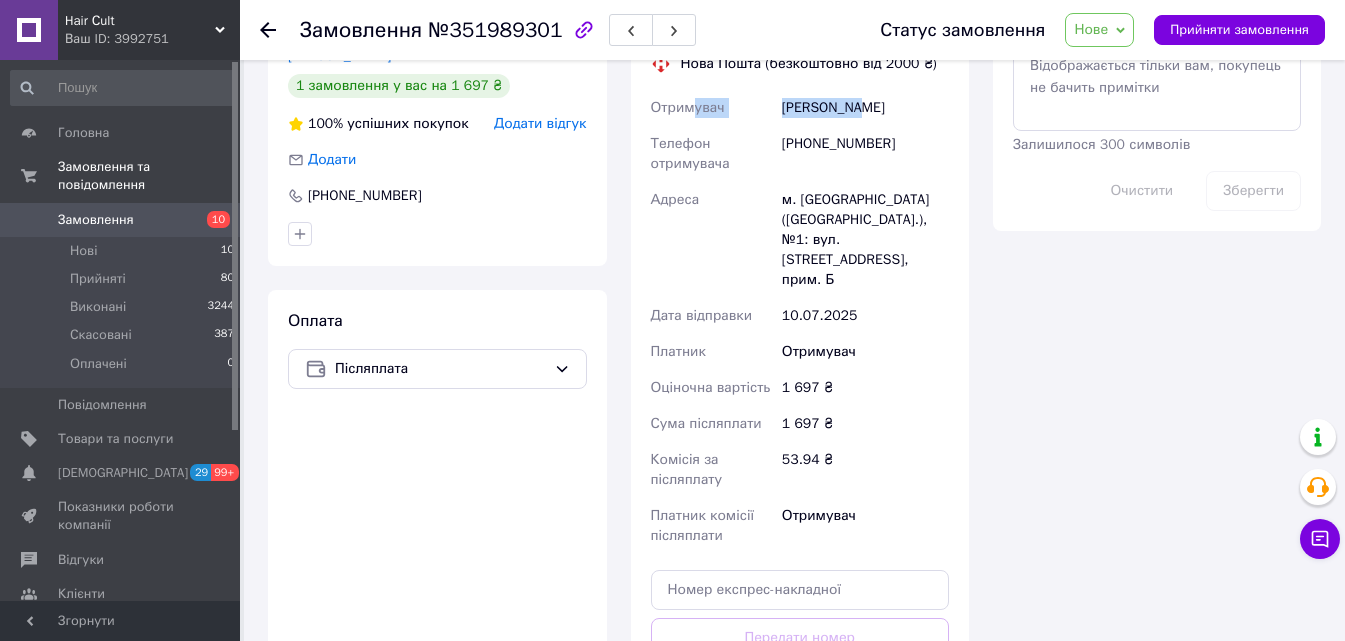 drag, startPoint x: 705, startPoint y: 82, endPoint x: 690, endPoint y: 82, distance: 15 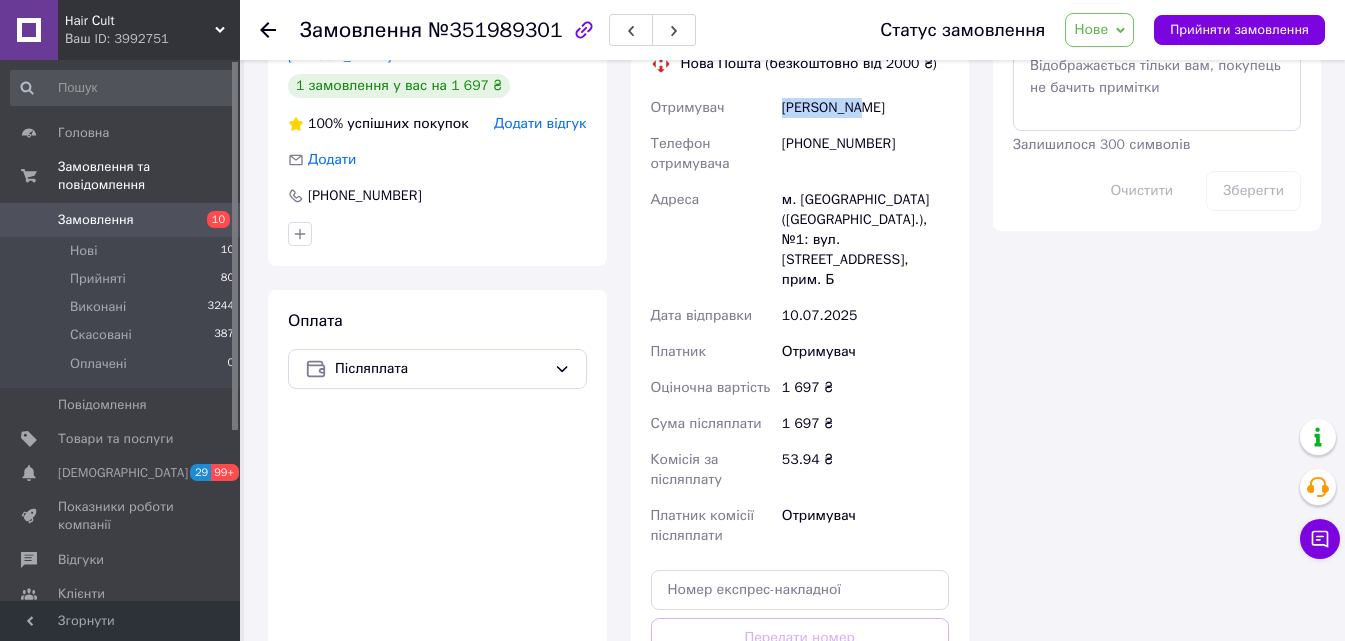 click on "Чава Аліна" at bounding box center (865, 108) 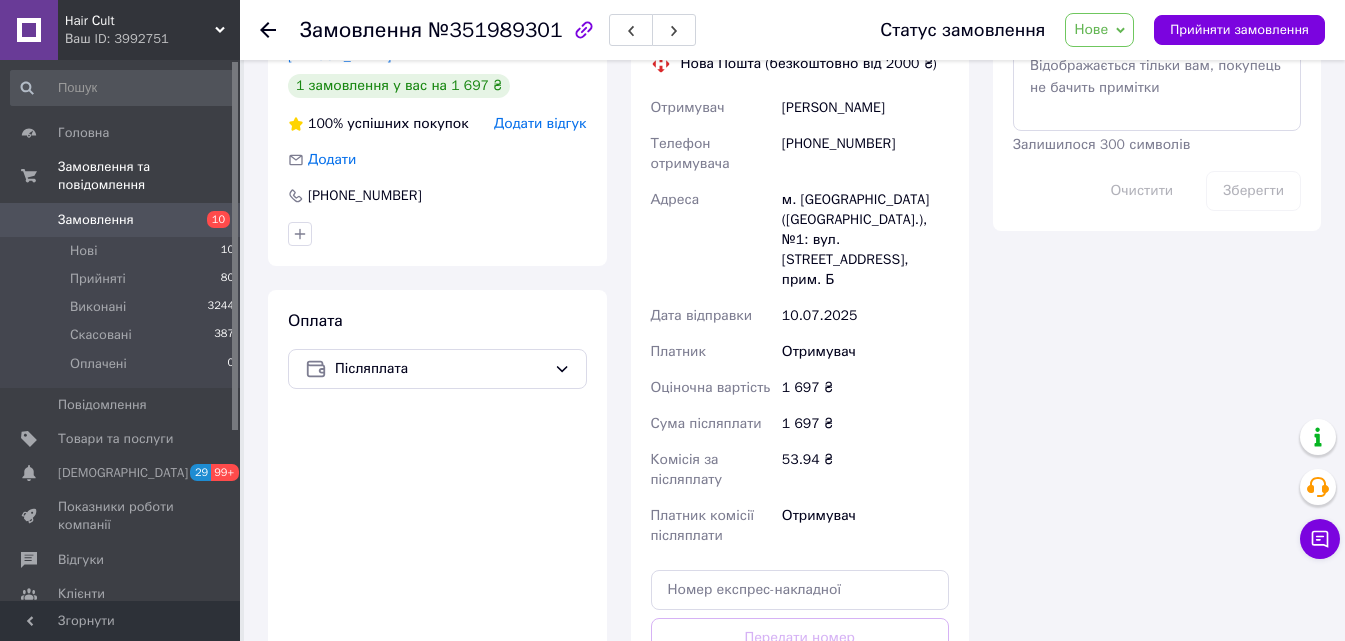 click on "Статус замовлення Нове Прийнято Виконано Скасовано Оплачено Прийняти замовлення" at bounding box center [1082, 30] 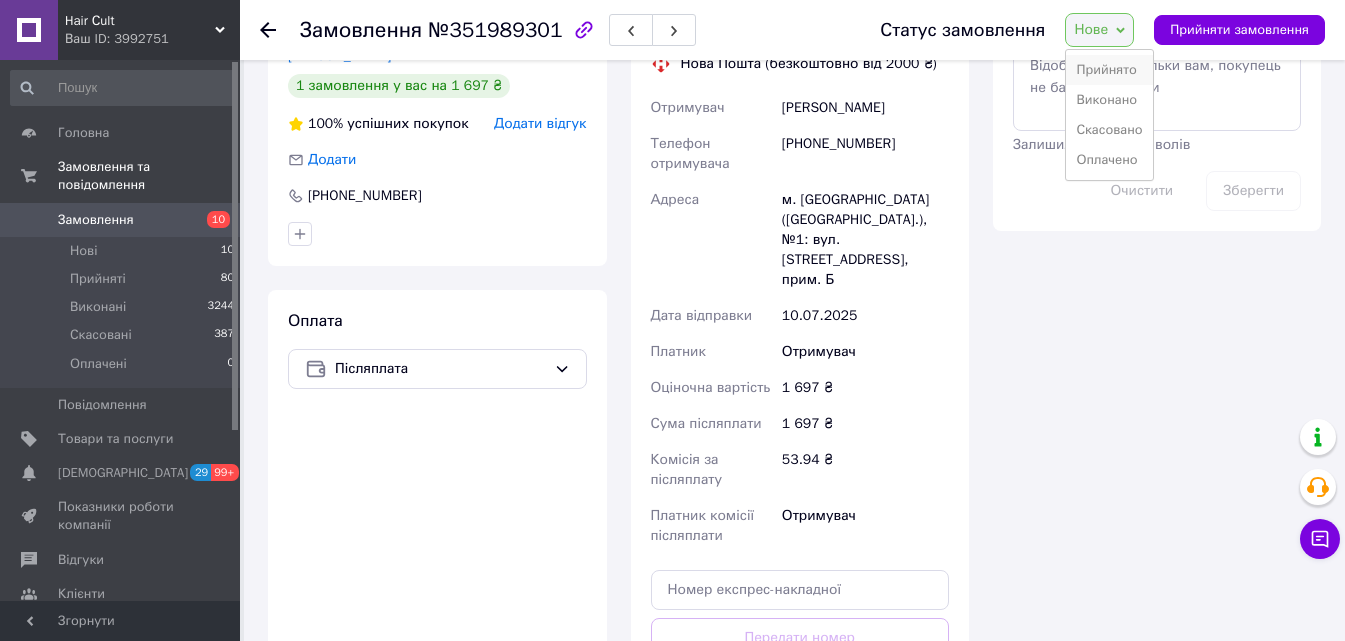 click on "Прийнято" at bounding box center (1109, 70) 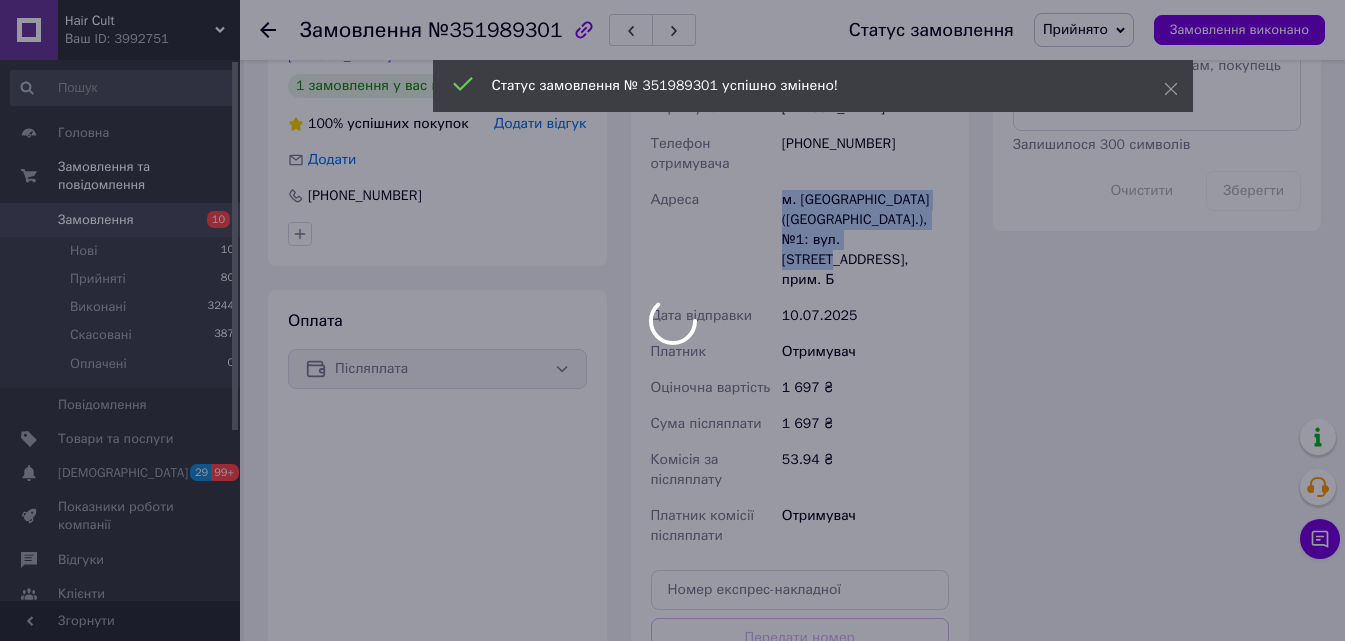 drag, startPoint x: 864, startPoint y: 212, endPoint x: 779, endPoint y: 176, distance: 92.309265 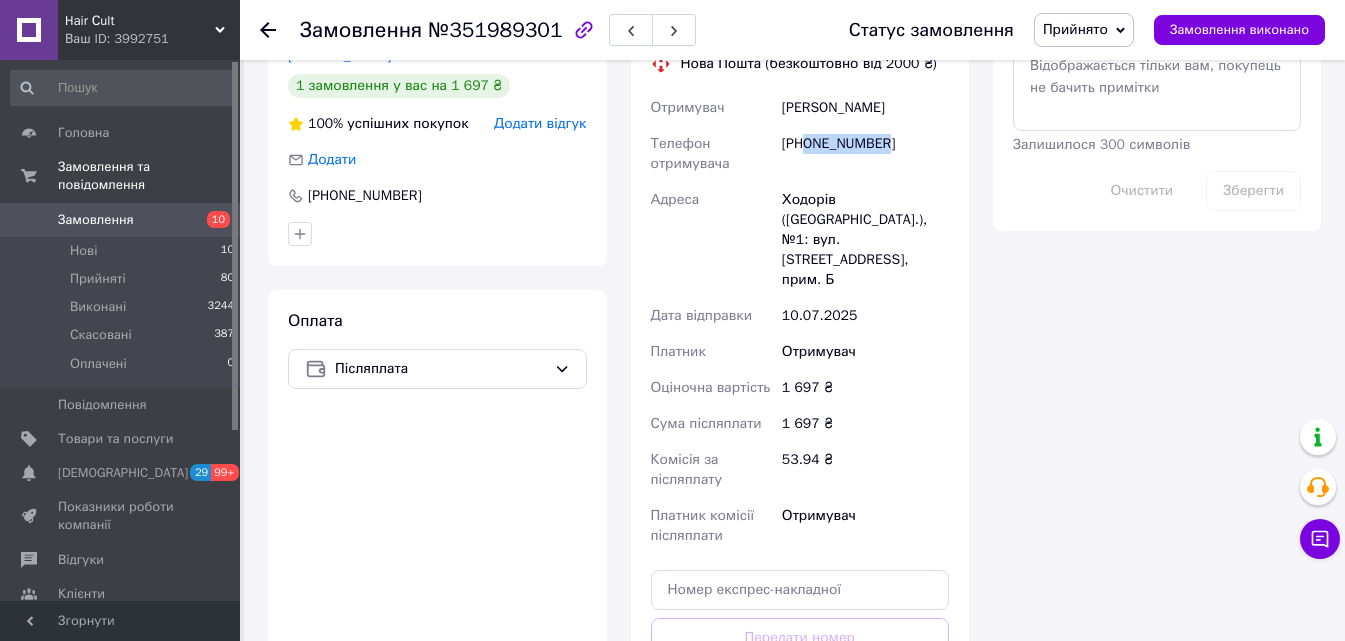 drag, startPoint x: 903, startPoint y: 123, endPoint x: 806, endPoint y: 137, distance: 98.005104 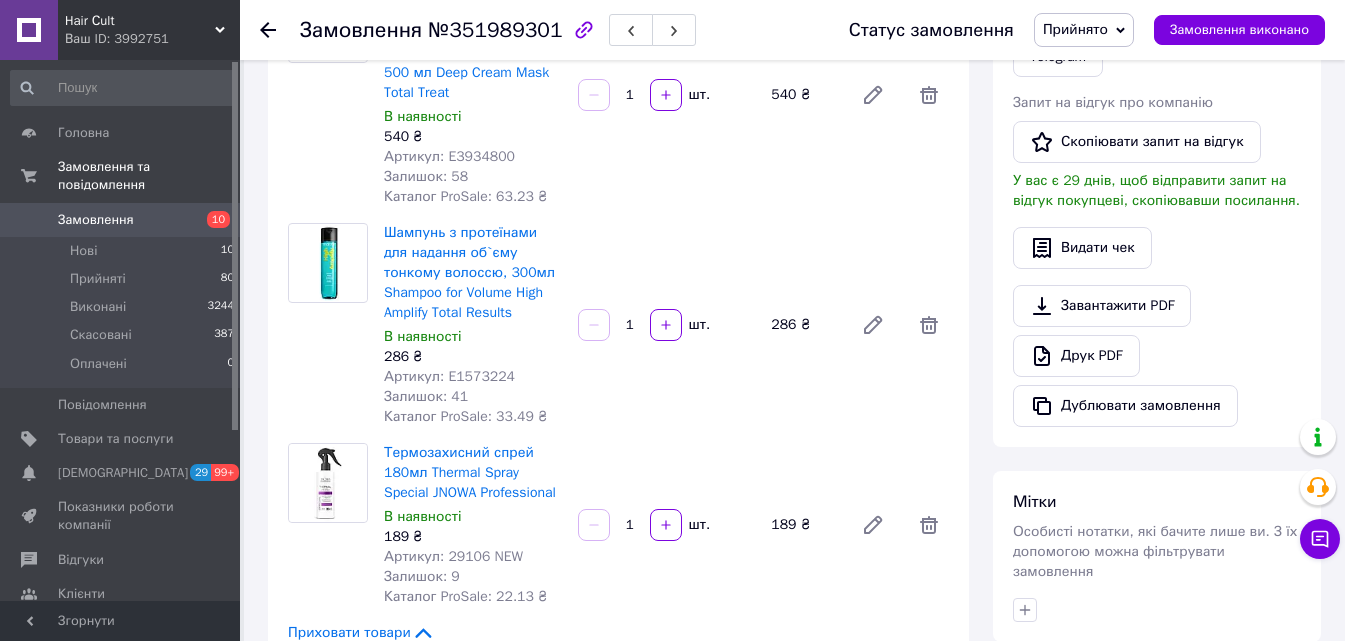 scroll, scrollTop: 100, scrollLeft: 0, axis: vertical 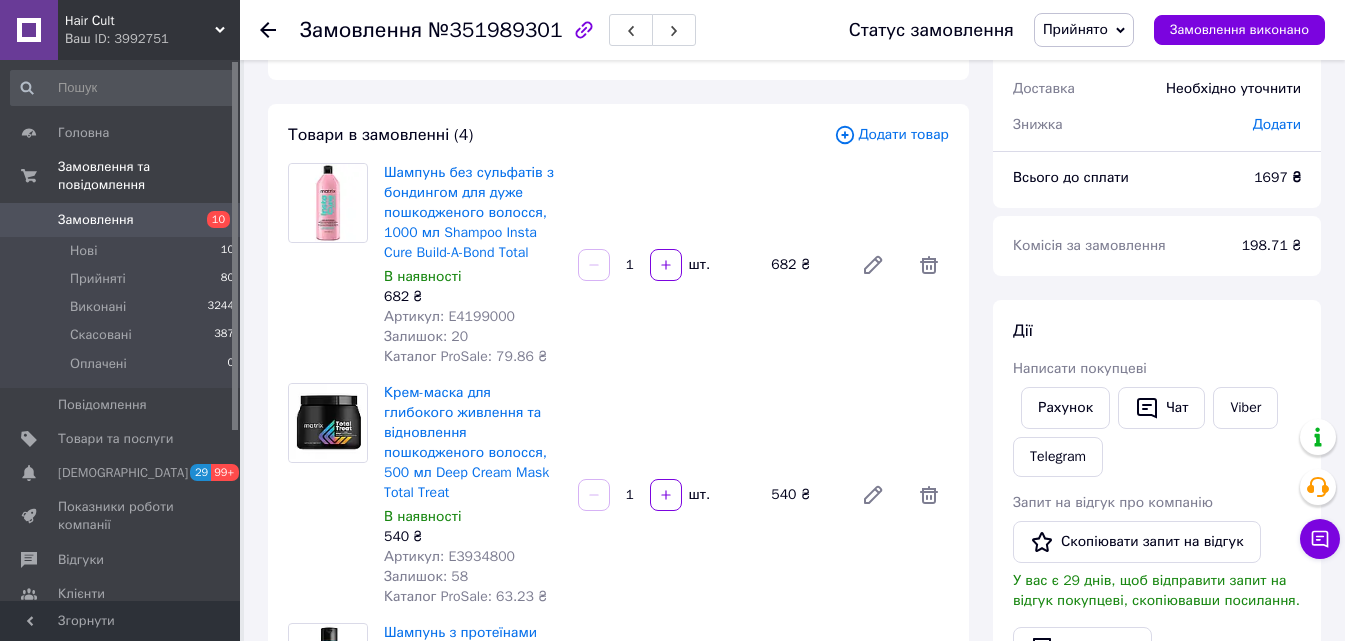 click on "№351989301" at bounding box center [495, 30] 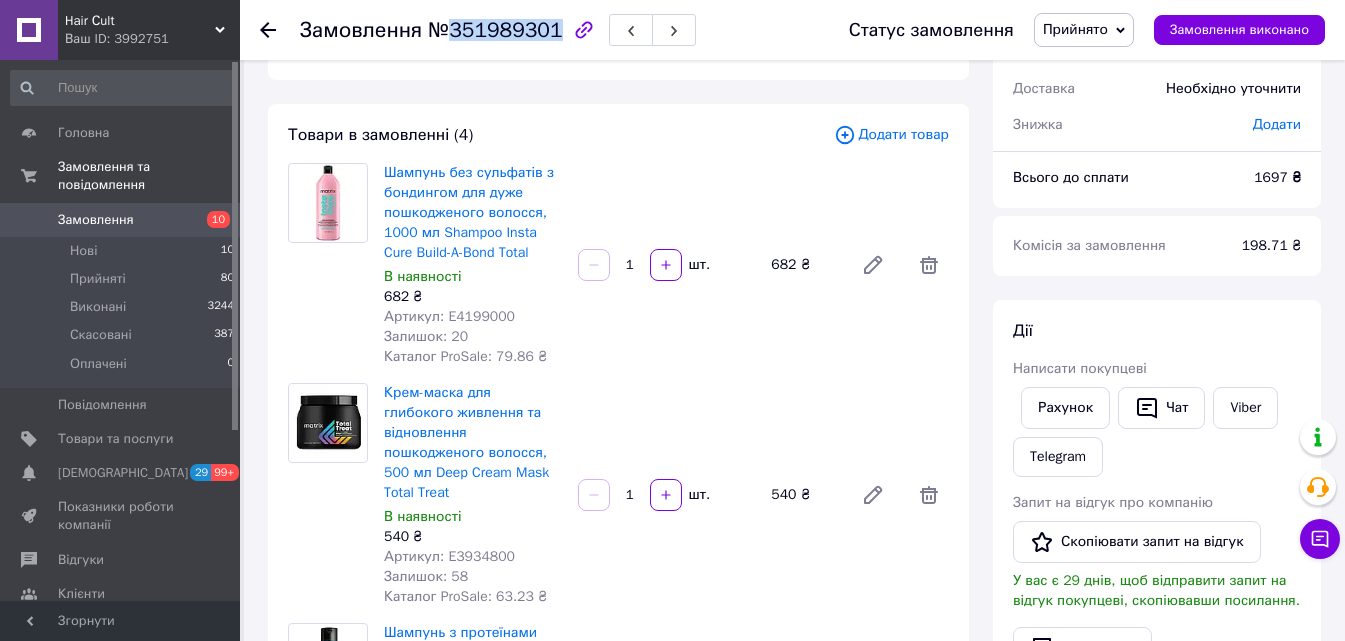 click on "№351989301" at bounding box center (495, 30) 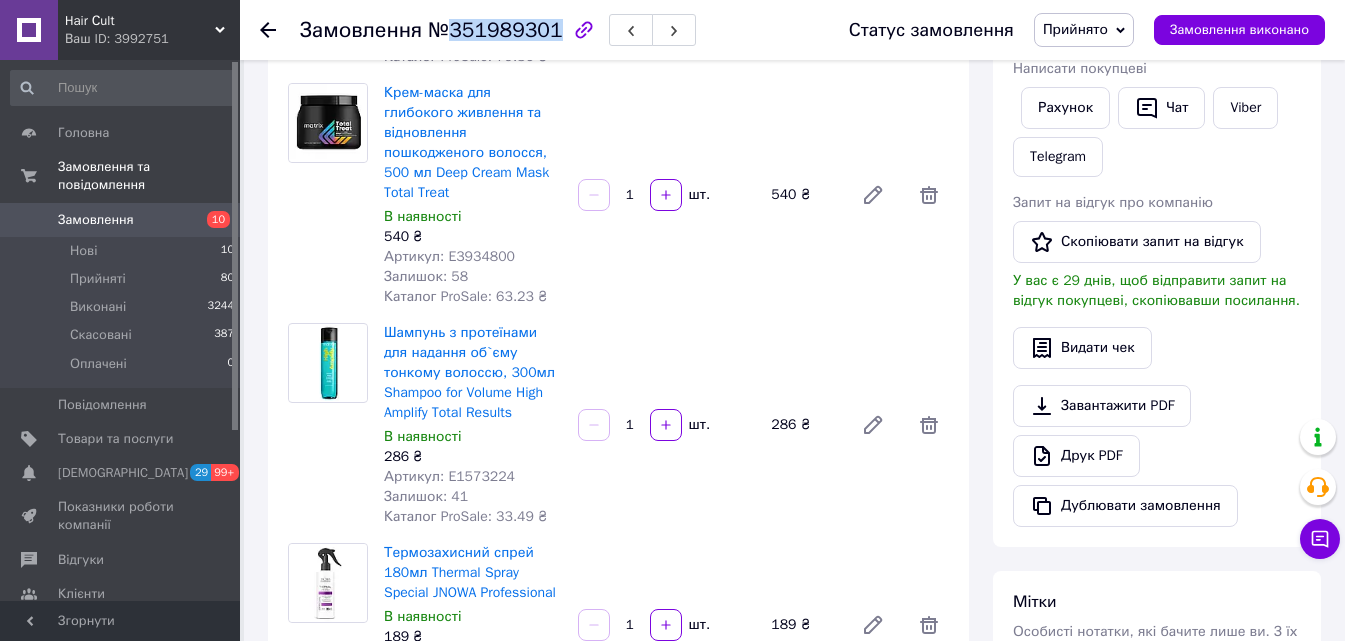 scroll, scrollTop: 0, scrollLeft: 0, axis: both 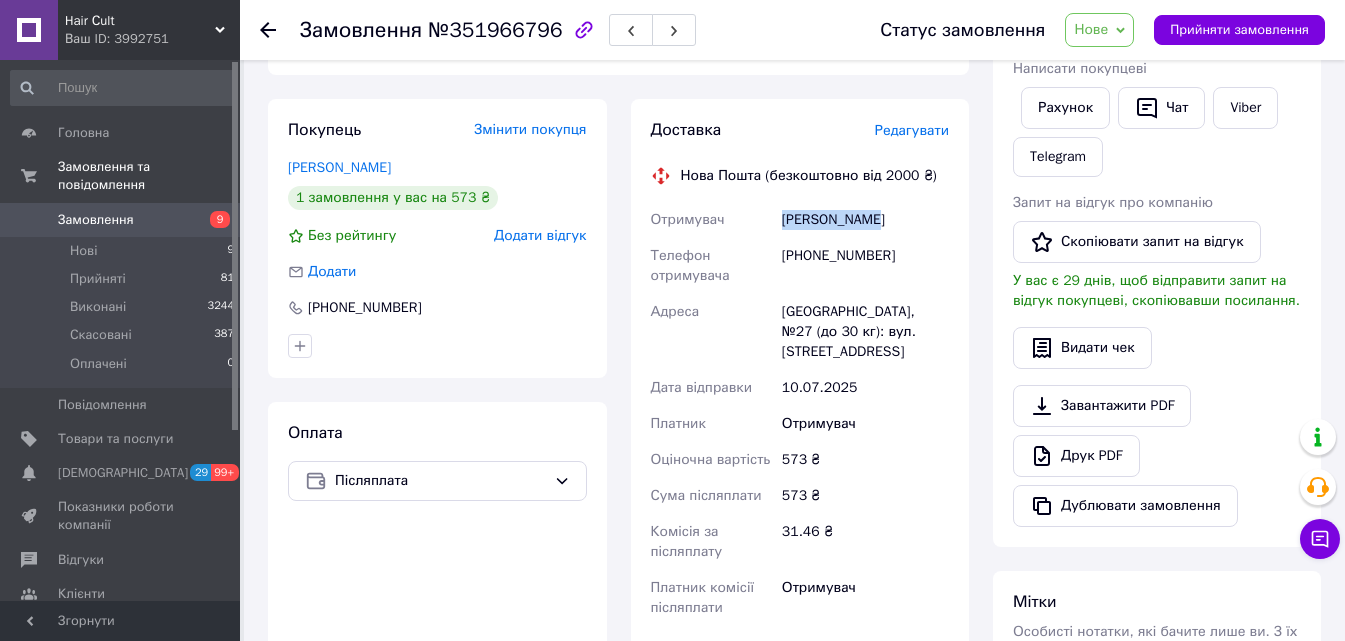drag, startPoint x: 833, startPoint y: 201, endPoint x: 764, endPoint y: 188, distance: 70.21396 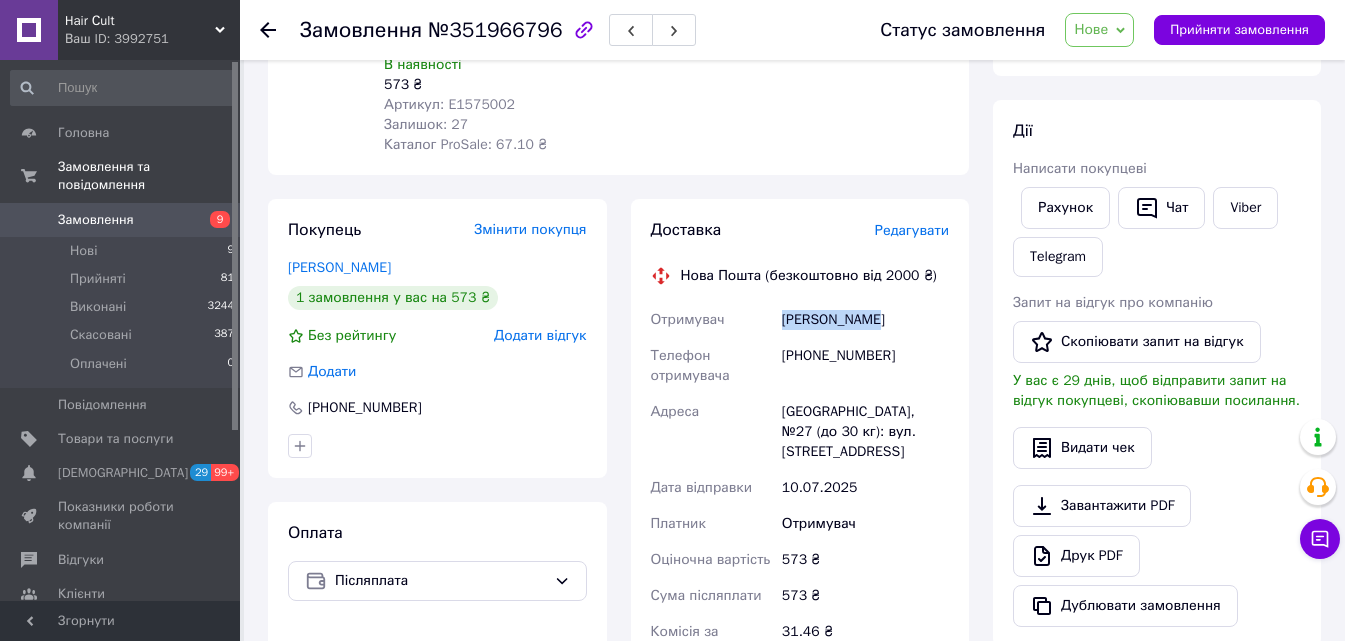 scroll, scrollTop: 0, scrollLeft: 0, axis: both 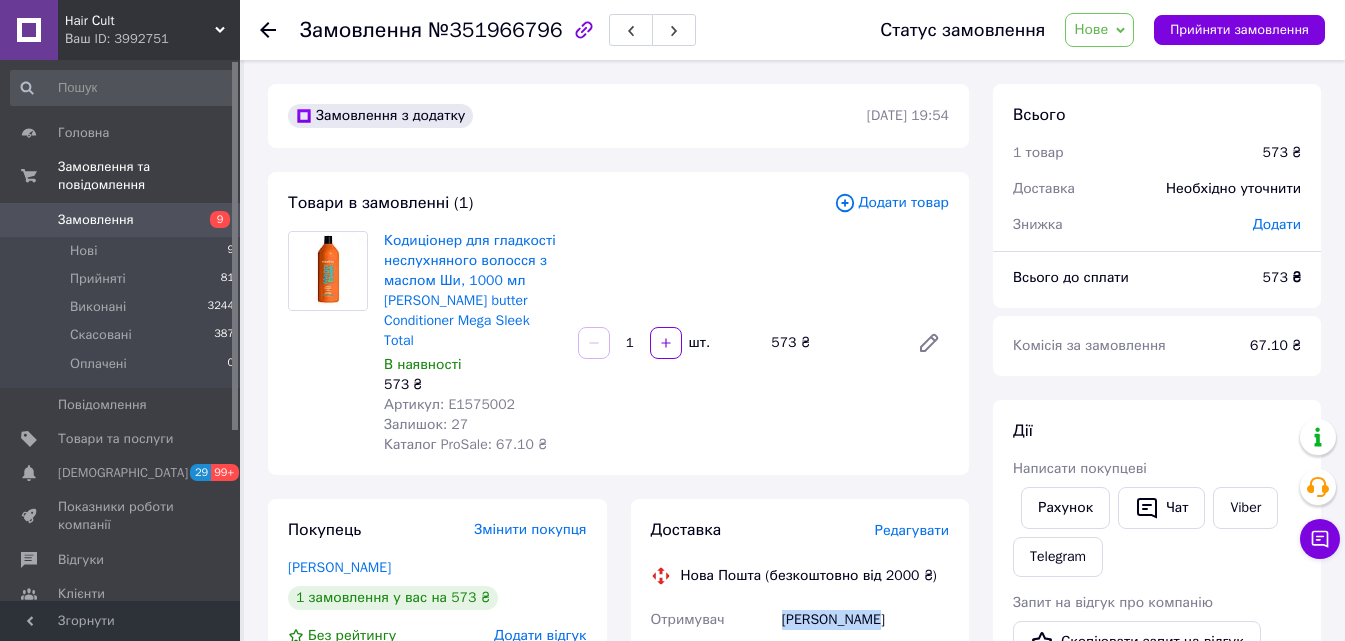 click on "Нове" at bounding box center (1099, 30) 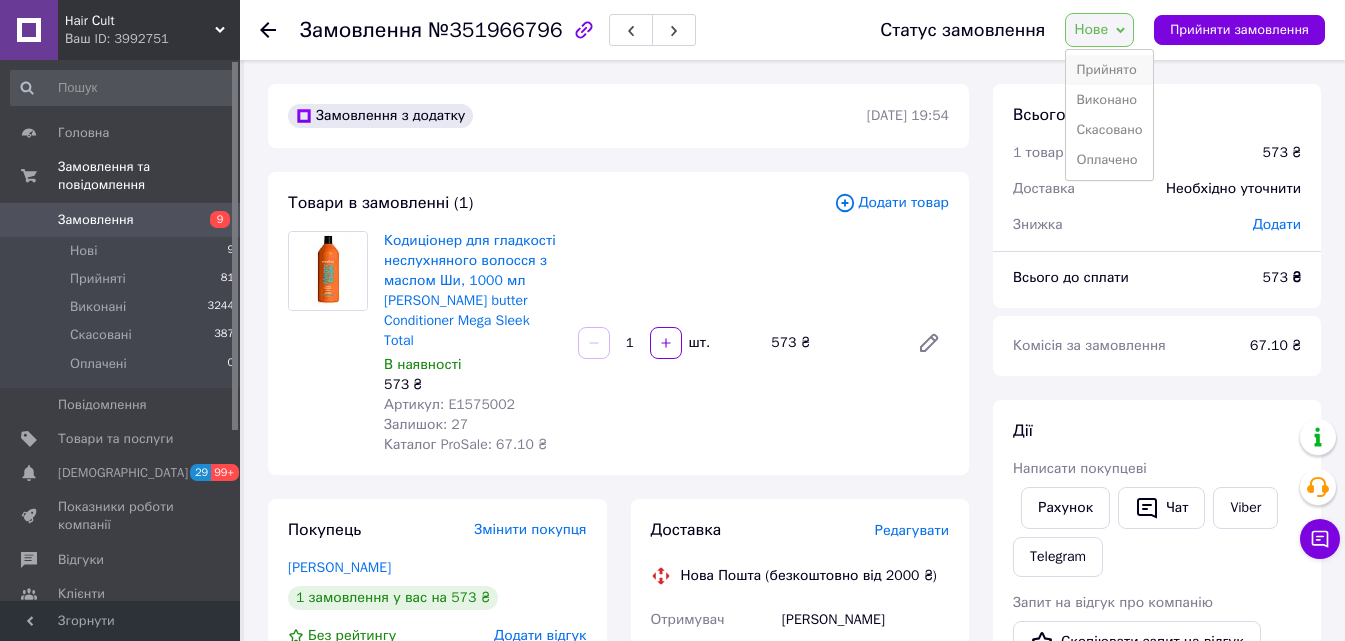 click on "Прийнято" at bounding box center [1109, 70] 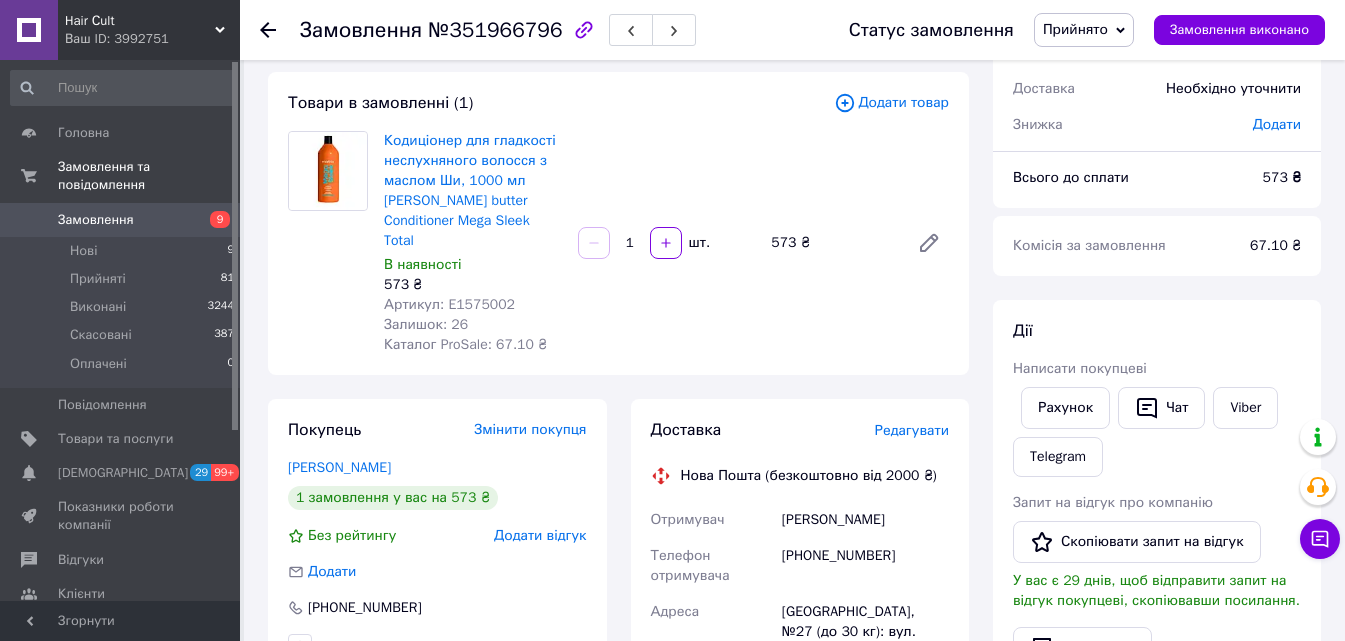 scroll, scrollTop: 400, scrollLeft: 0, axis: vertical 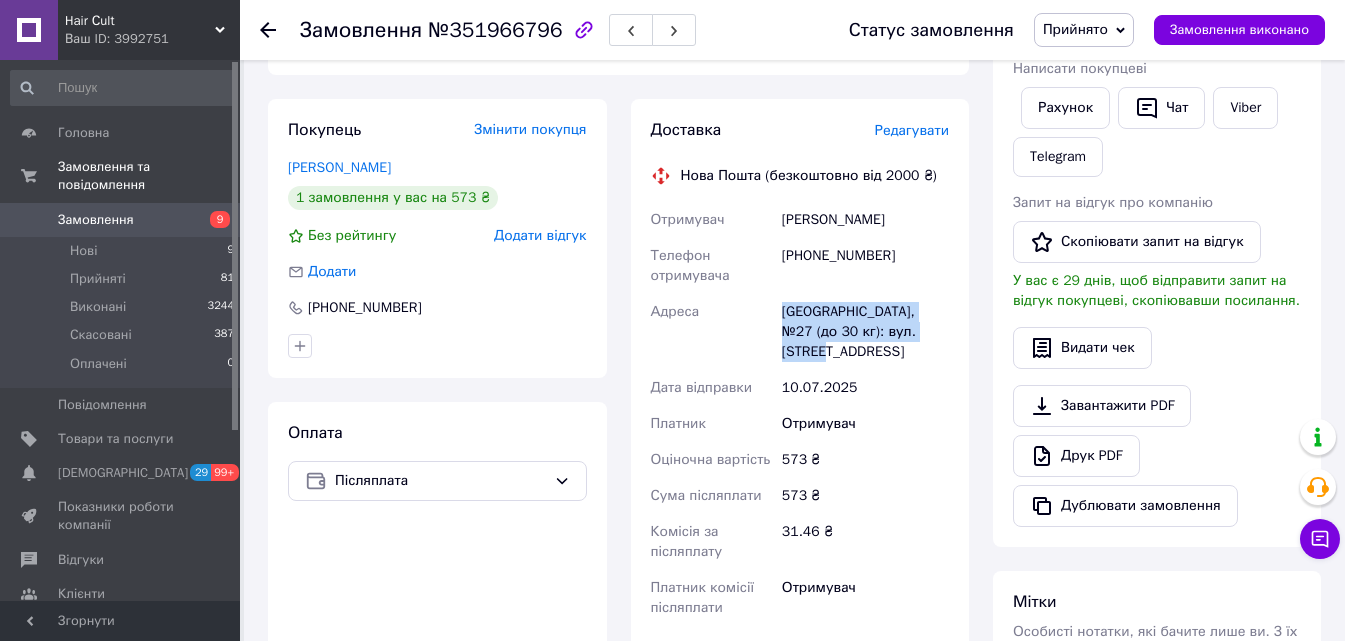drag, startPoint x: 955, startPoint y: 329, endPoint x: 763, endPoint y: 281, distance: 197.90907 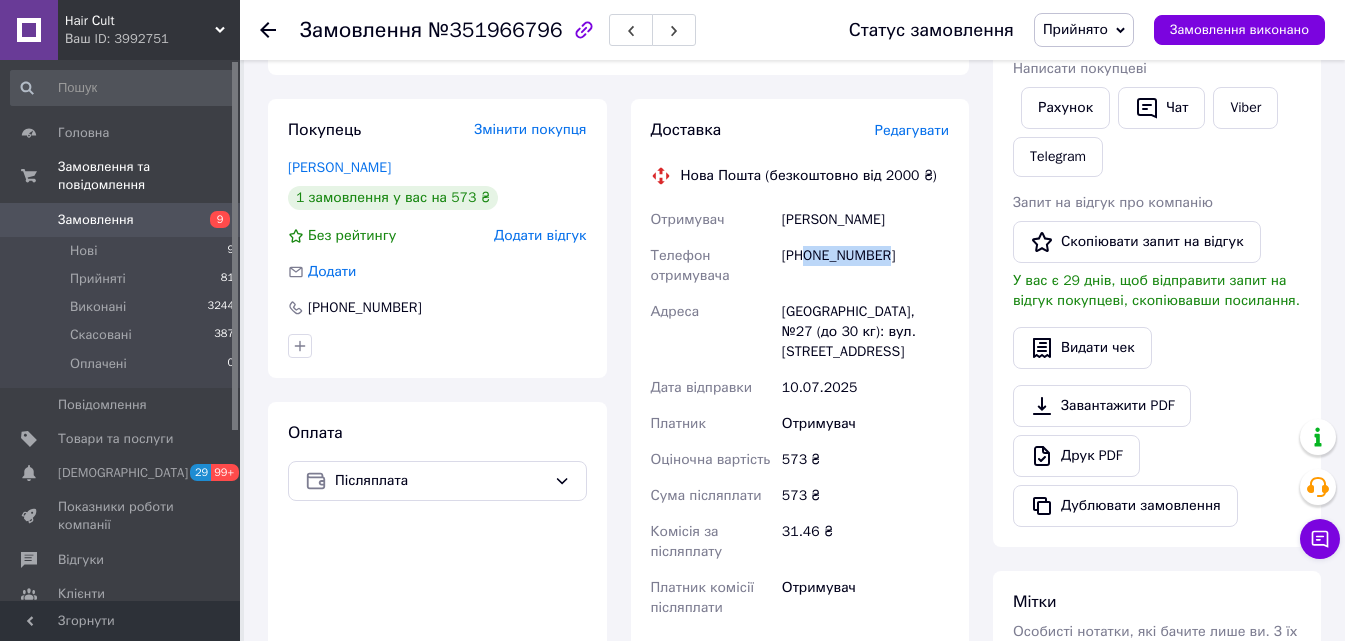 drag, startPoint x: 896, startPoint y: 236, endPoint x: 803, endPoint y: 240, distance: 93.08598 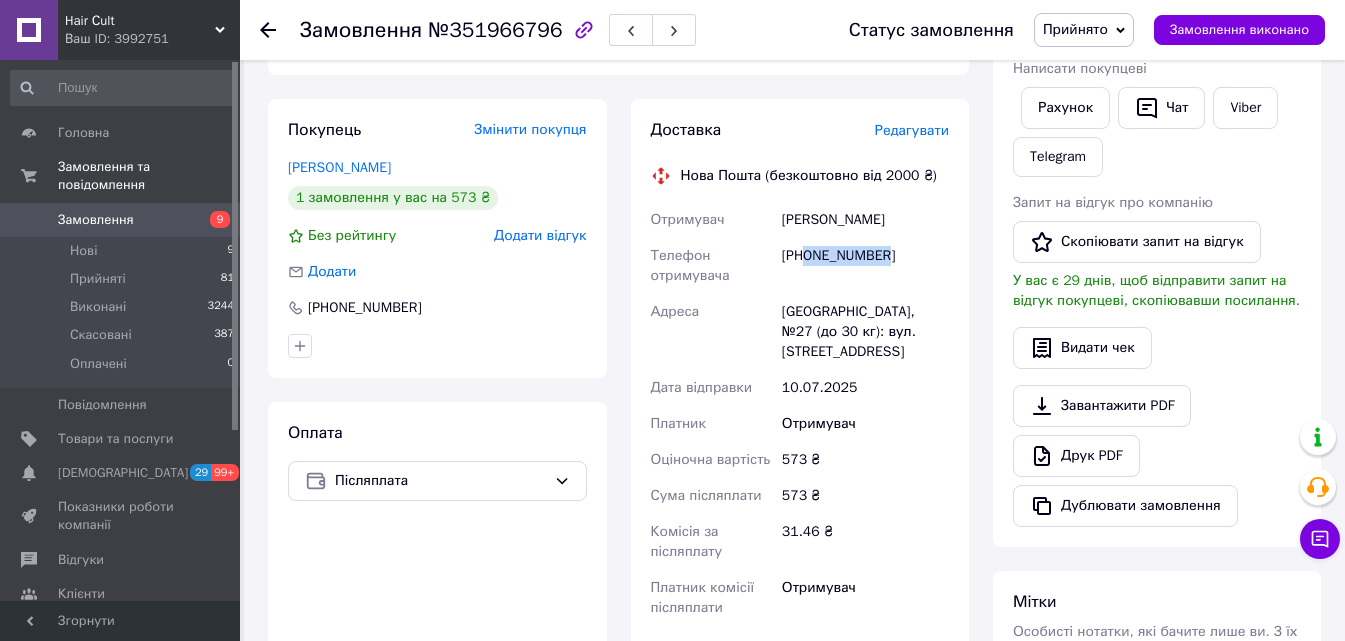scroll, scrollTop: 0, scrollLeft: 0, axis: both 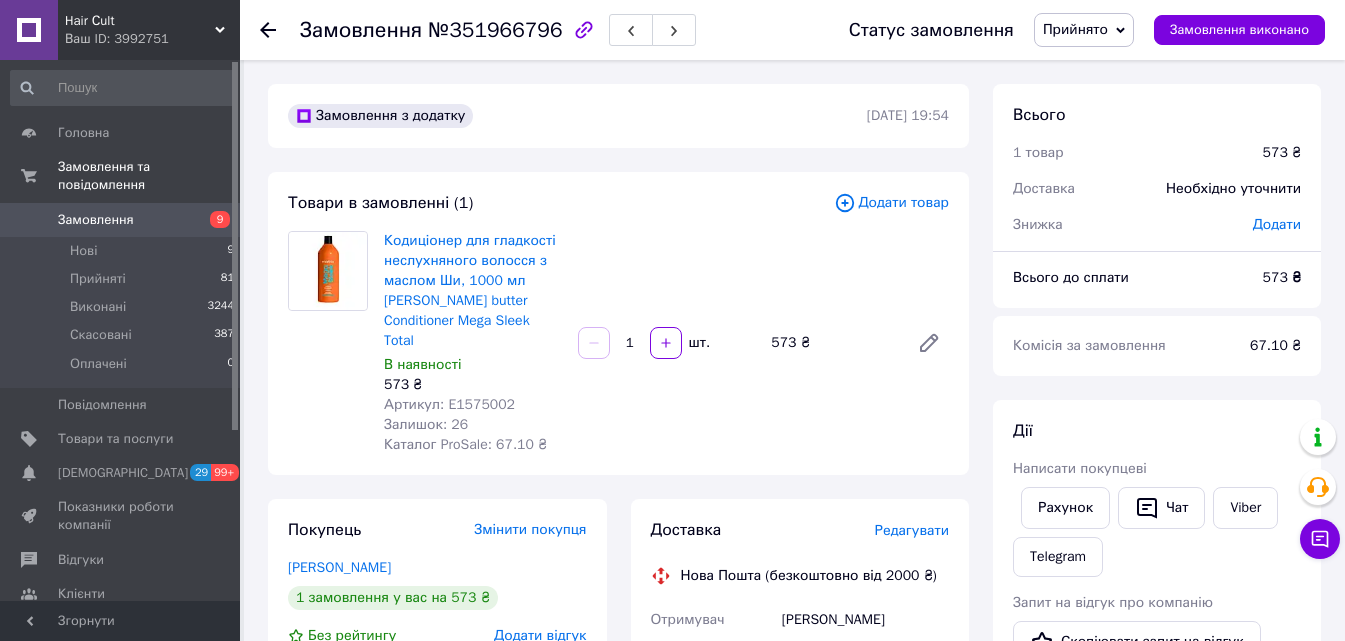 click on "№351966796" at bounding box center (495, 30) 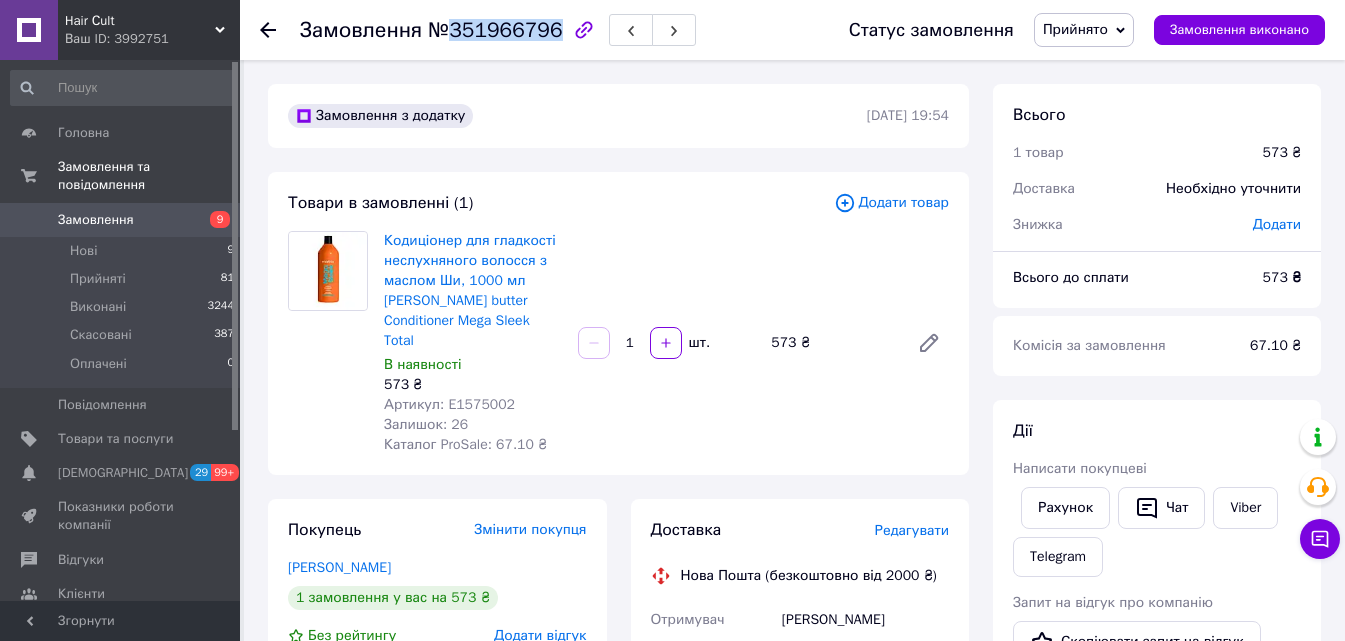 click on "№351966796" at bounding box center [495, 30] 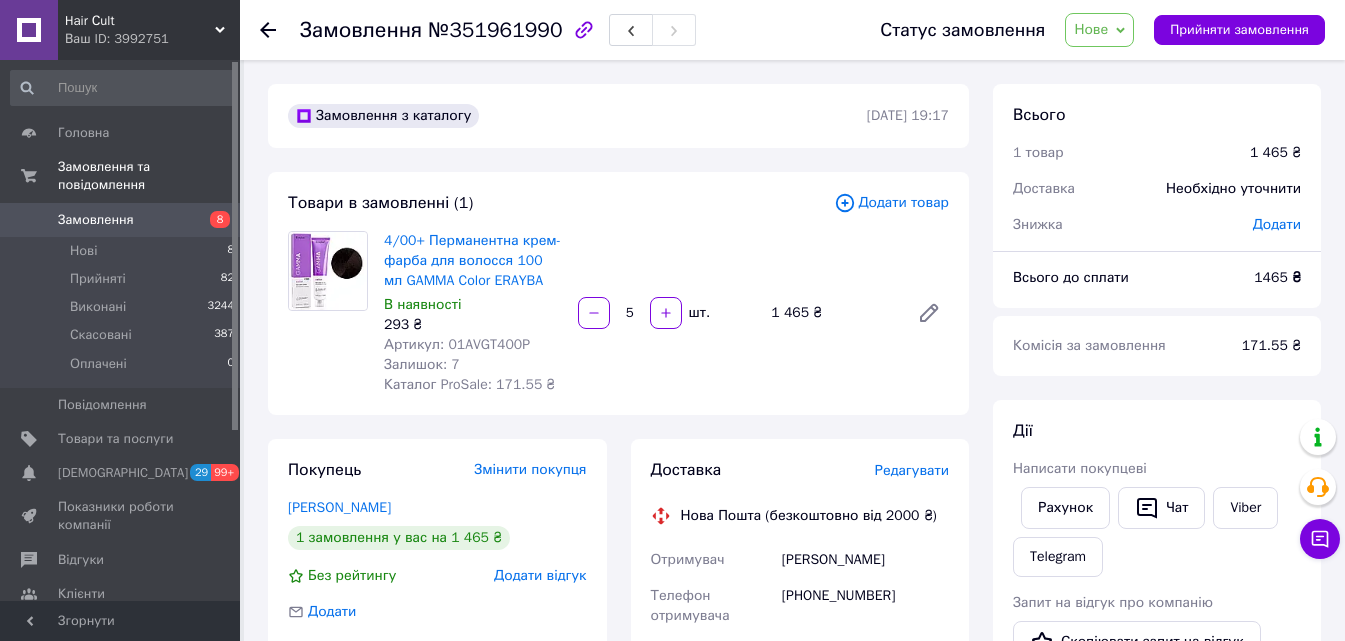 scroll, scrollTop: 100, scrollLeft: 0, axis: vertical 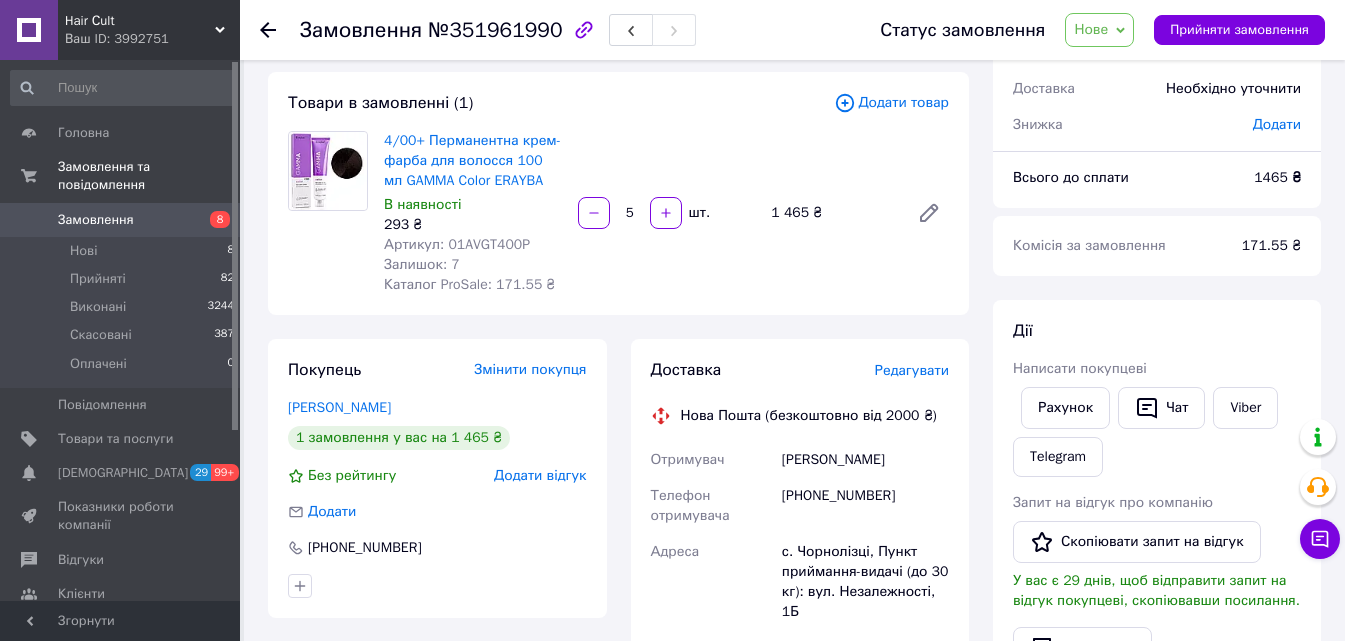 drag, startPoint x: 916, startPoint y: 456, endPoint x: 761, endPoint y: 453, distance: 155.02902 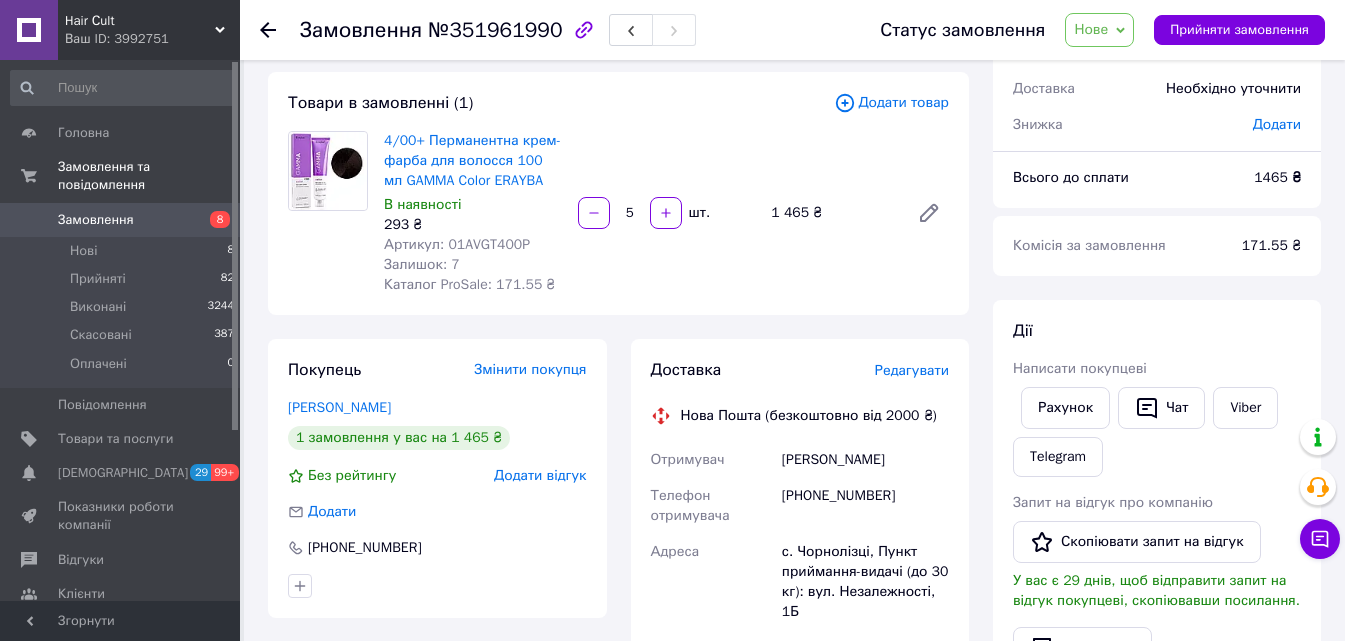 scroll, scrollTop: 300, scrollLeft: 0, axis: vertical 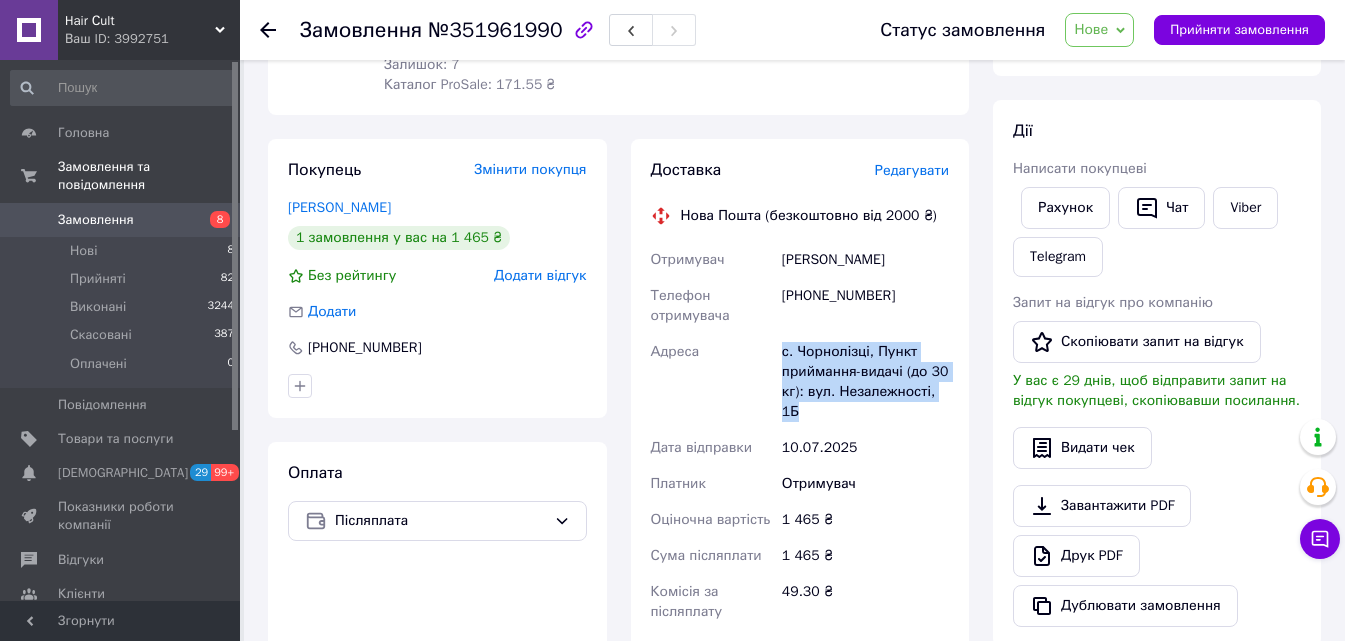 drag, startPoint x: 849, startPoint y: 378, endPoint x: 738, endPoint y: 360, distance: 112.44999 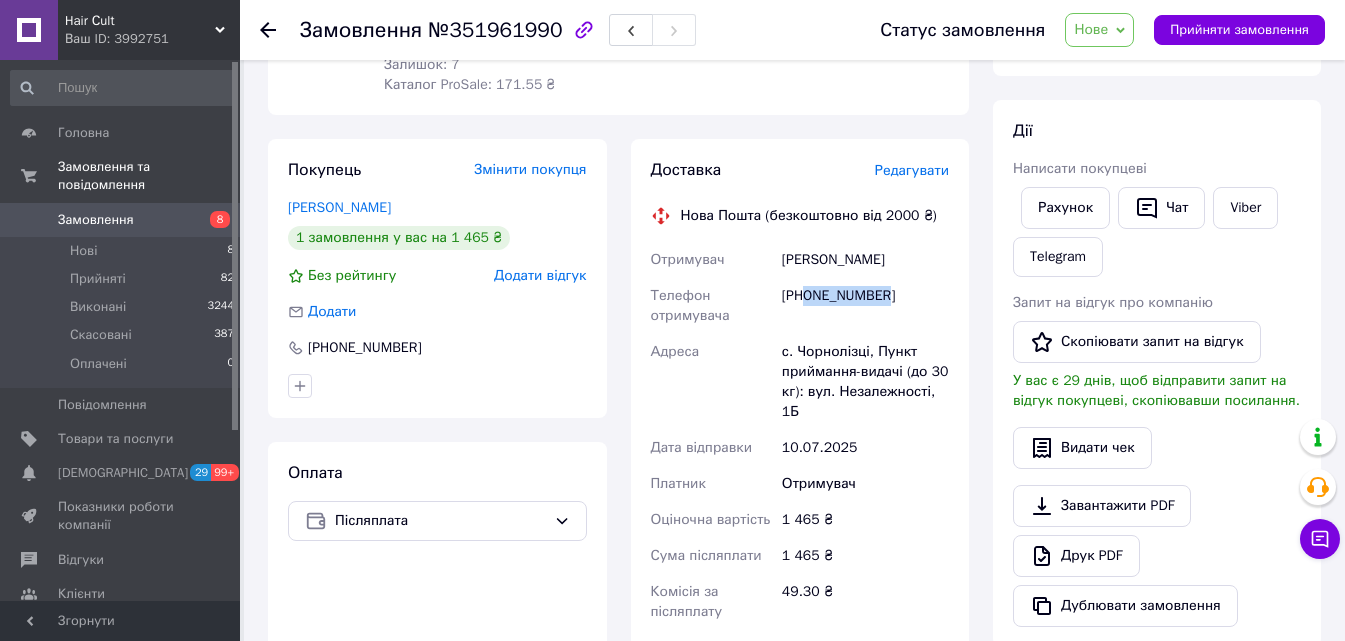 drag, startPoint x: 880, startPoint y: 297, endPoint x: 804, endPoint y: 294, distance: 76.05919 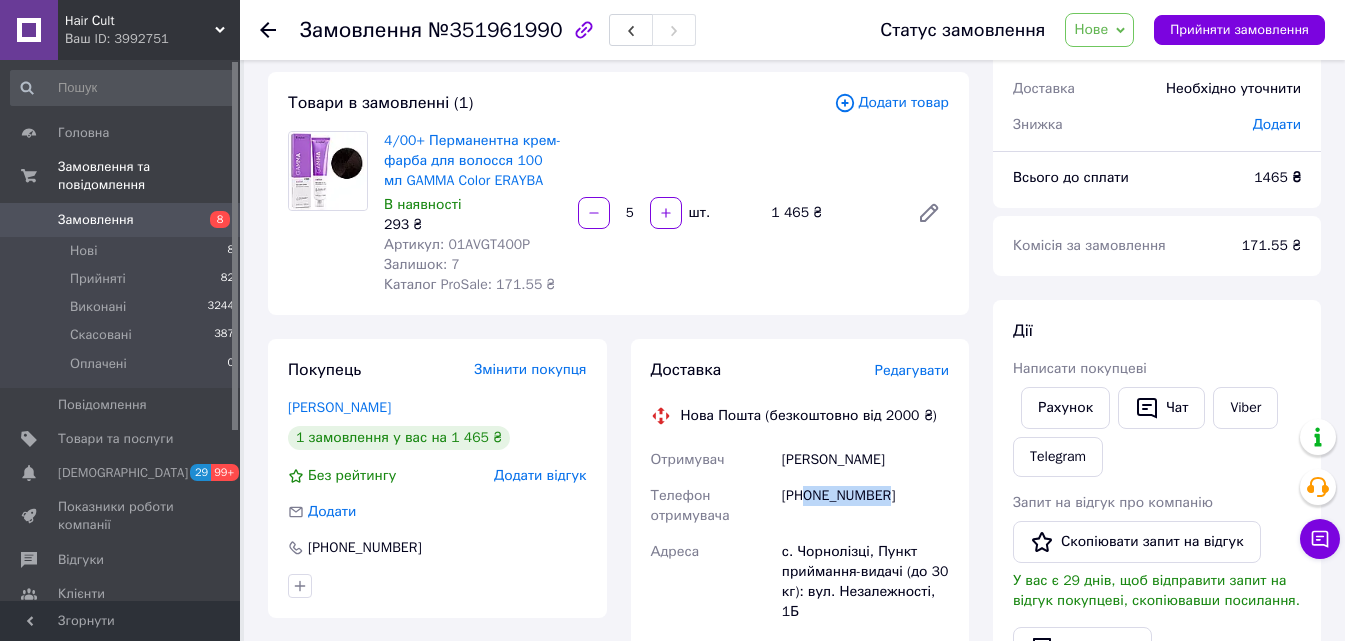 scroll, scrollTop: 0, scrollLeft: 0, axis: both 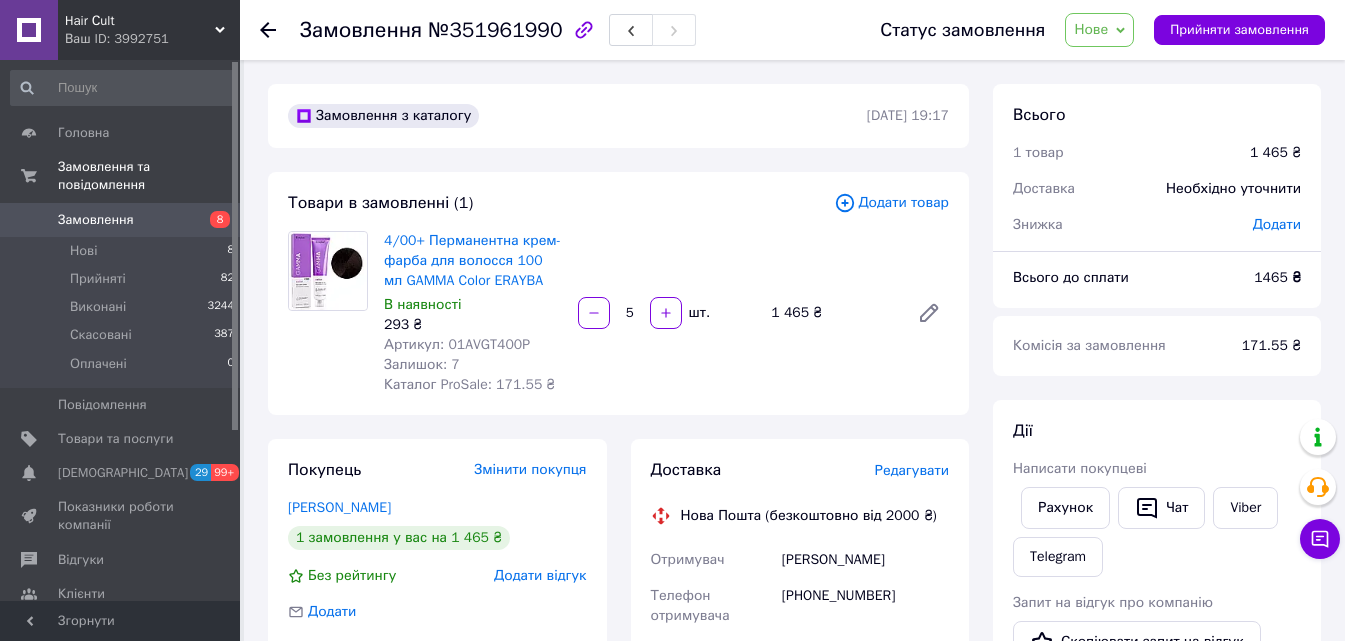 click on "№351961990" at bounding box center [495, 30] 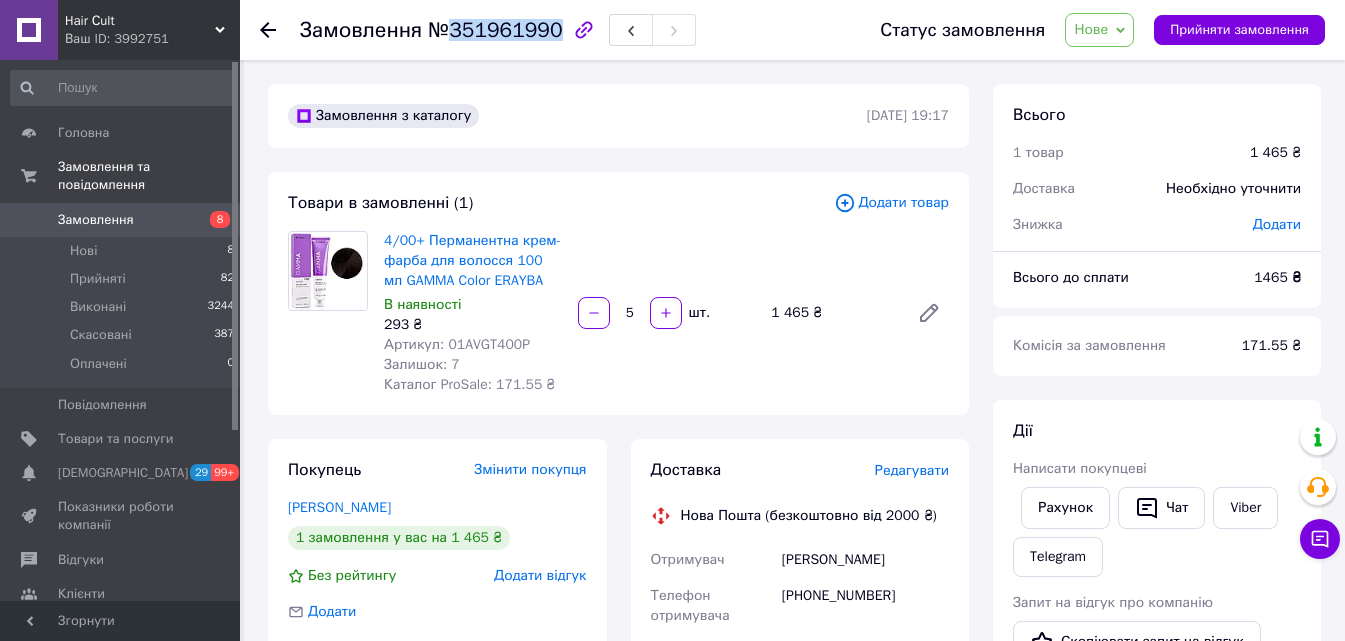 click on "№351961990" at bounding box center (495, 30) 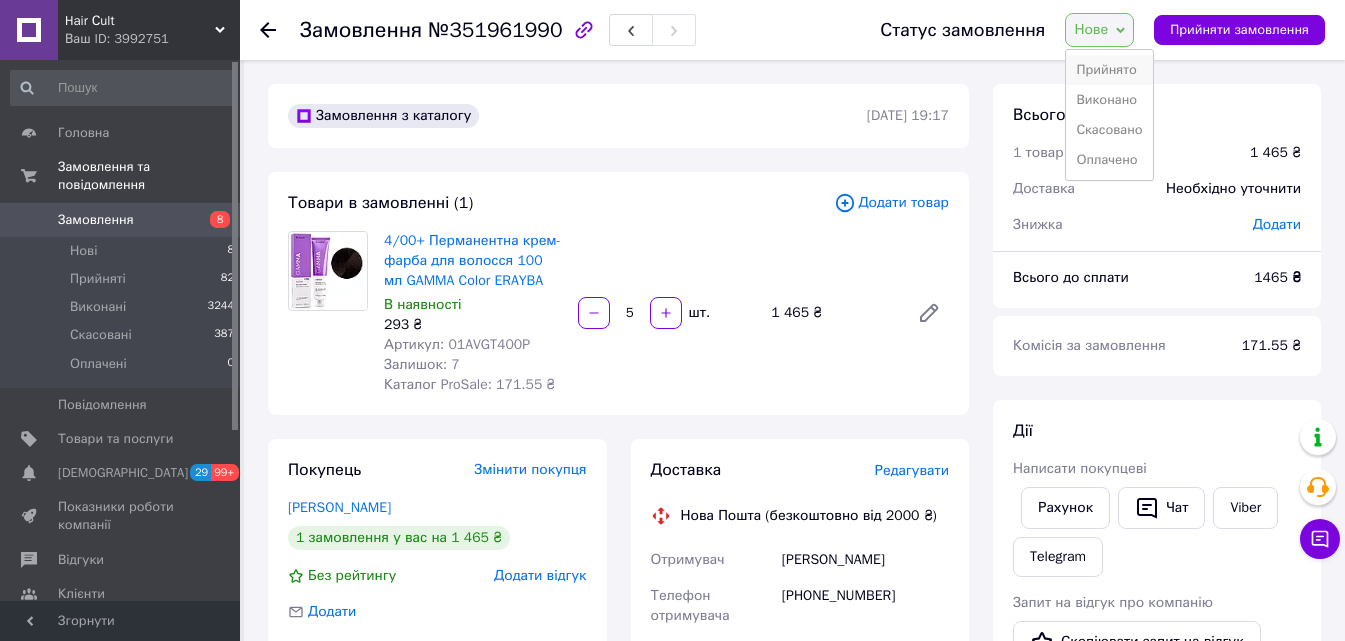 click on "Прийнято" at bounding box center [1109, 70] 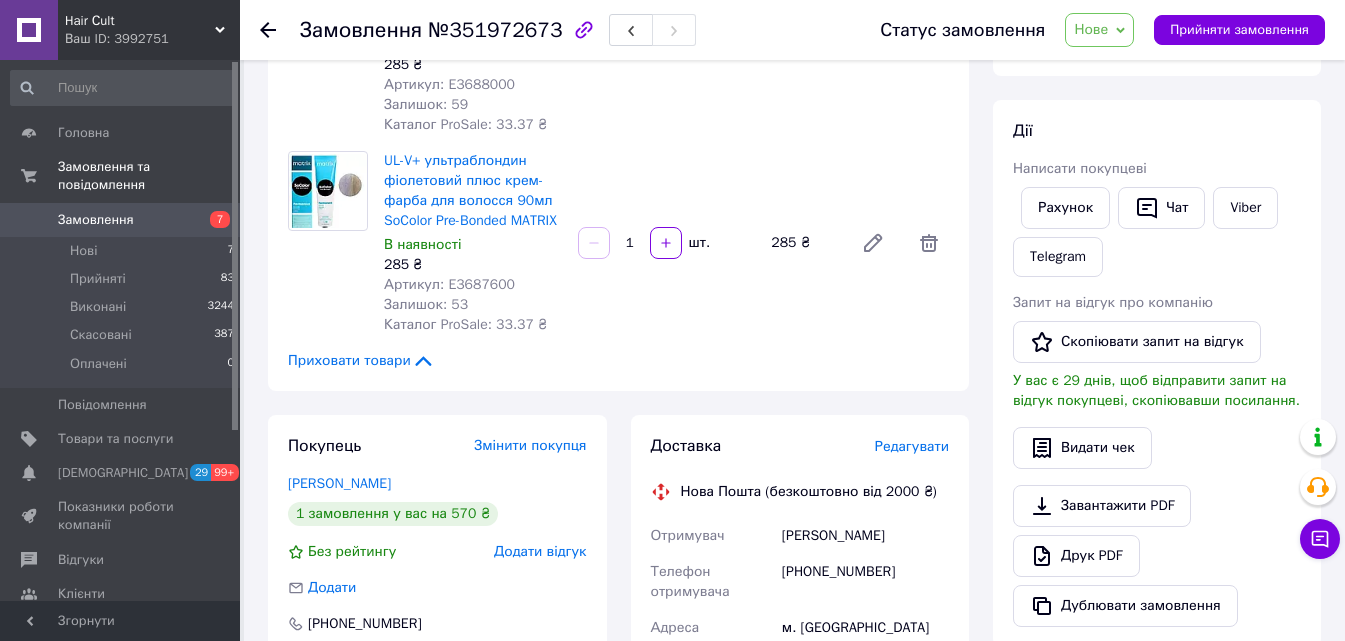 scroll, scrollTop: 700, scrollLeft: 0, axis: vertical 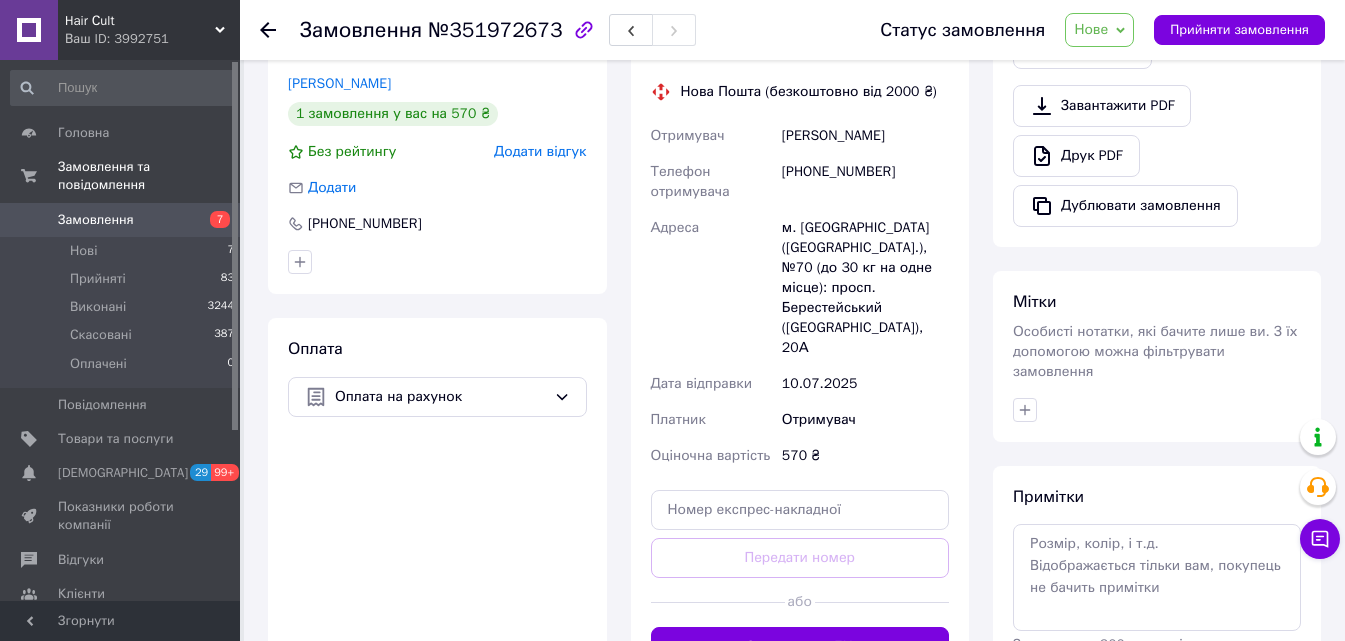 drag, startPoint x: 893, startPoint y: 152, endPoint x: 743, endPoint y: 154, distance: 150.01334 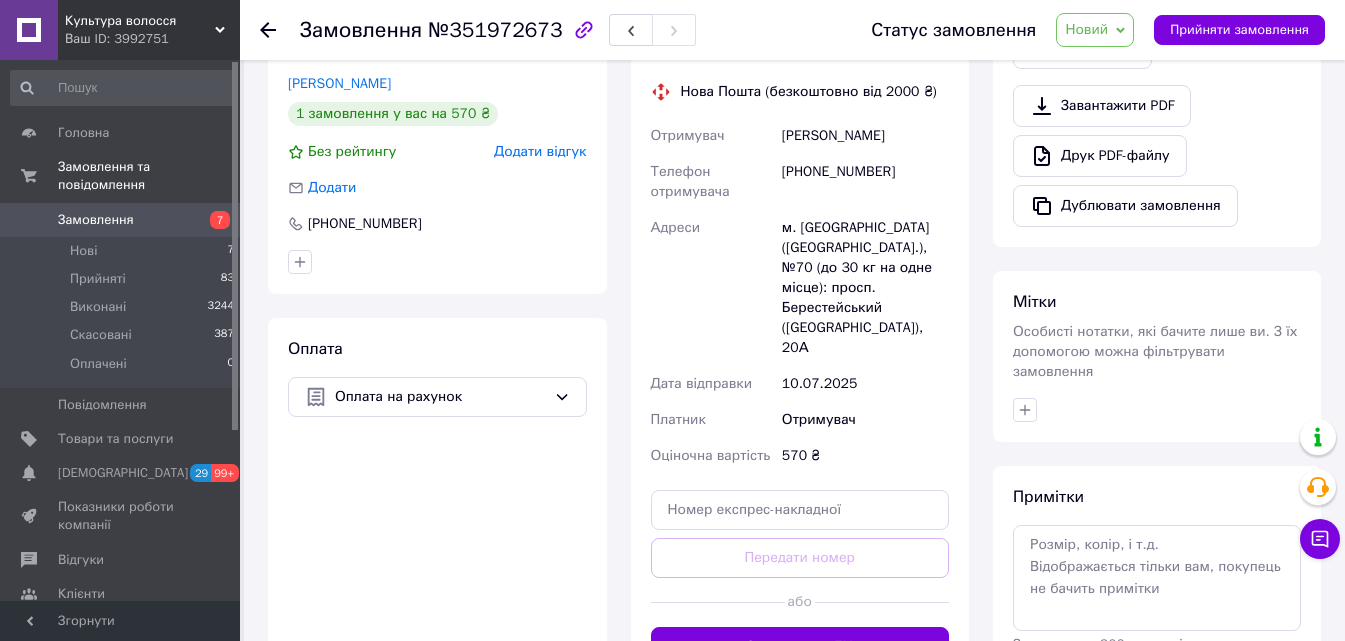 click on "[PERSON_NAME]" at bounding box center [865, 136] 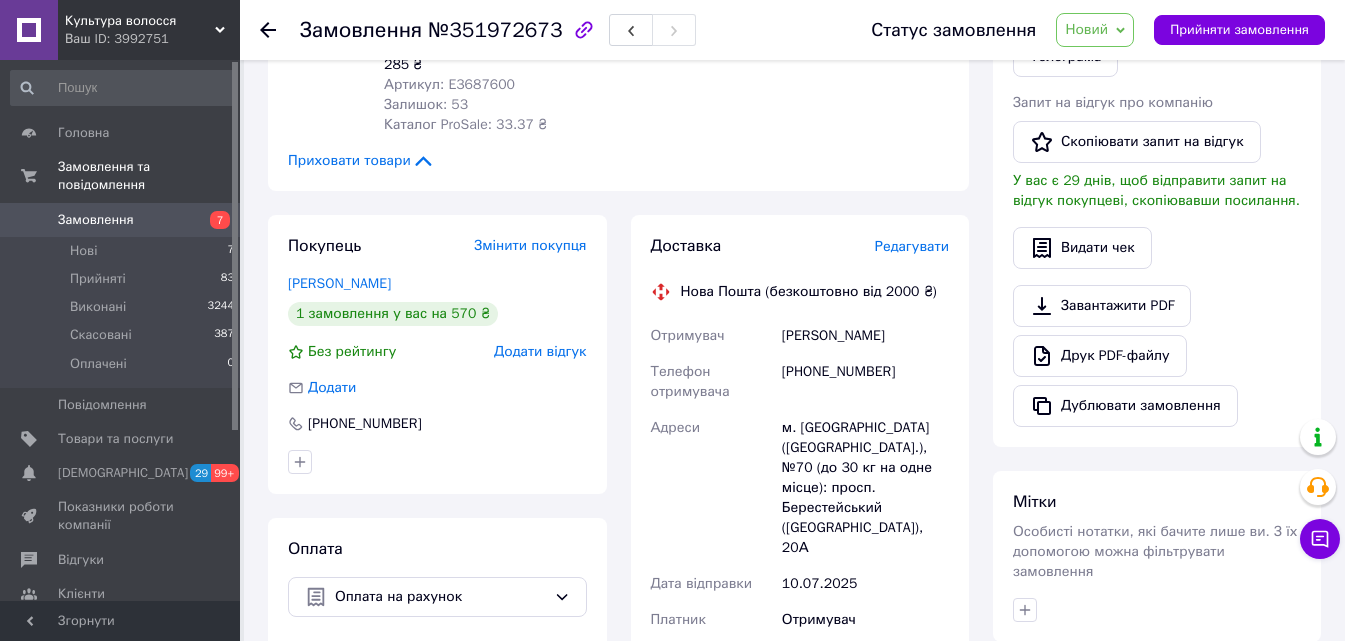 scroll, scrollTop: 700, scrollLeft: 0, axis: vertical 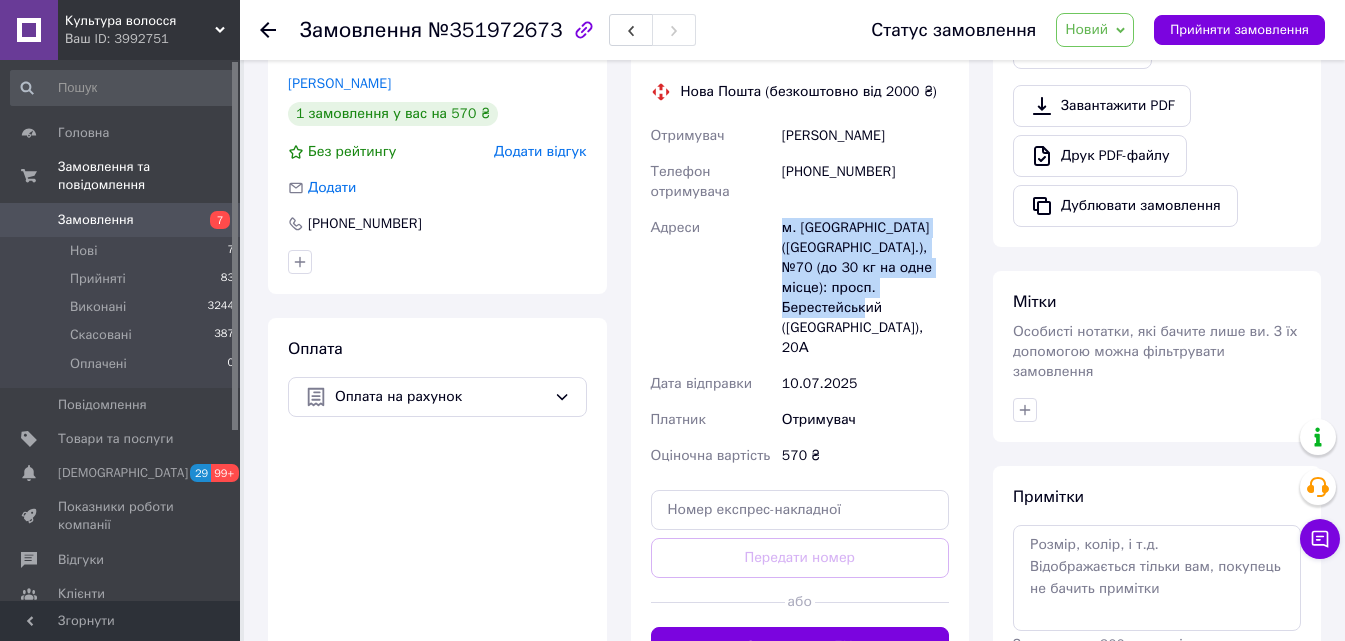 drag, startPoint x: 902, startPoint y: 323, endPoint x: 769, endPoint y: 247, distance: 153.18289 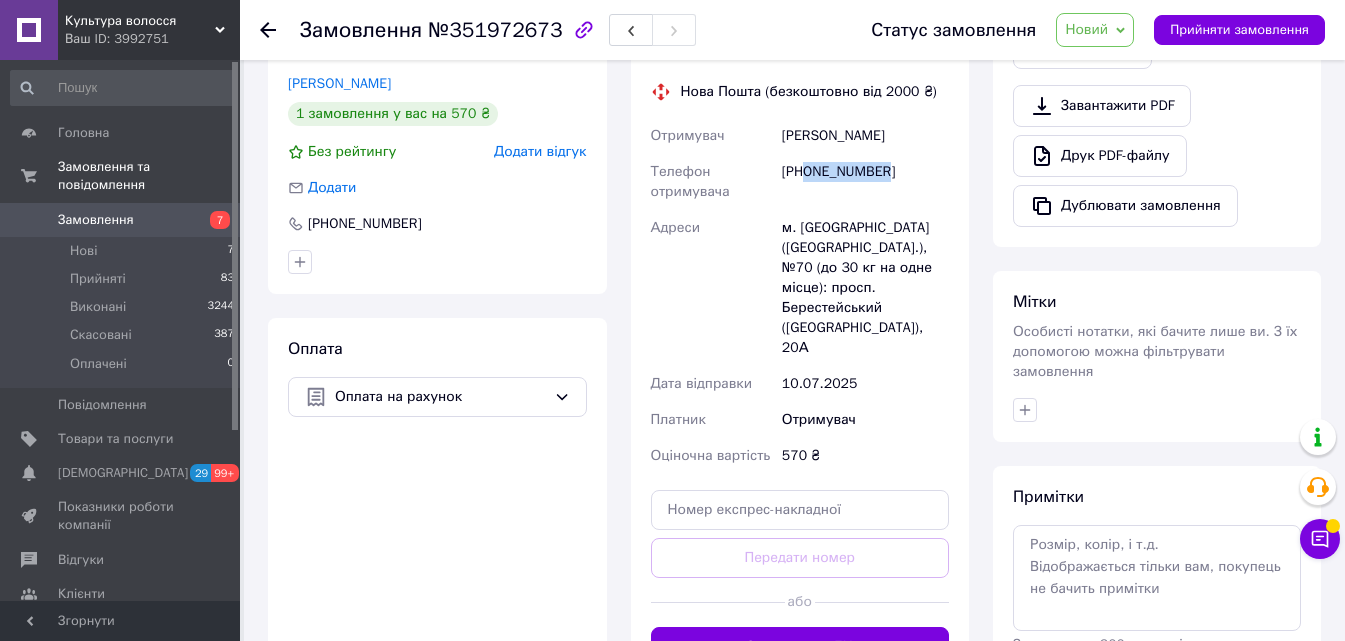 drag, startPoint x: 893, startPoint y: 196, endPoint x: 803, endPoint y: 190, distance: 90.199776 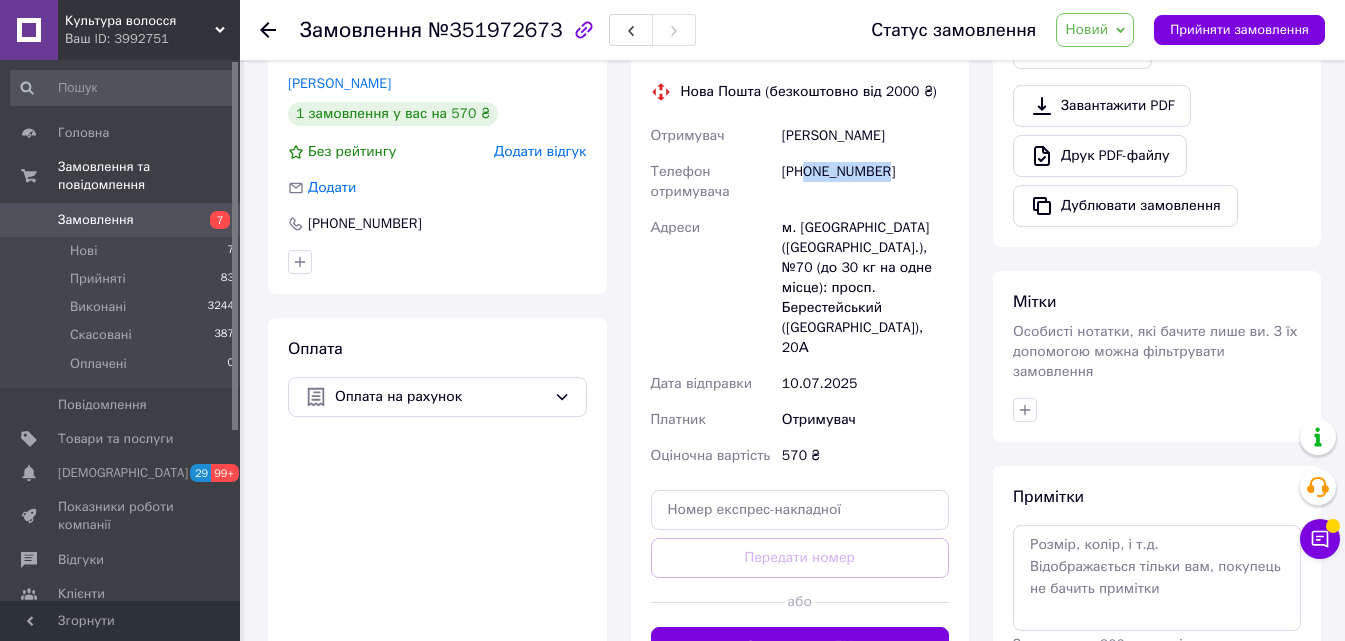 click on "+380675970046" at bounding box center [865, 182] 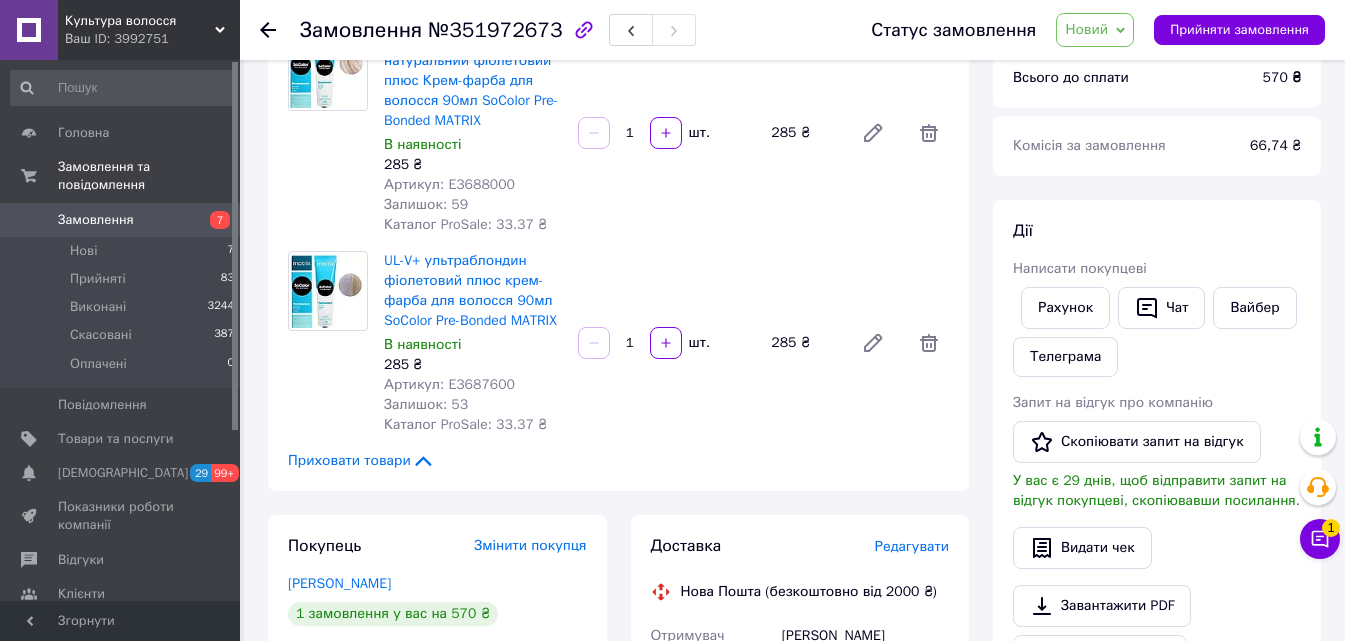 scroll, scrollTop: 100, scrollLeft: 0, axis: vertical 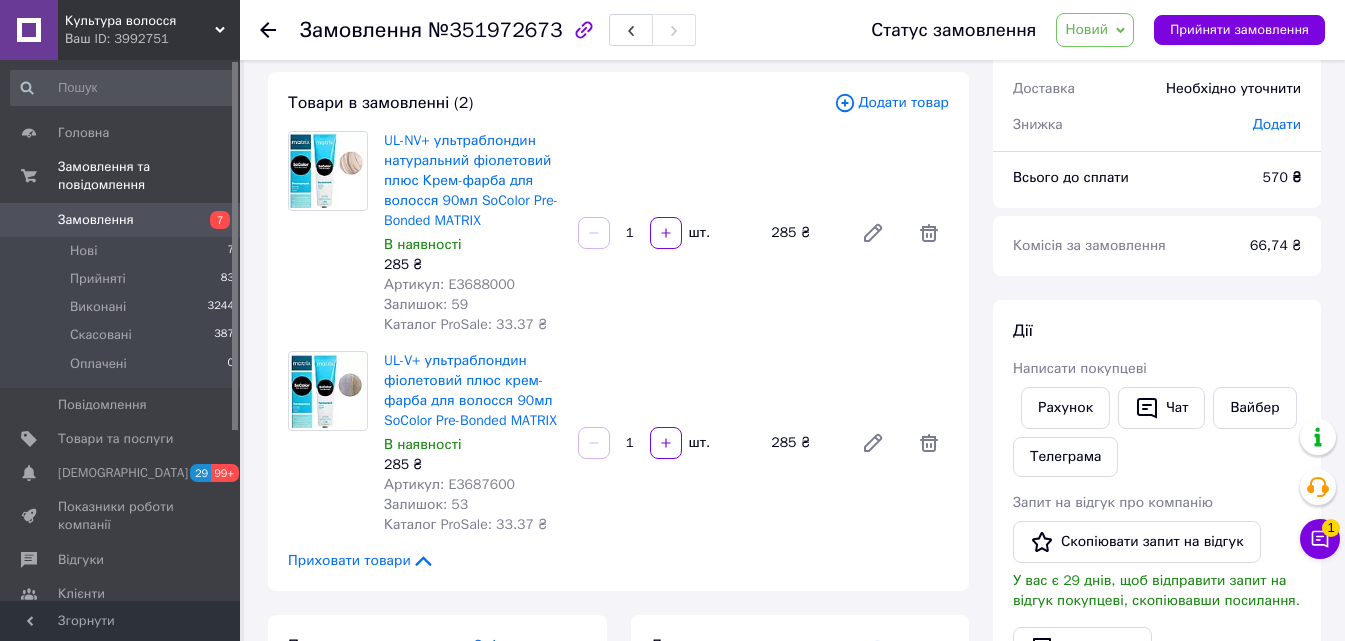 click on "№351972673" at bounding box center (495, 30) 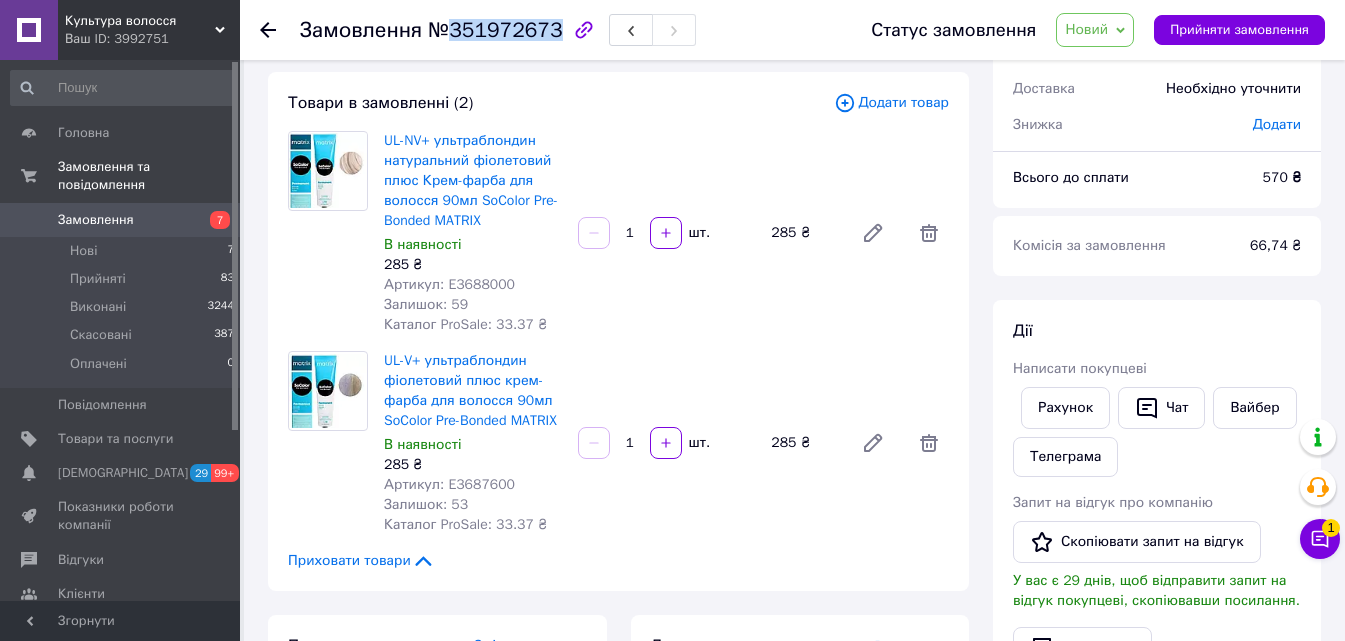 click on "№351972673" at bounding box center [495, 30] 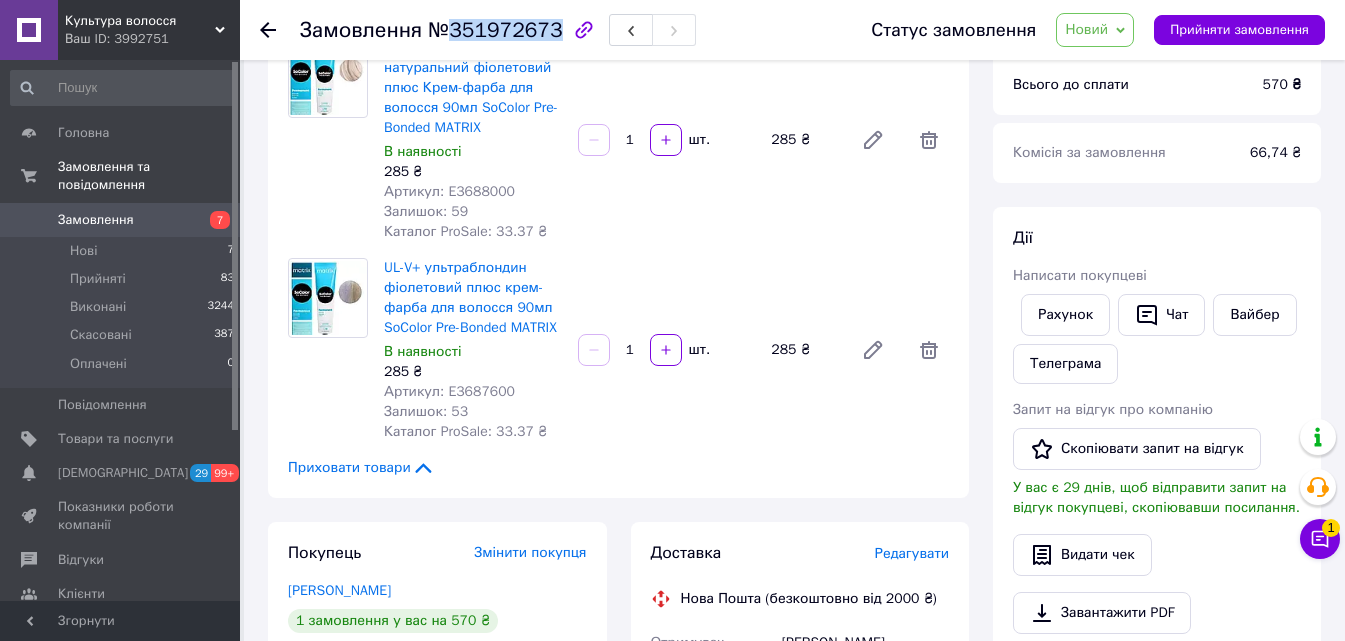 scroll, scrollTop: 93, scrollLeft: 0, axis: vertical 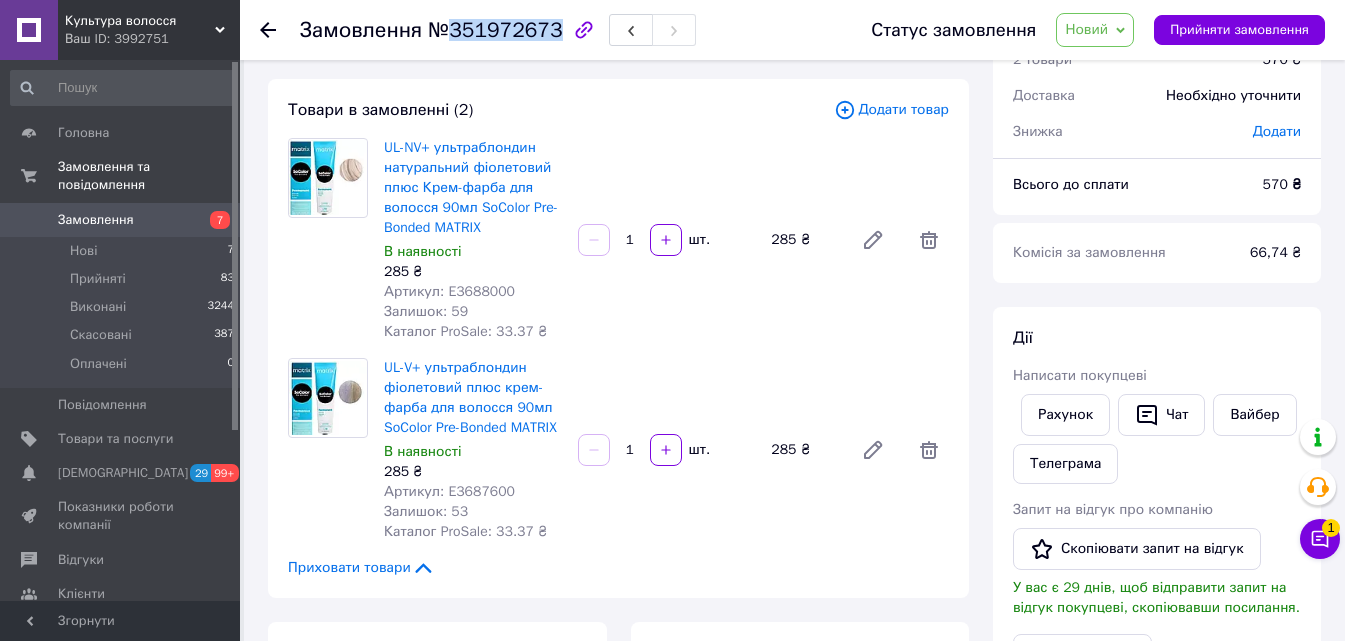 click on "Новий" at bounding box center (1095, 30) 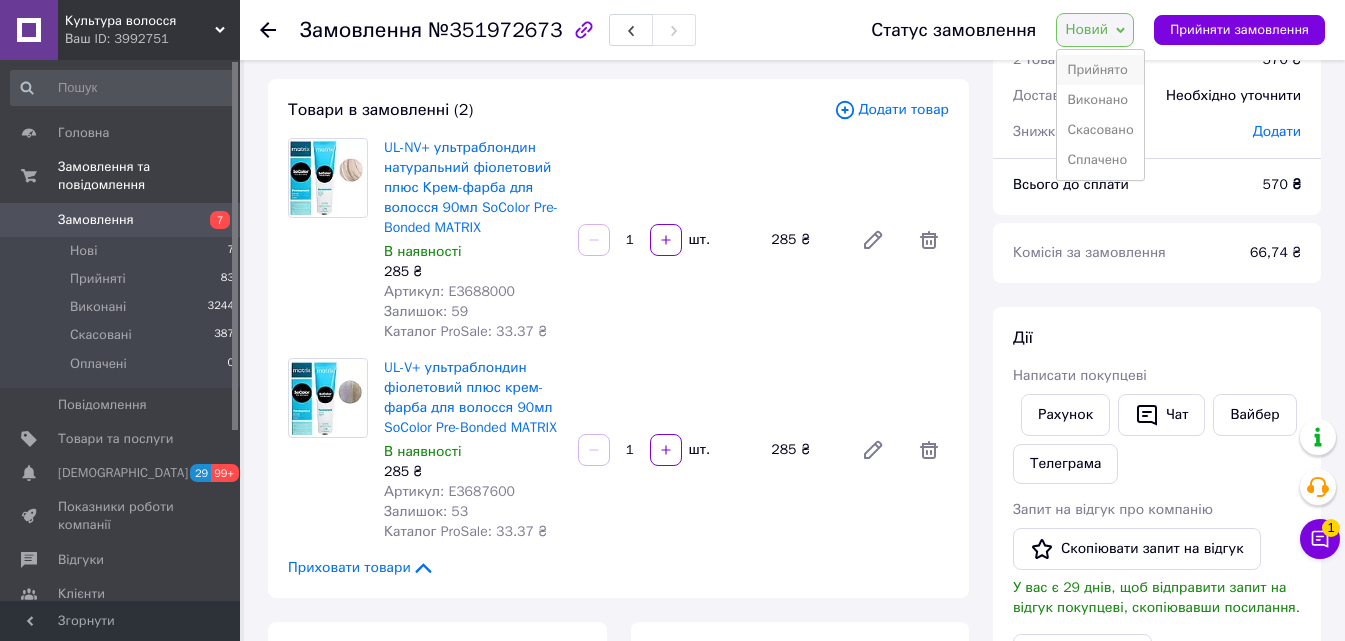 click on "Прийнято" at bounding box center (1100, 70) 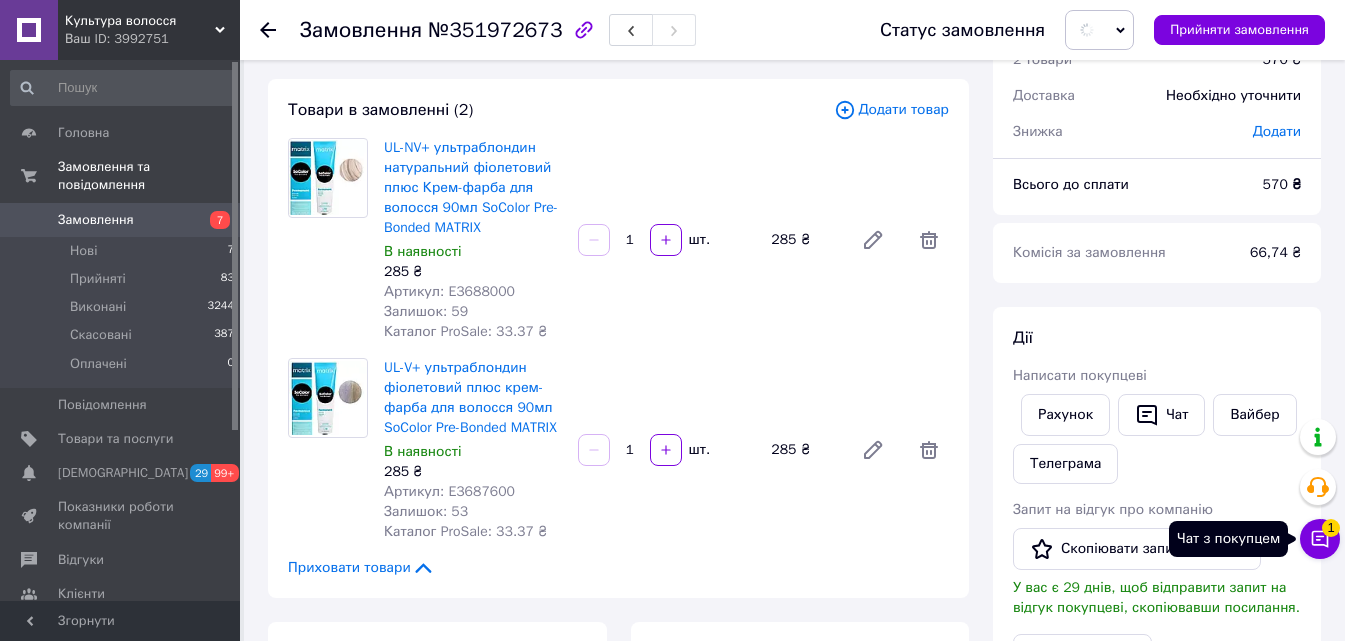 click 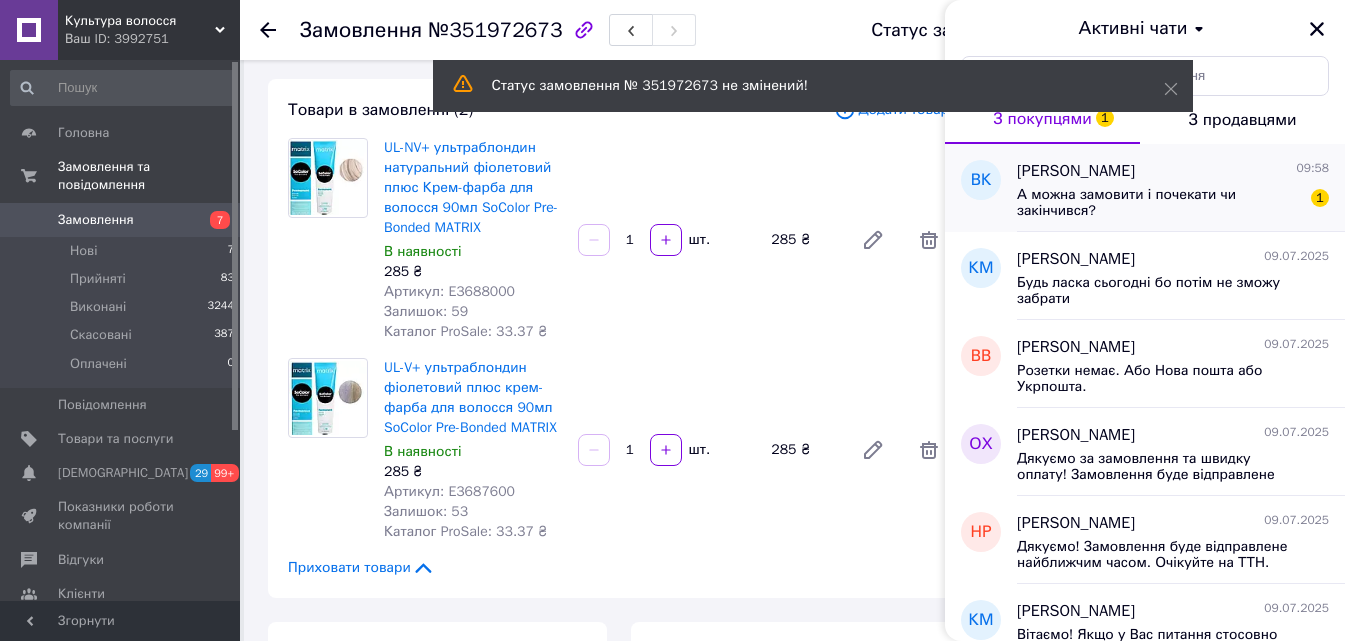 click on "Вікторія Котова 09:58 А можна замовити і почекати чи закінчився? 1" at bounding box center (1181, 188) 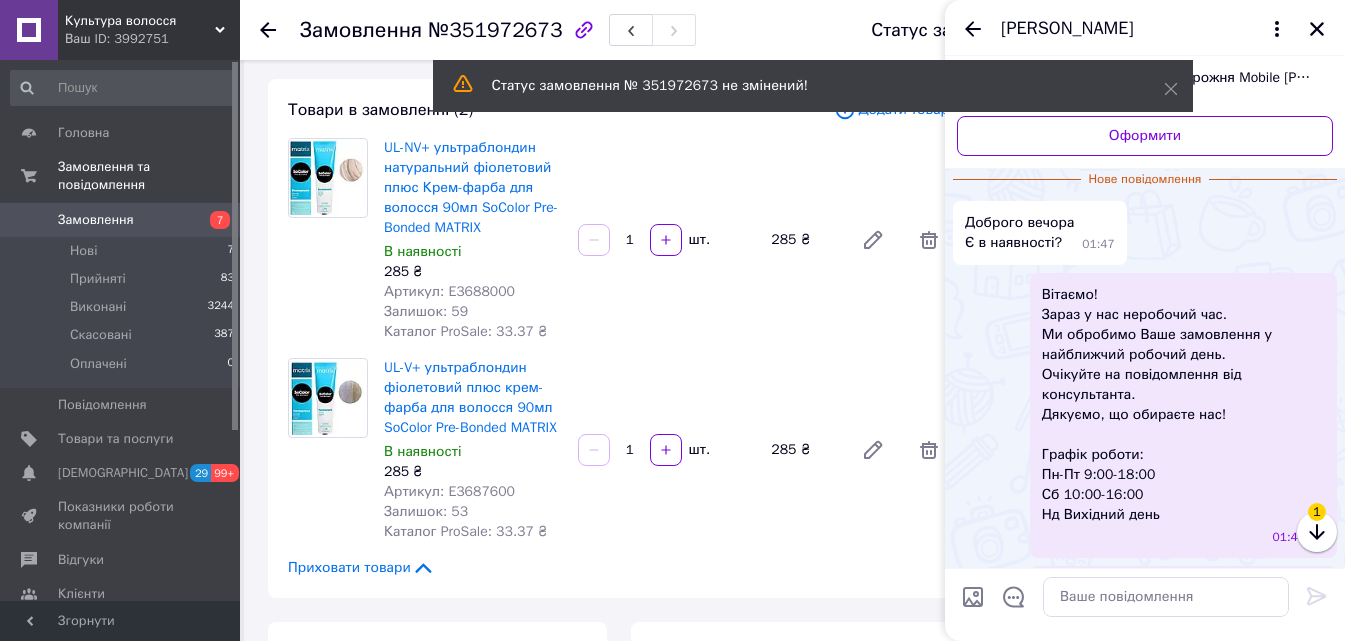 scroll, scrollTop: 227, scrollLeft: 0, axis: vertical 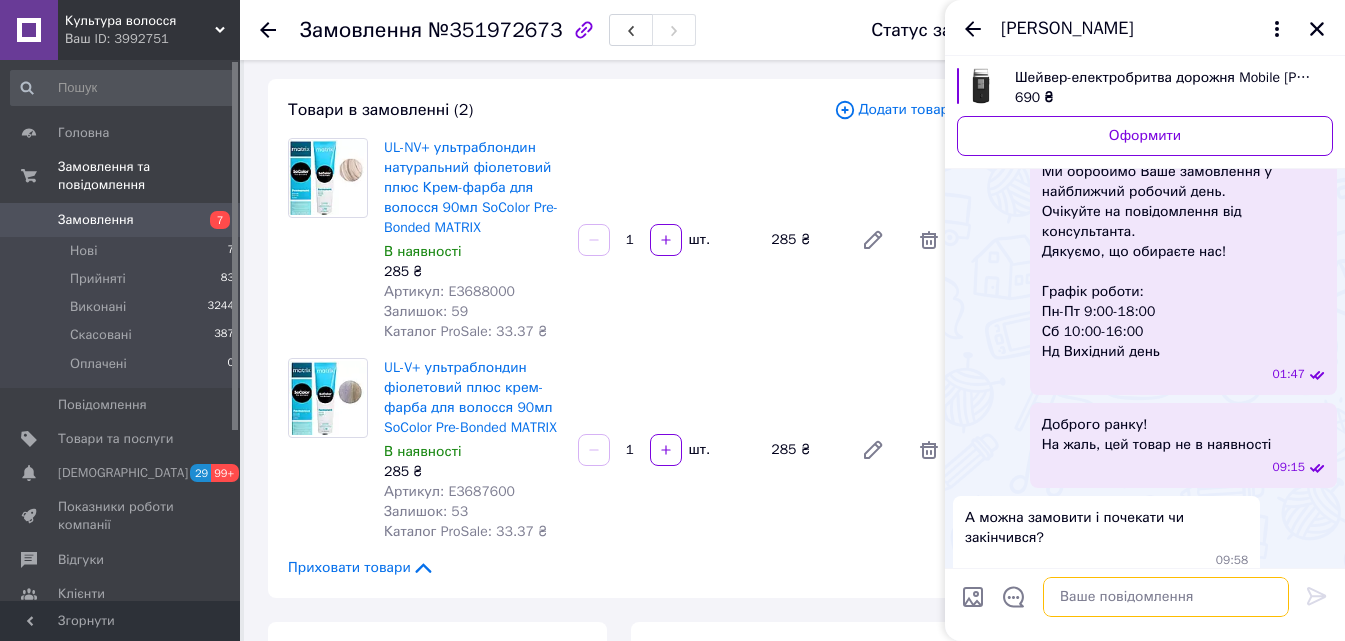 click at bounding box center [1166, 597] 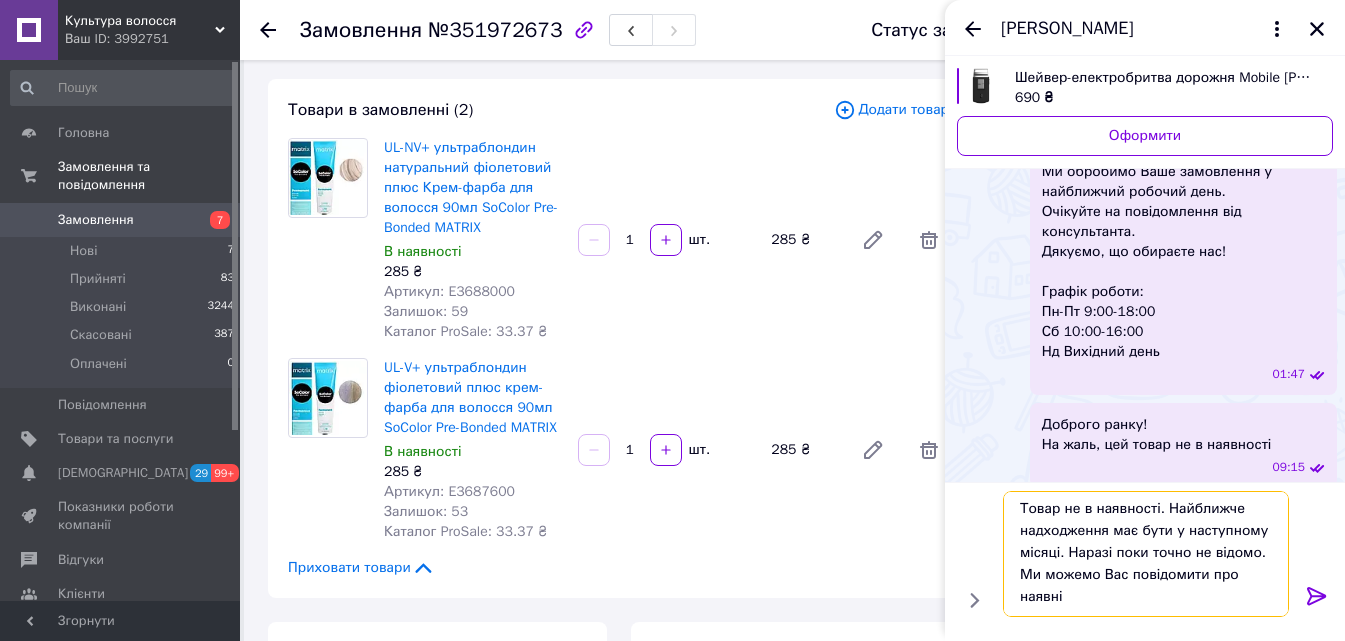 scroll, scrollTop: 2, scrollLeft: 0, axis: vertical 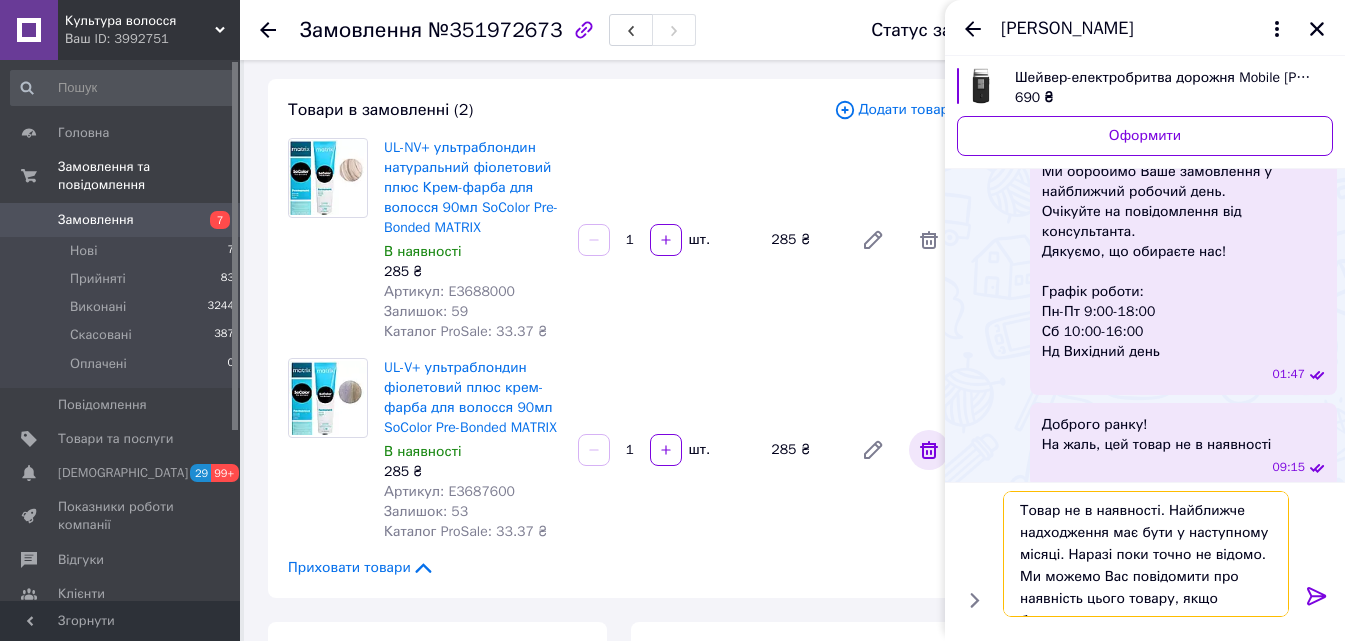 drag, startPoint x: 1270, startPoint y: 598, endPoint x: 919, endPoint y: 460, distance: 377.1538 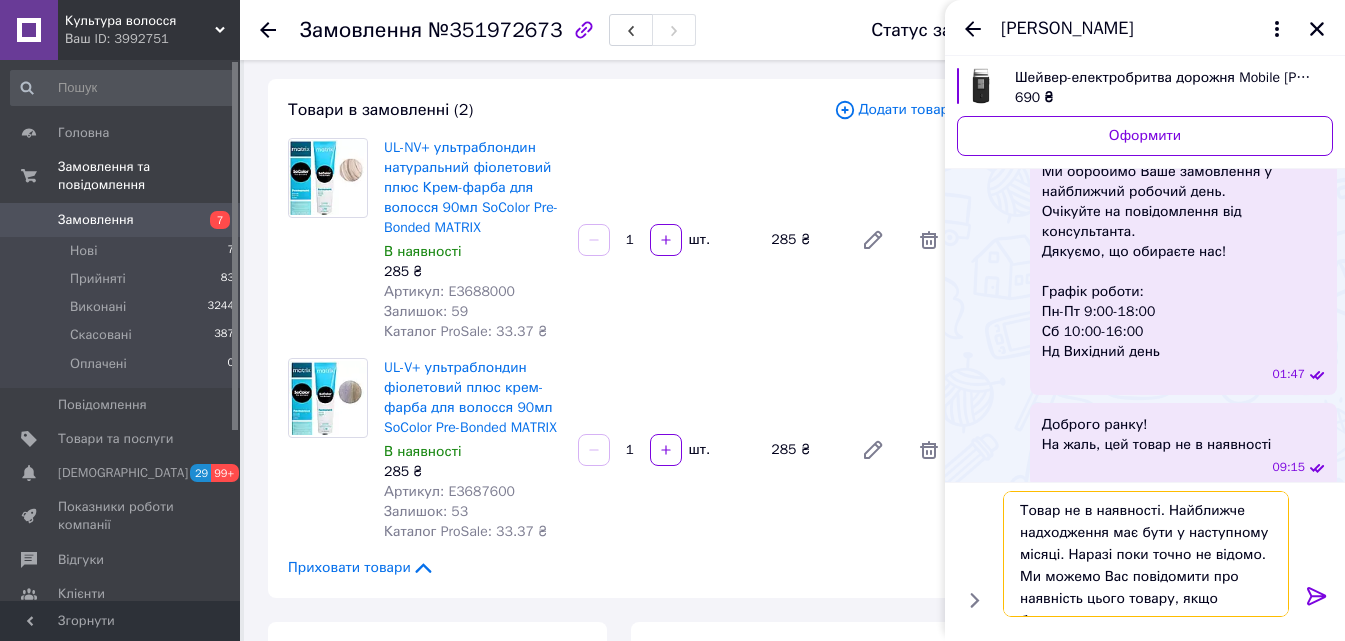 type on "Товар не в наявності. Найближче надходження має бути у наступному місяці. Наразі поки точно не відомо. Ми можемо Вас повідомити про наявність цього товару, якщо бажаєте" 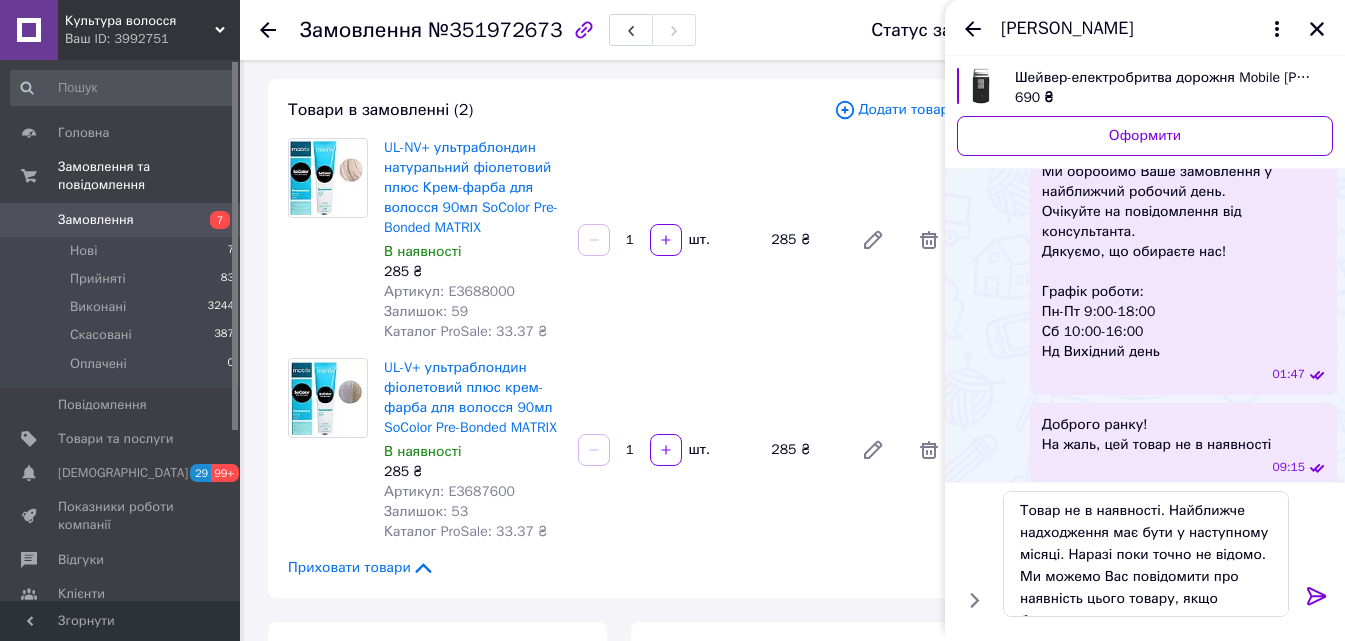 click 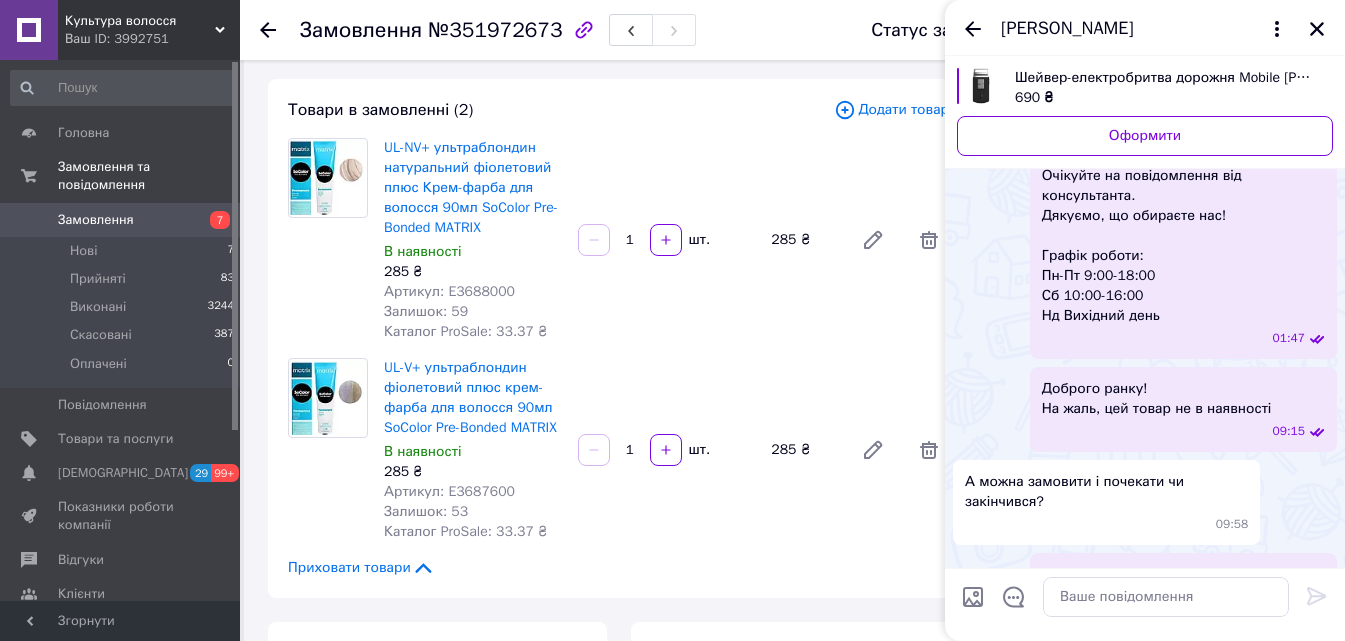 scroll, scrollTop: 344, scrollLeft: 0, axis: vertical 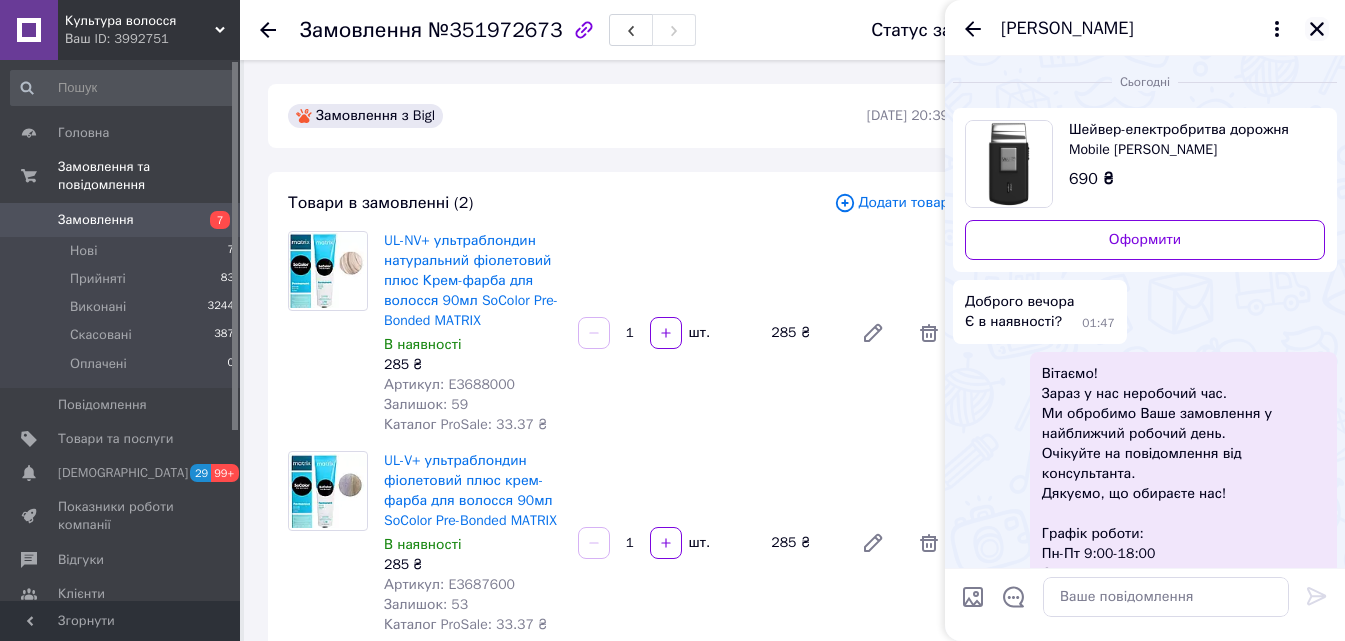click 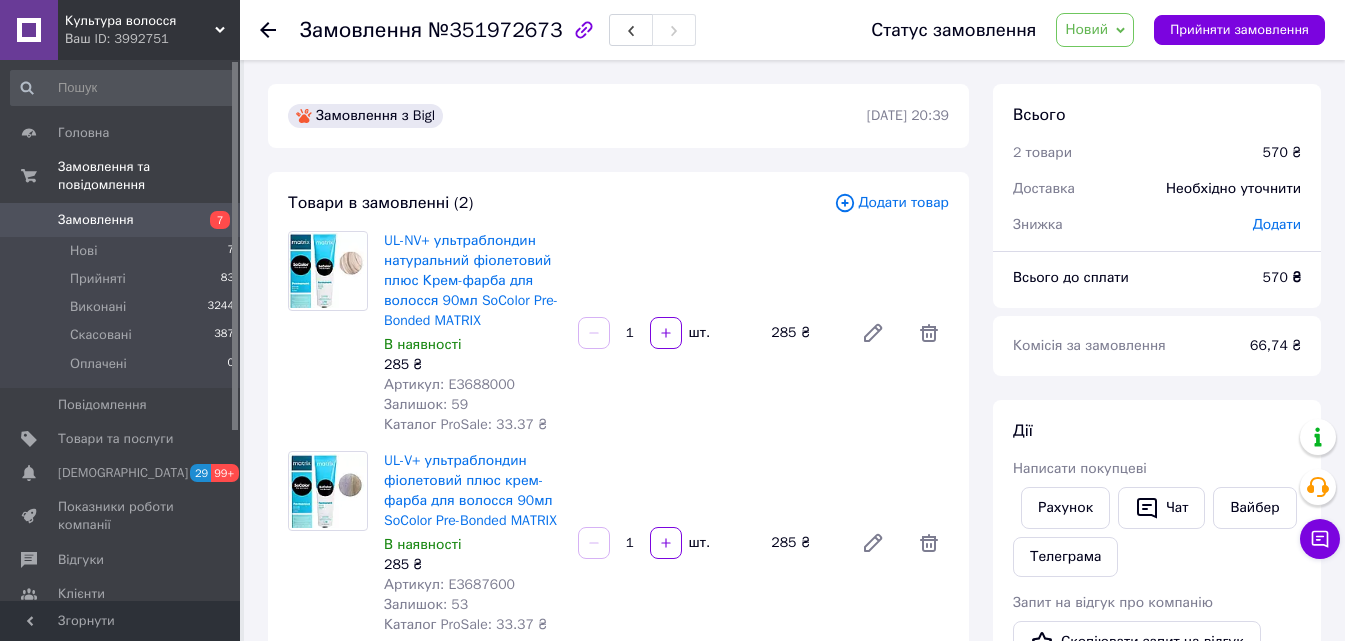 click on "Новий" at bounding box center [1086, 29] 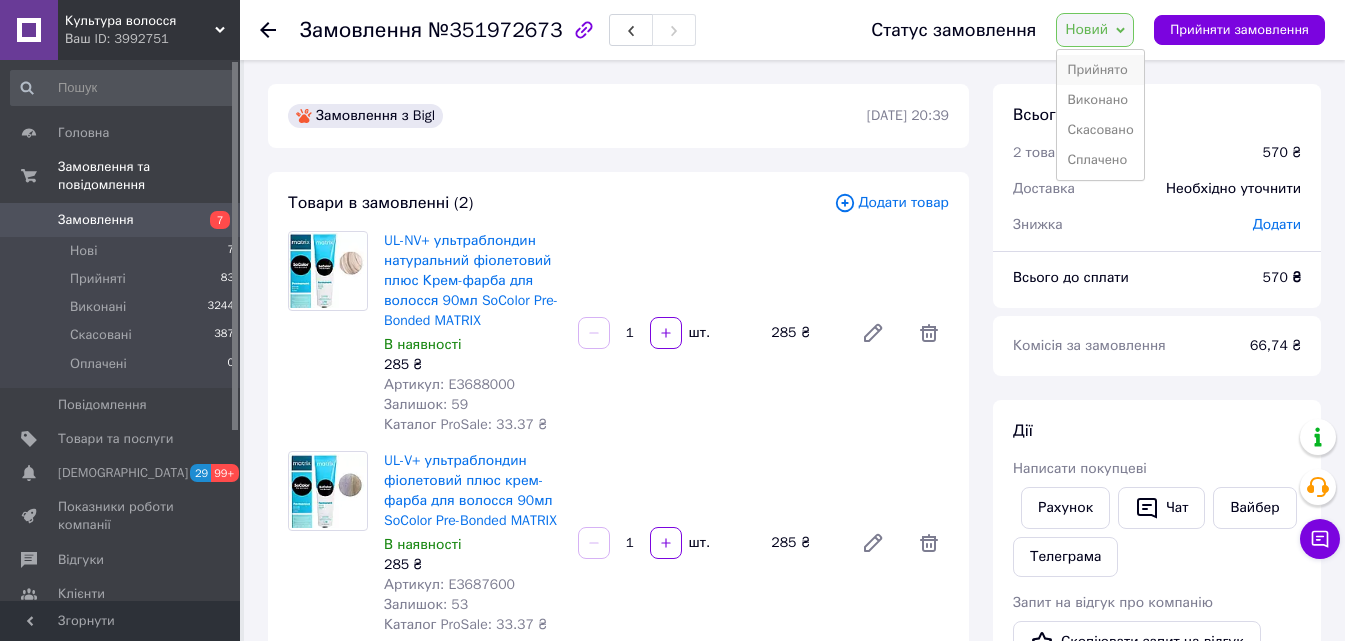 click on "Прийнято" at bounding box center (1097, 69) 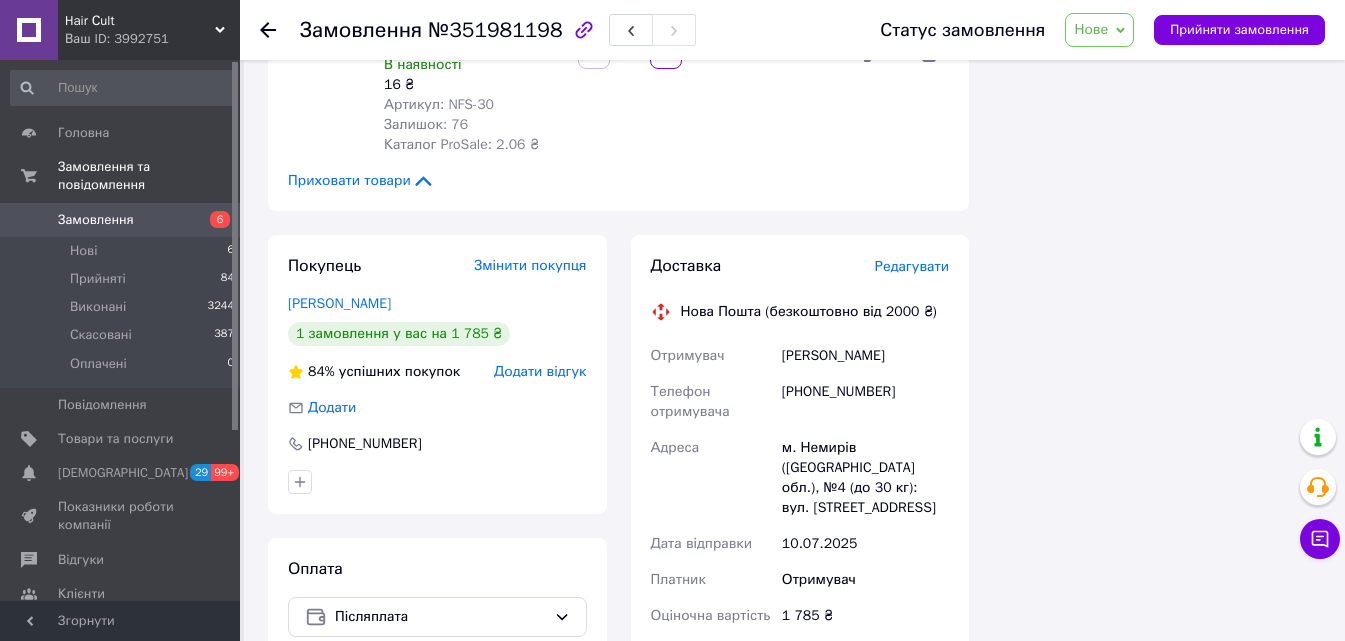 scroll, scrollTop: 1900, scrollLeft: 0, axis: vertical 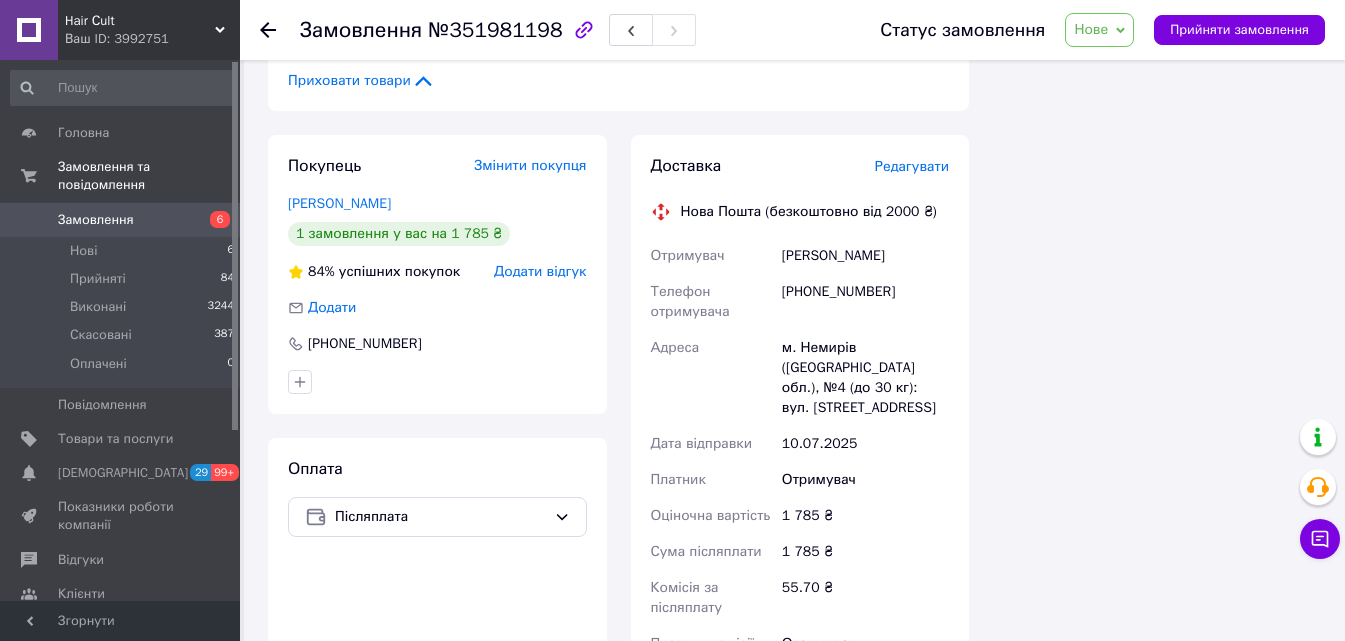 drag, startPoint x: 927, startPoint y: 249, endPoint x: 769, endPoint y: 247, distance: 158.01266 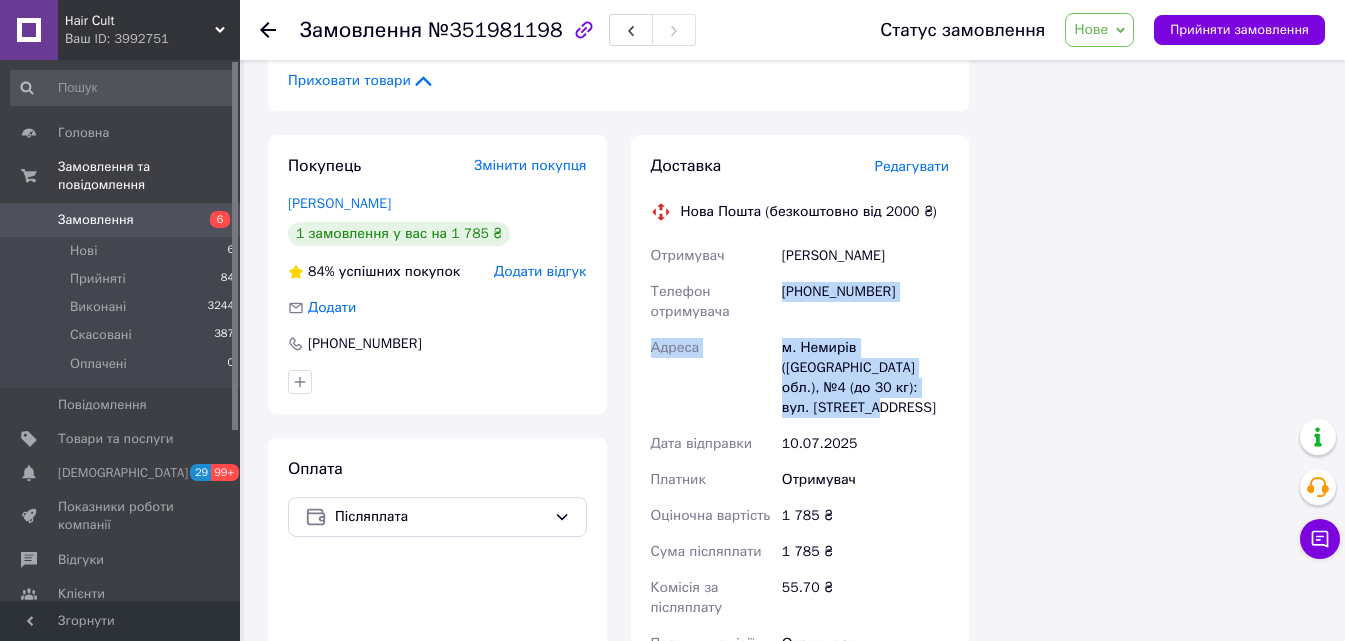 drag, startPoint x: 927, startPoint y: 384, endPoint x: 769, endPoint y: 312, distance: 173.63179 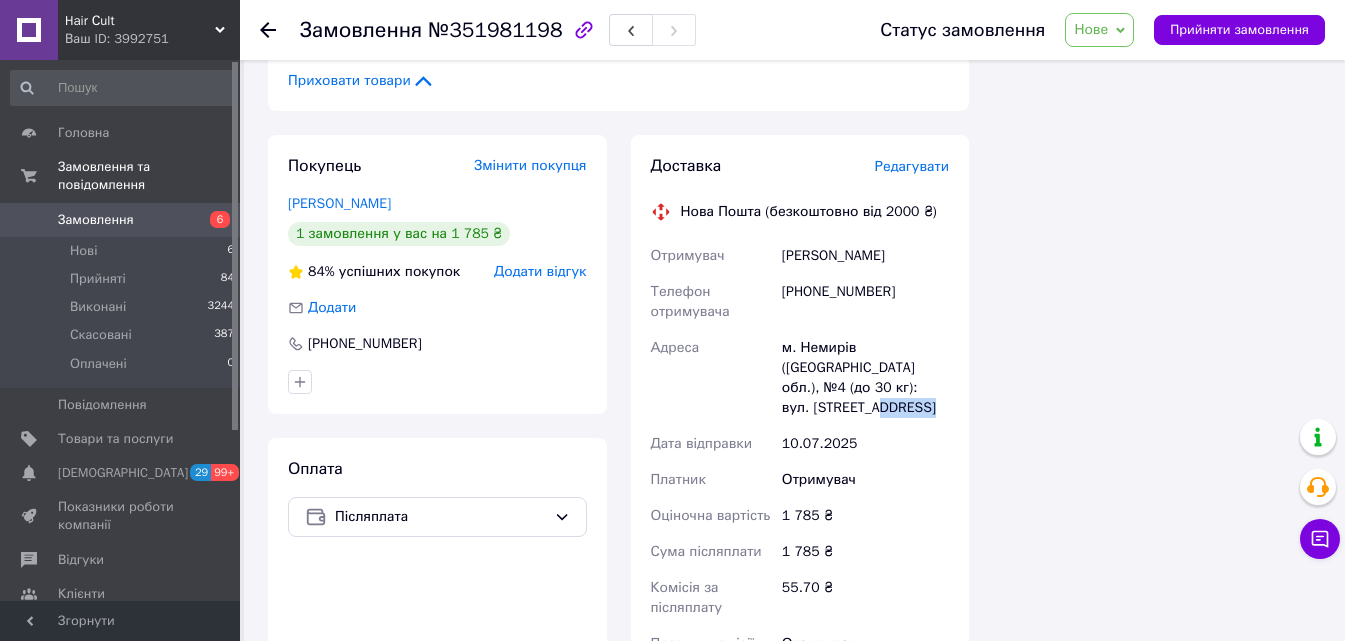 click on "м. Немирів (Вінницька обл.), №4 (до 30 кг): вул. Острівська, 113-А" at bounding box center (865, 378) 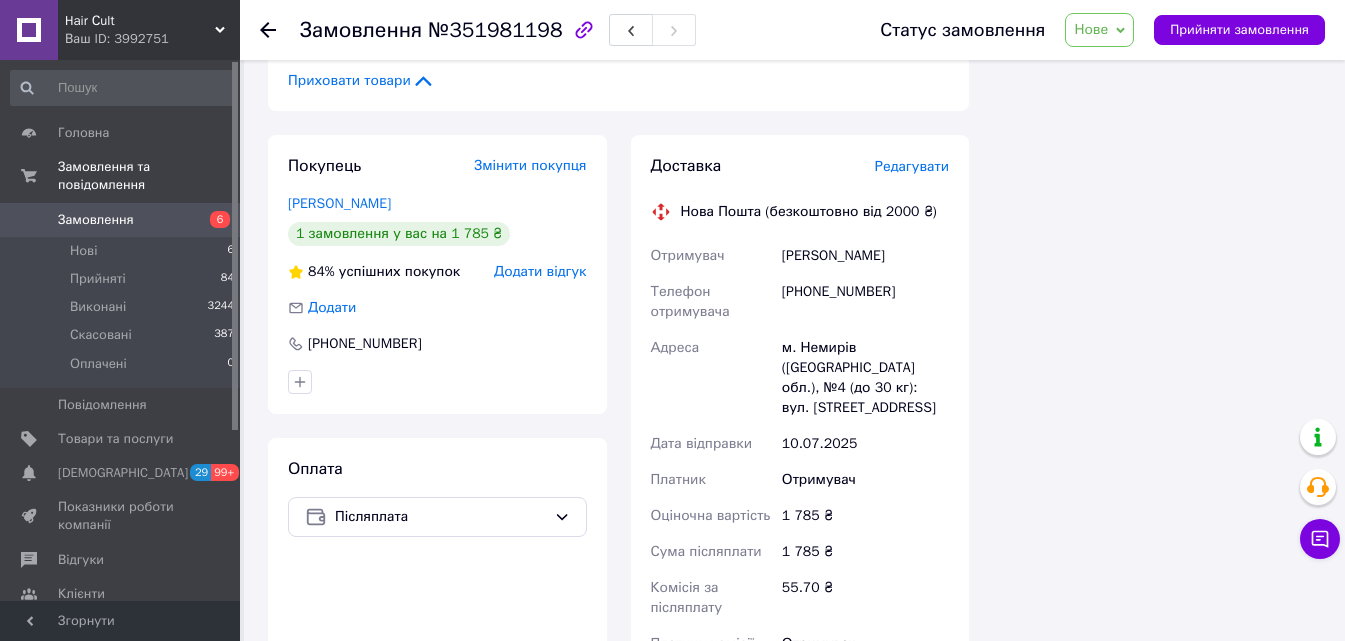 click on "10.07.2025" at bounding box center [865, 444] 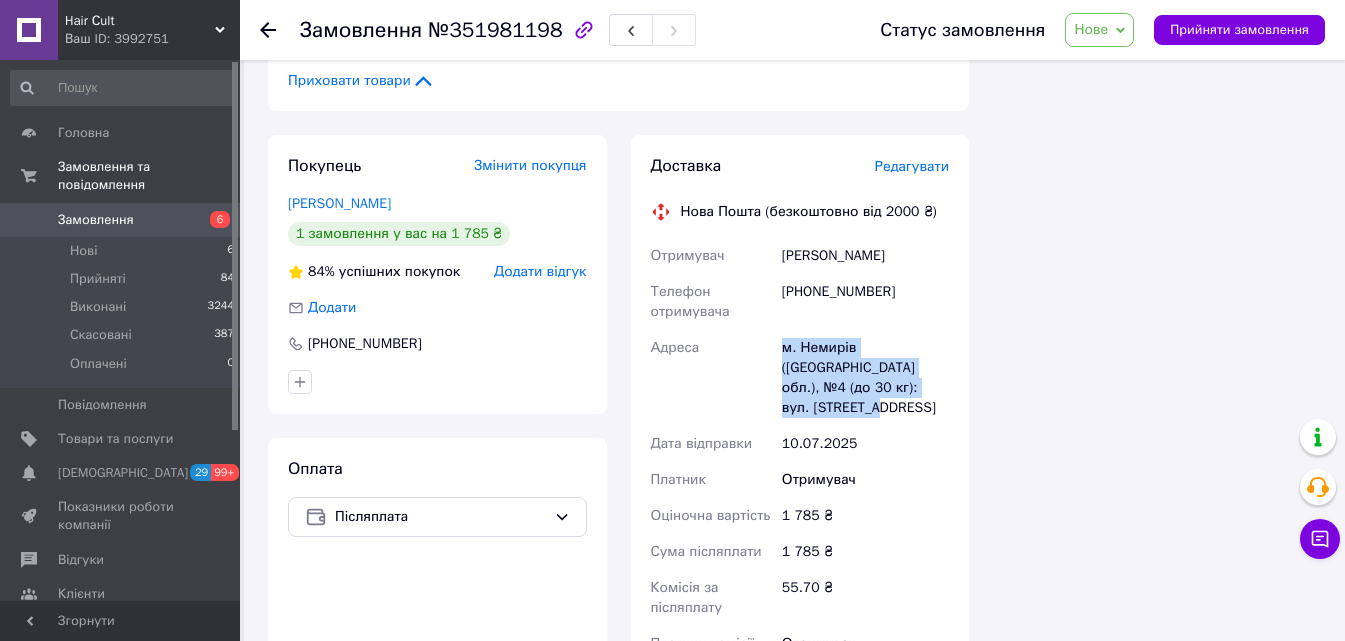drag, startPoint x: 907, startPoint y: 386, endPoint x: 773, endPoint y: 335, distance: 143.37712 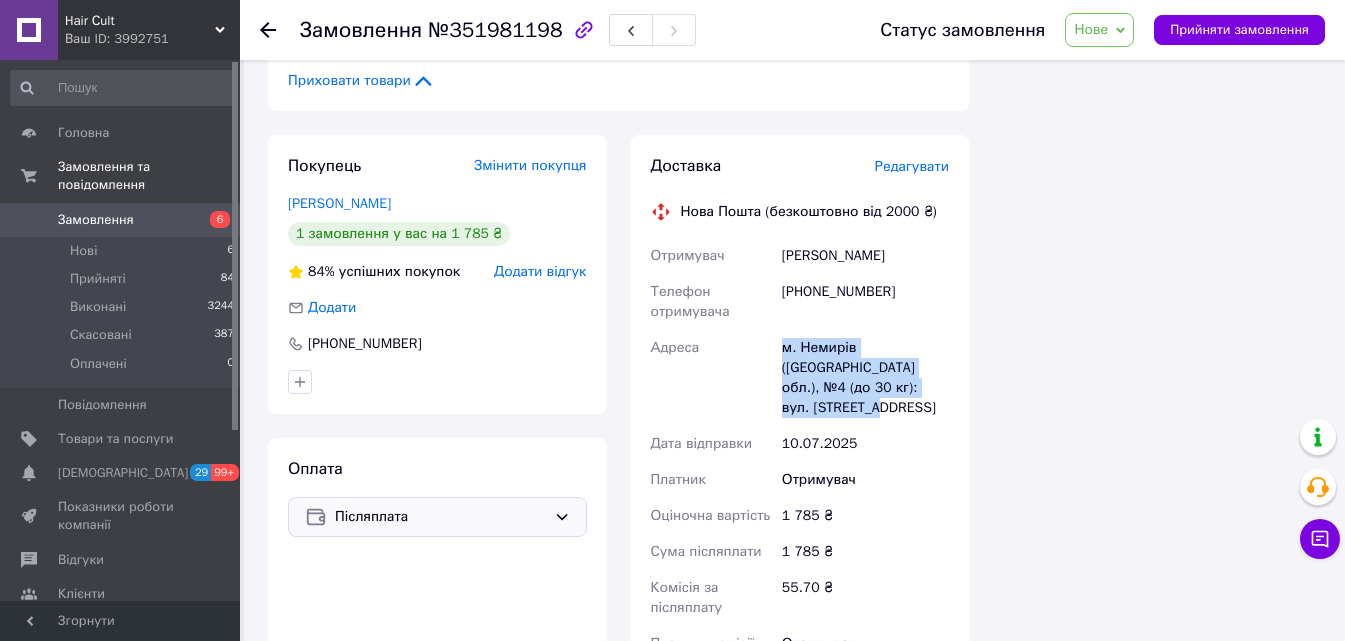 copy on "Адреса м. Немирів (Вінницька обл.), №4 (до 30 кг): вул. Острівська, 113-А" 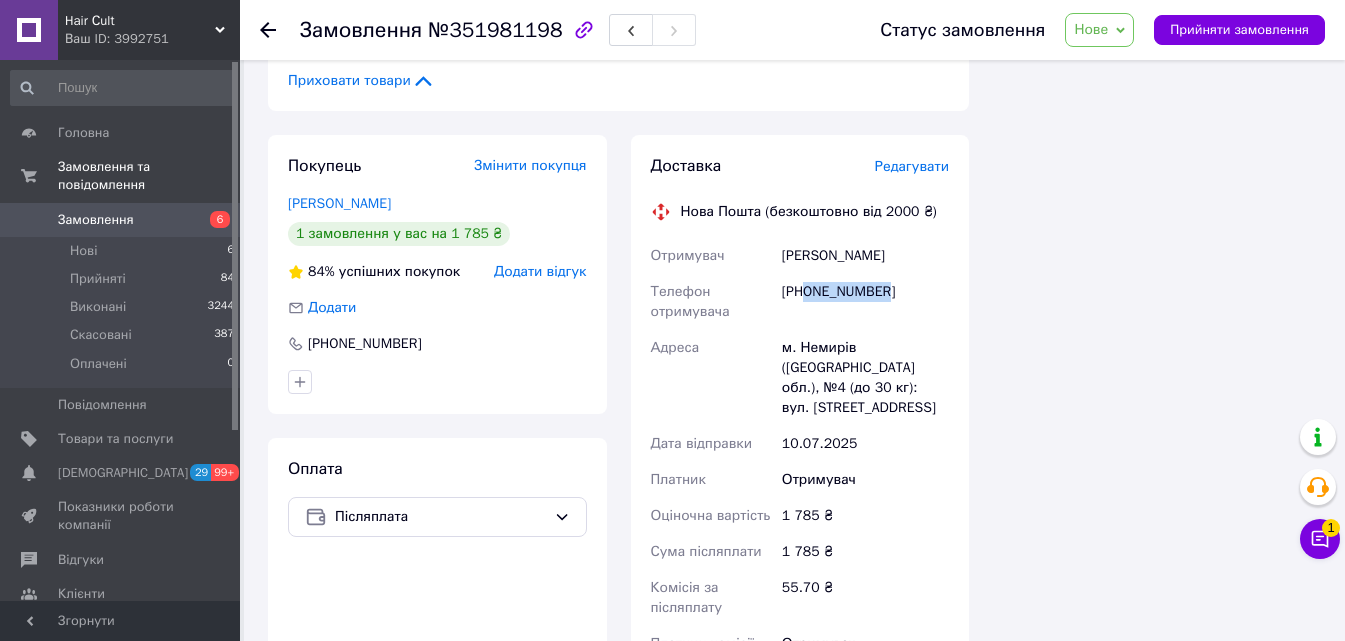 drag, startPoint x: 914, startPoint y: 292, endPoint x: 806, endPoint y: 297, distance: 108.11568 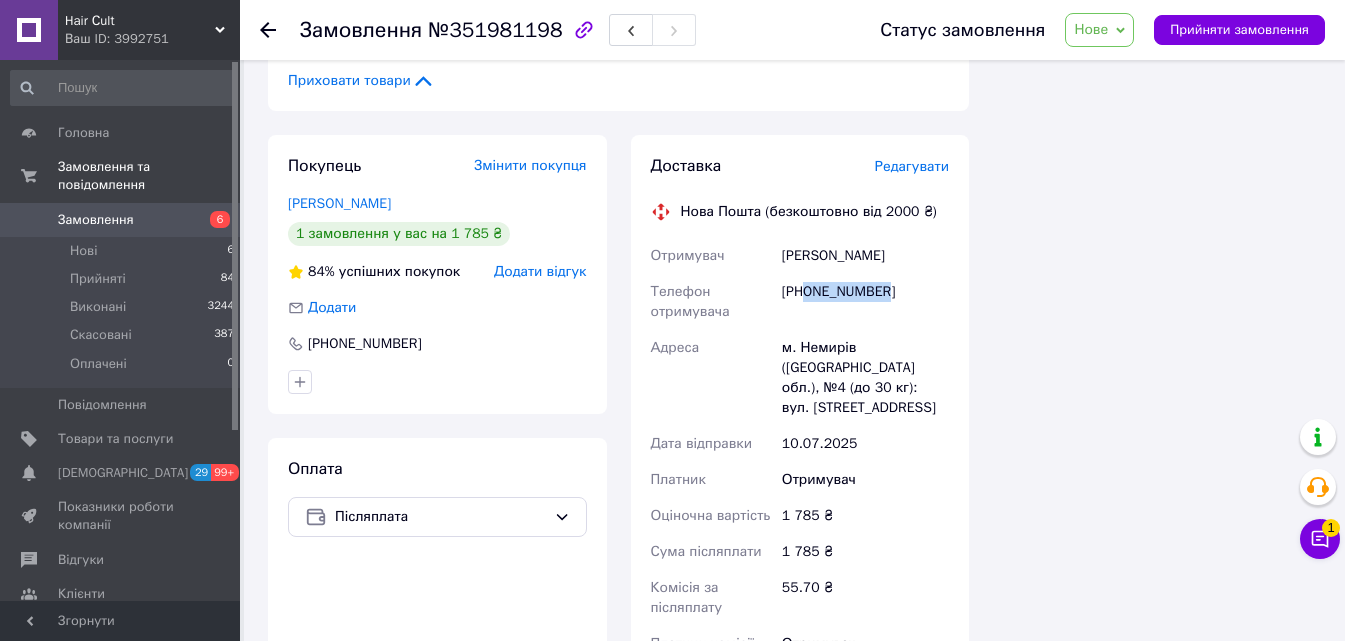 click on "+380681606186" at bounding box center [865, 302] 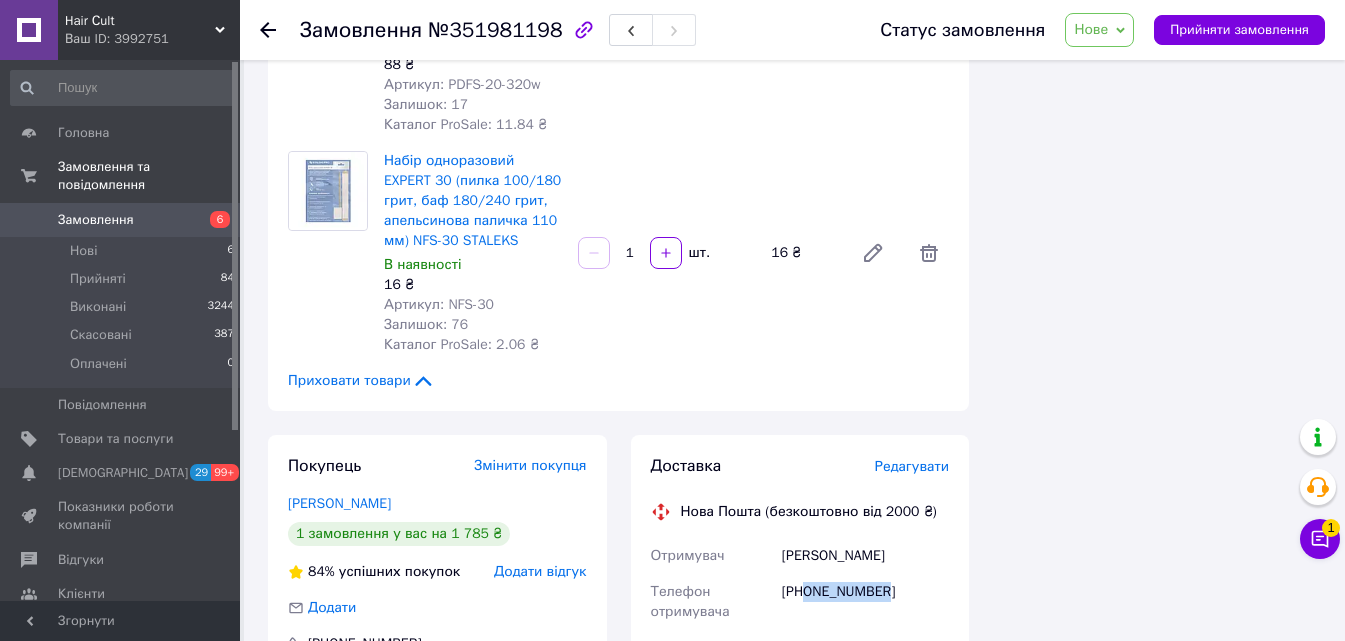 scroll, scrollTop: 1400, scrollLeft: 0, axis: vertical 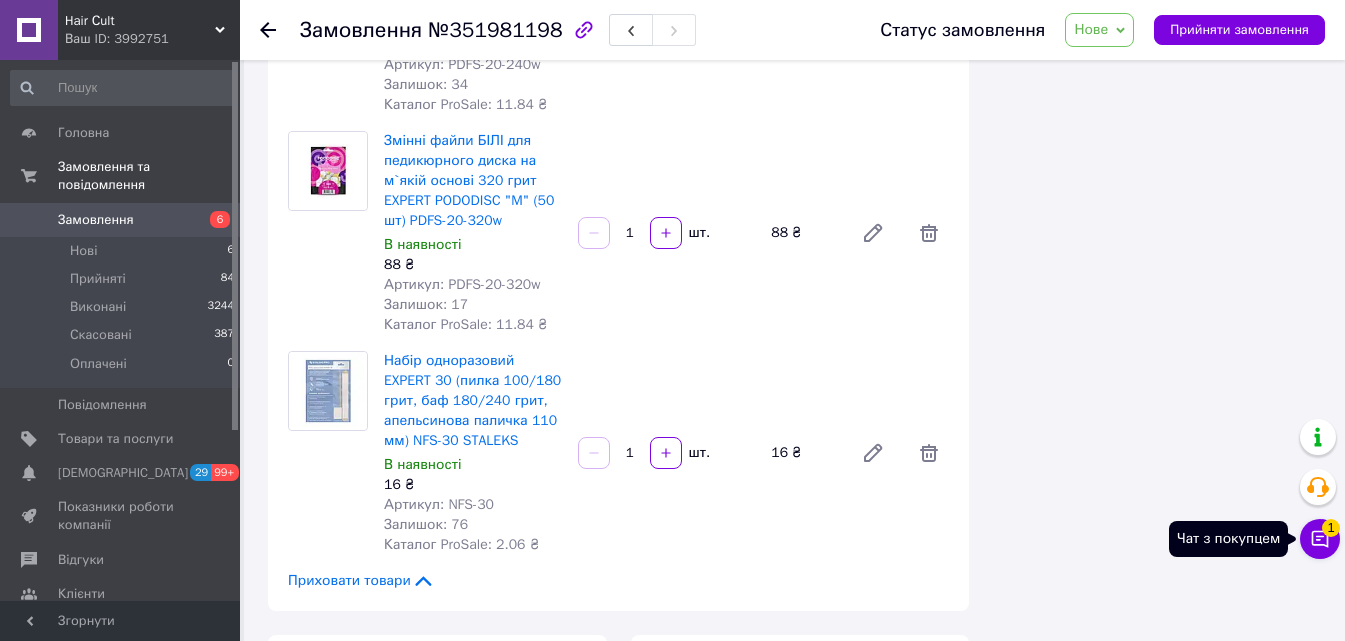 click on "1" at bounding box center (1331, 528) 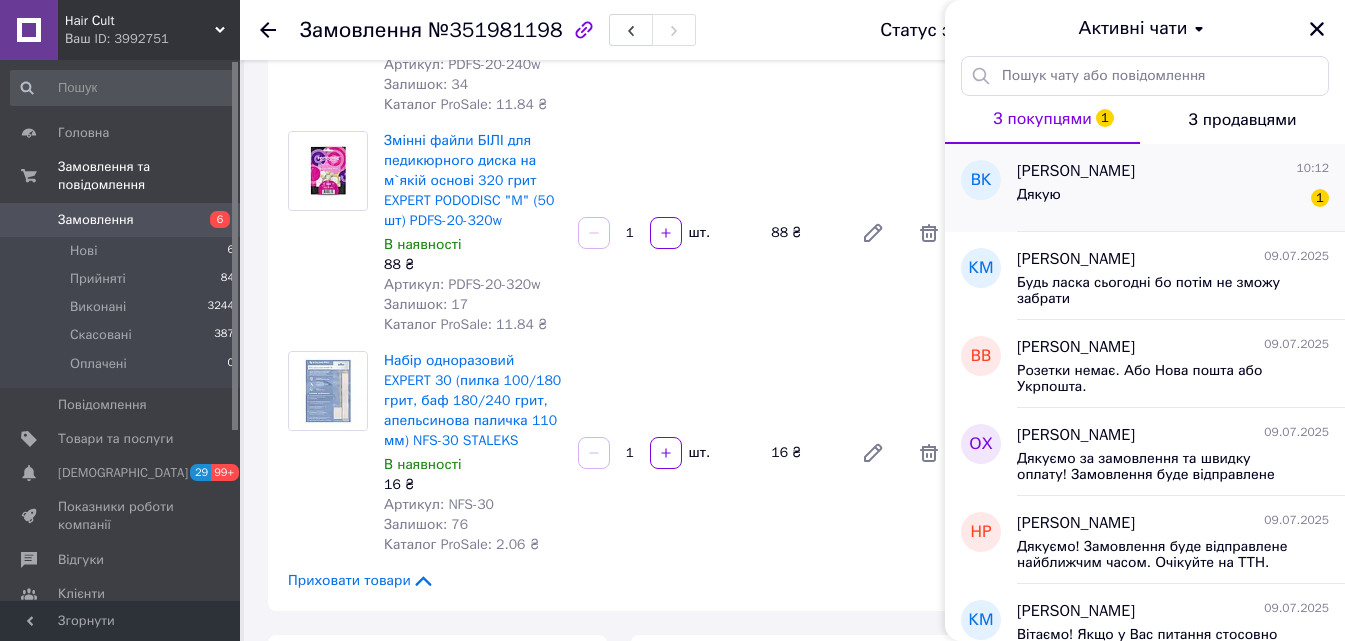click on "Виктория Котова 10:12" at bounding box center (1173, 171) 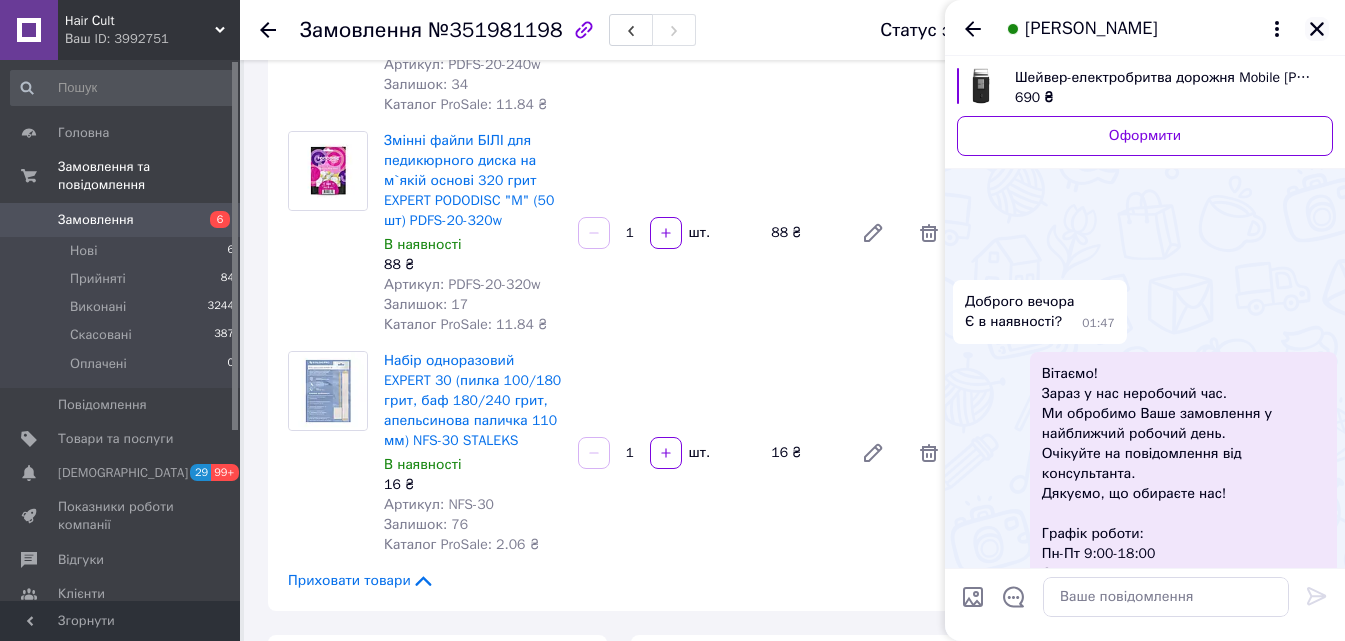 scroll, scrollTop: 485, scrollLeft: 0, axis: vertical 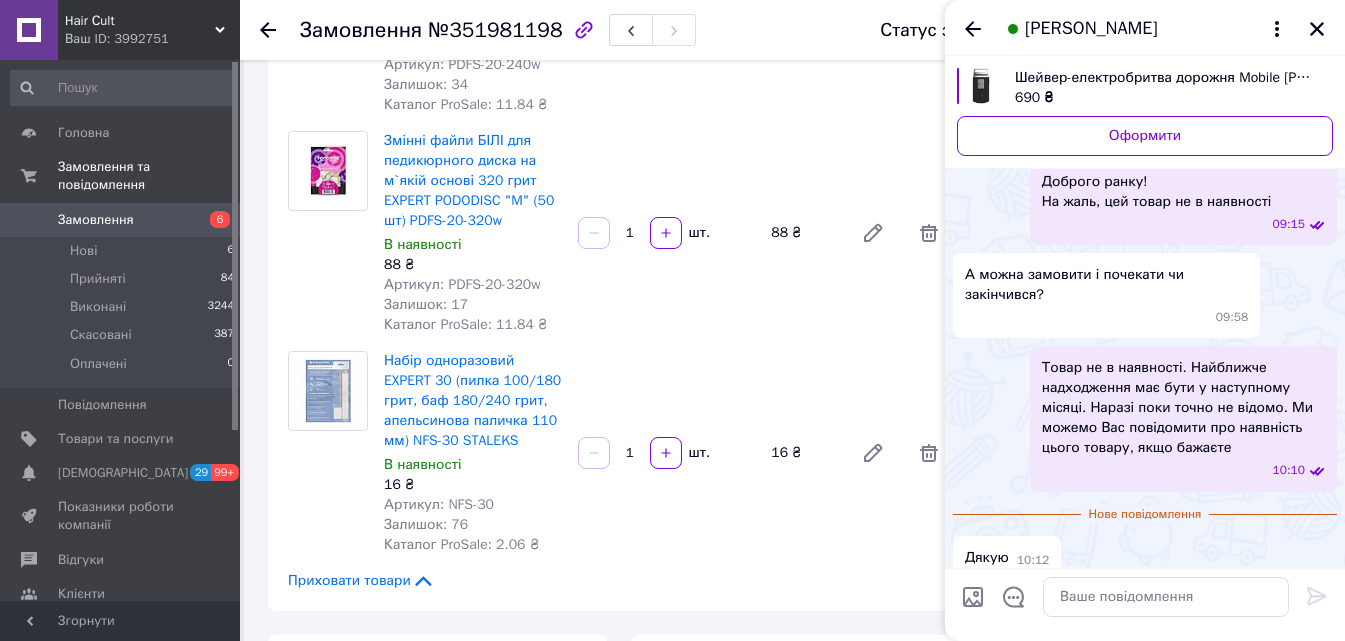 click on "Виктория Котова" at bounding box center [1145, 28] 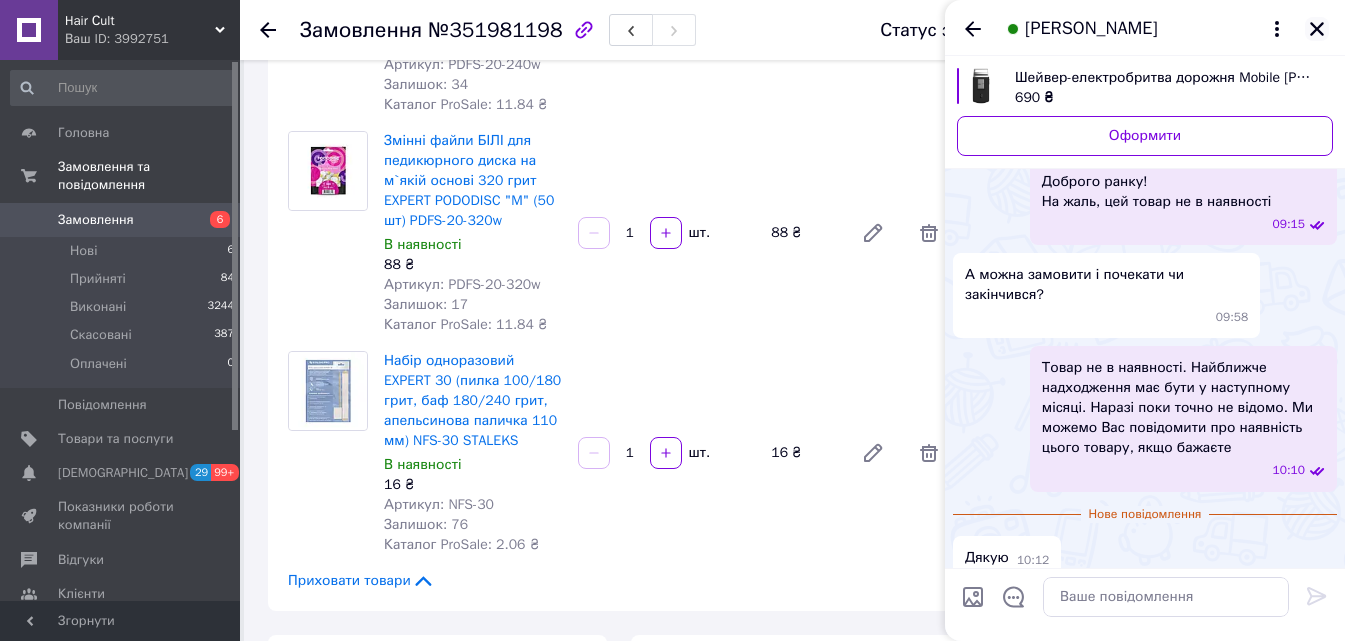 click at bounding box center (1317, 29) 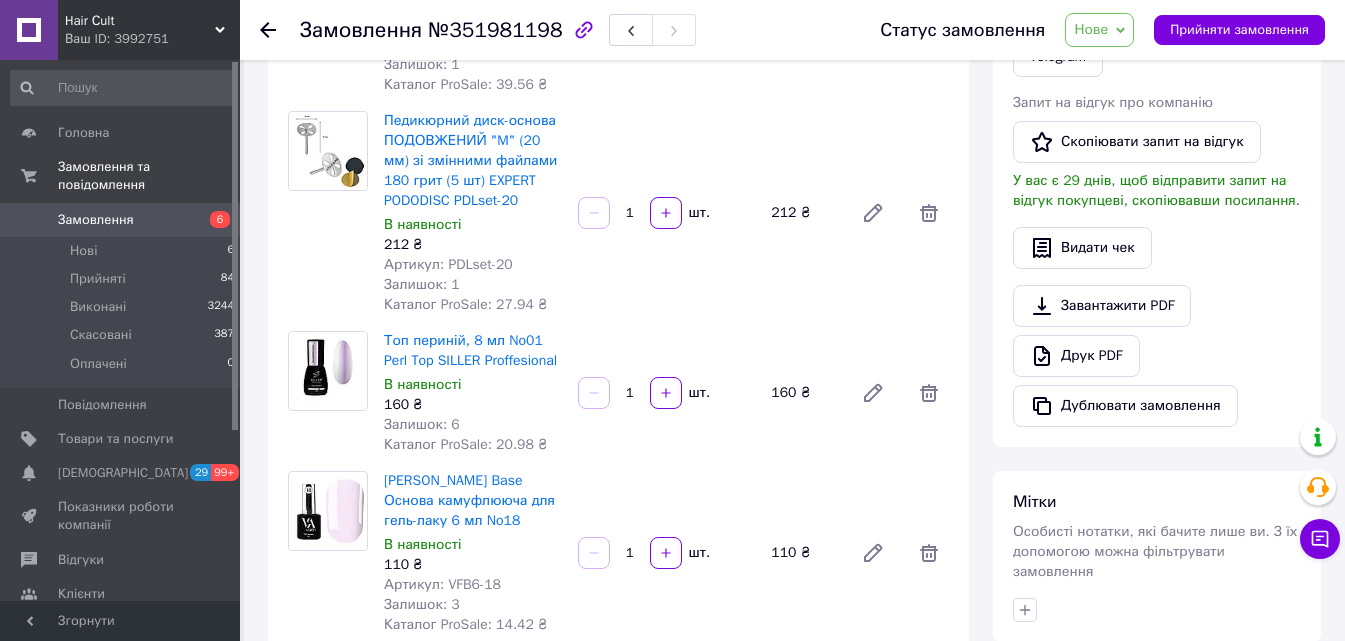 scroll, scrollTop: 600, scrollLeft: 0, axis: vertical 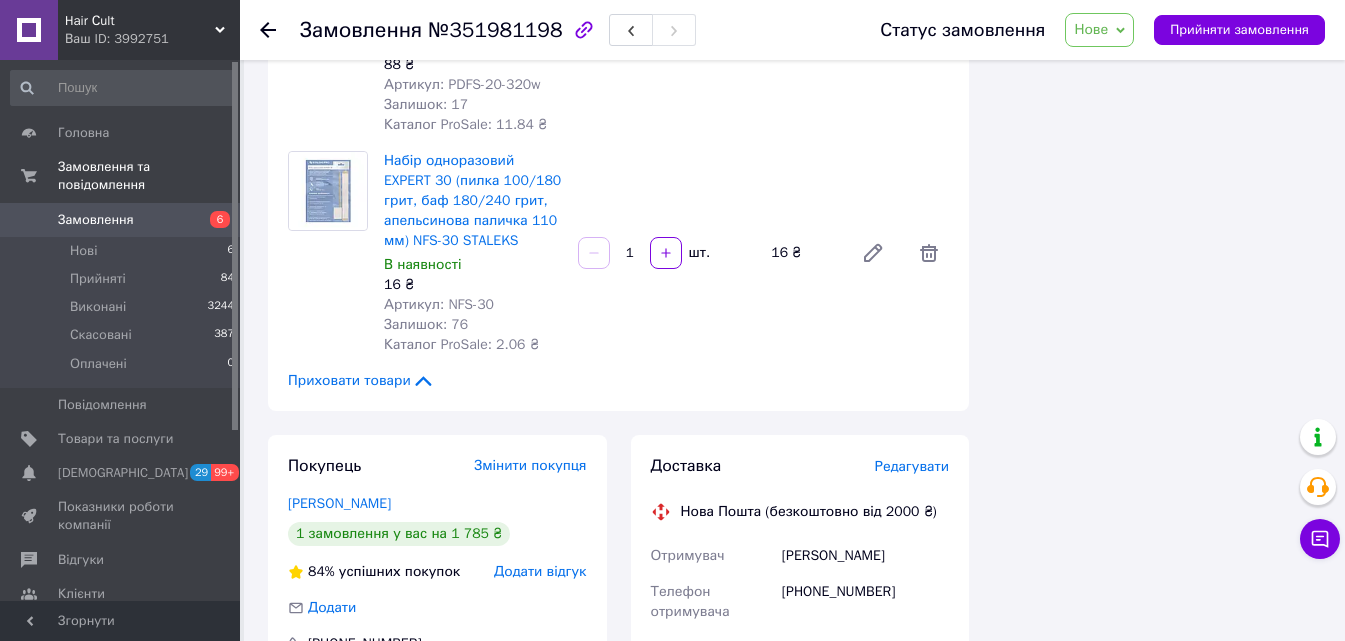 click on "№351981198" at bounding box center [495, 30] 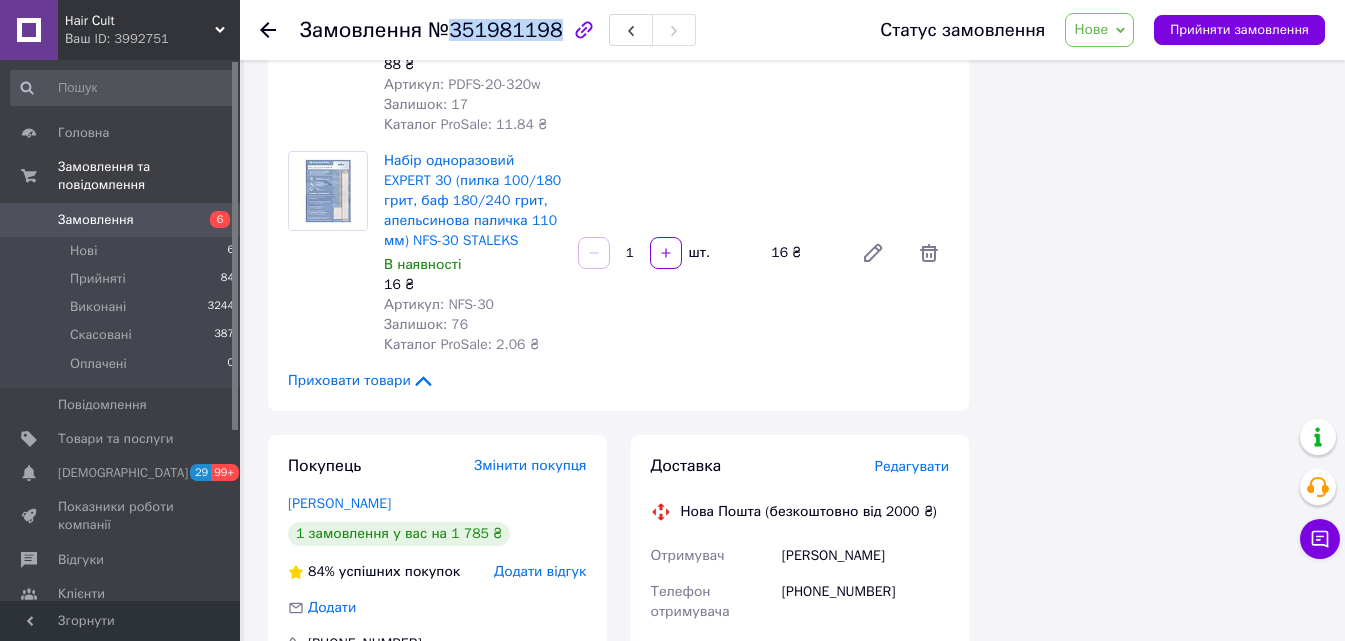 click on "№351981198" at bounding box center (495, 30) 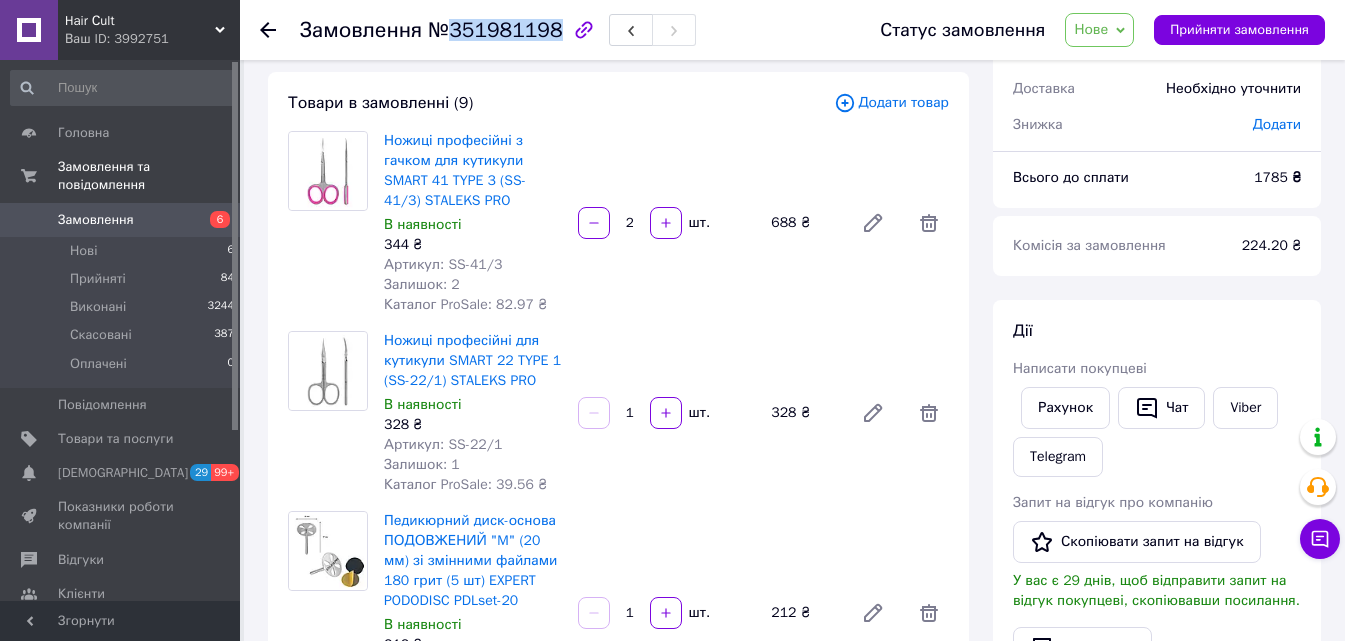 scroll, scrollTop: 0, scrollLeft: 0, axis: both 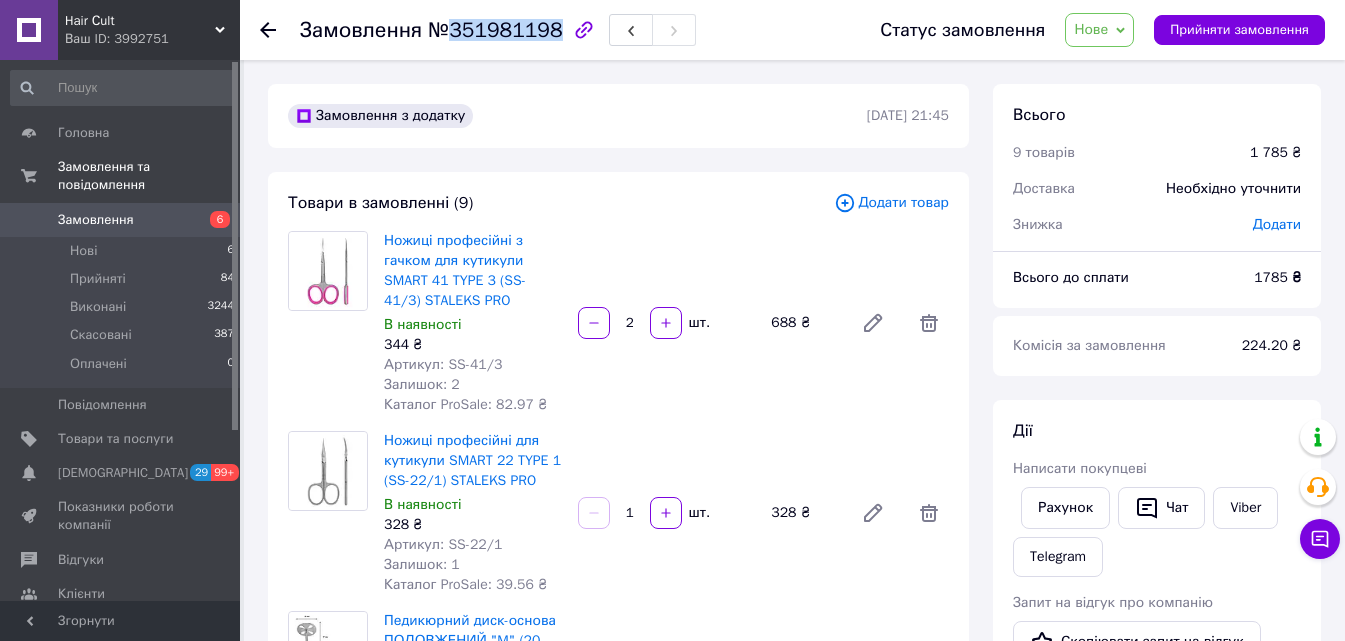click on "Нове" at bounding box center [1099, 30] 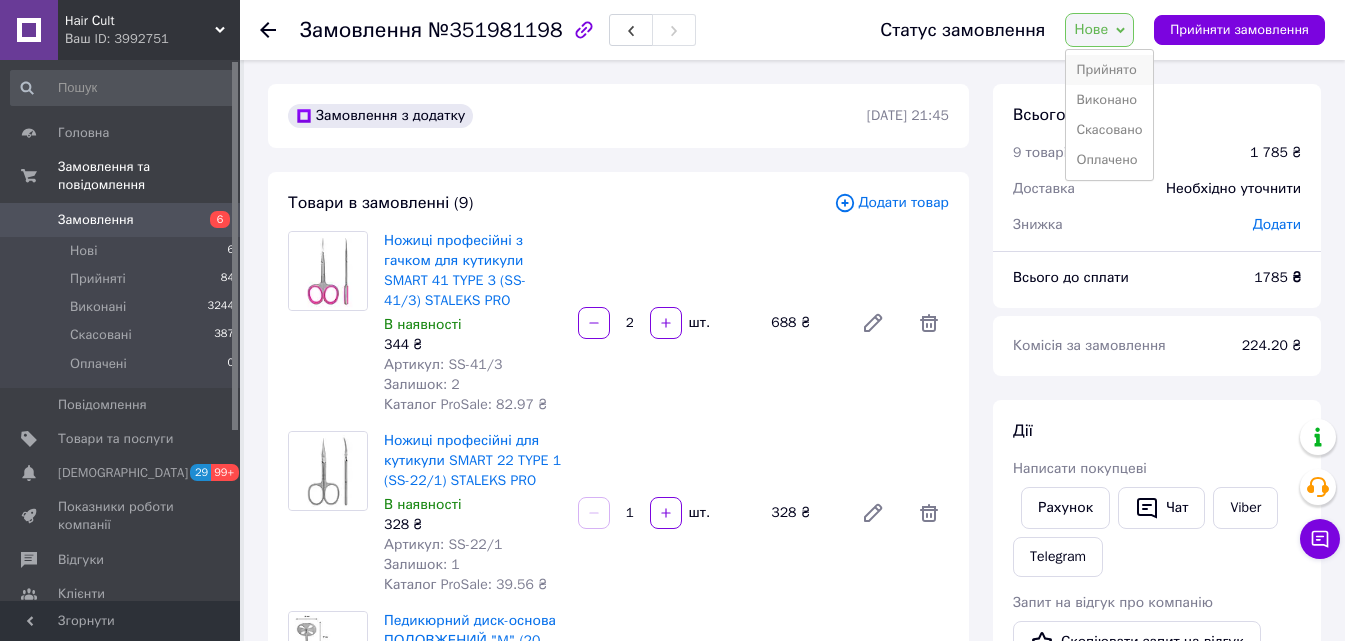 click on "Прийнято" at bounding box center (1109, 70) 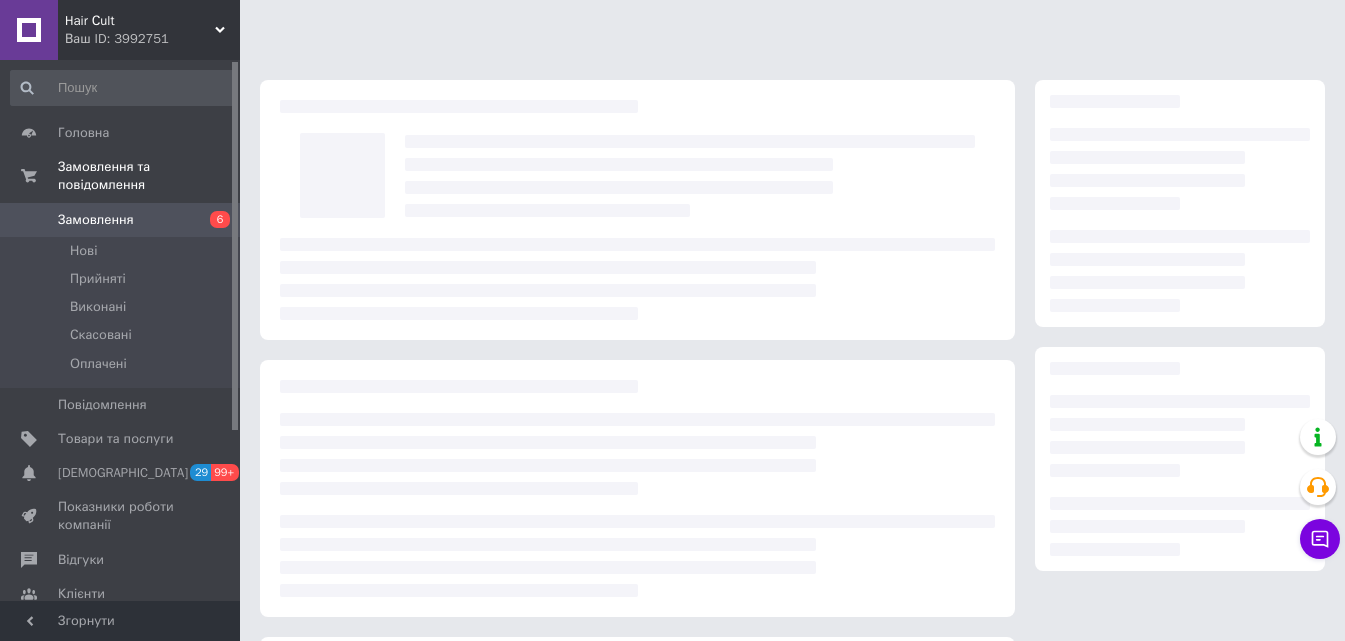 scroll, scrollTop: 0, scrollLeft: 0, axis: both 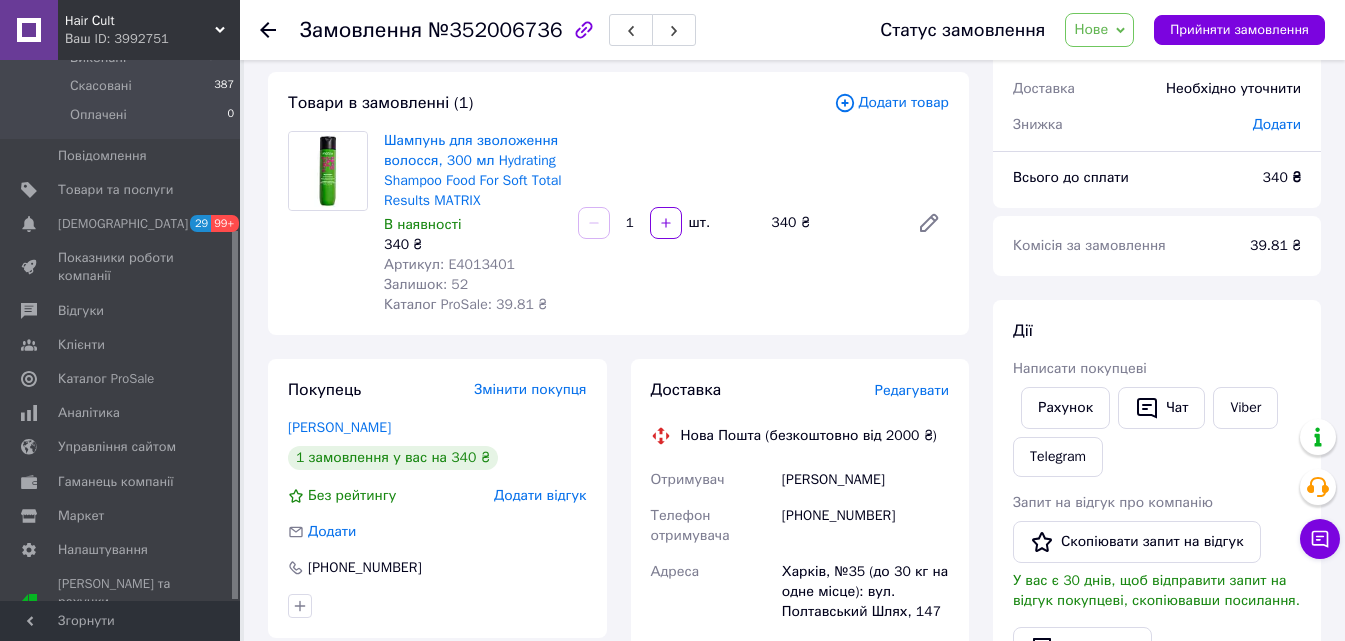 drag, startPoint x: 881, startPoint y: 481, endPoint x: 774, endPoint y: 471, distance: 107.46627 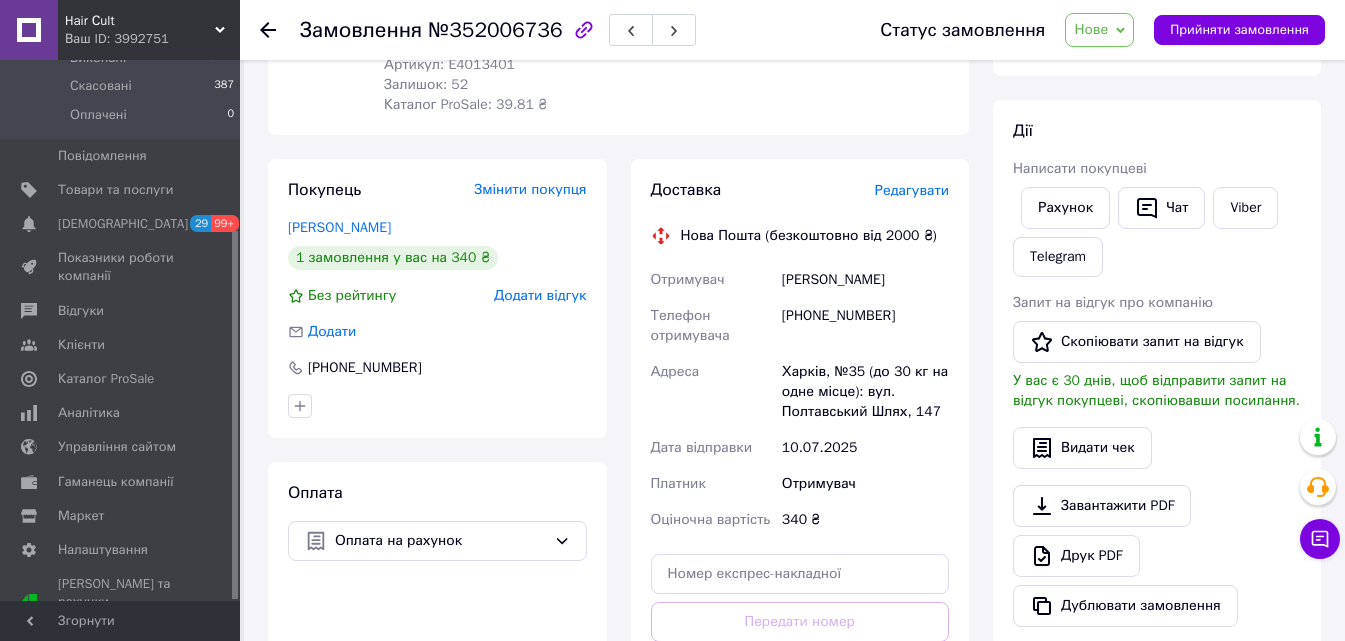 scroll, scrollTop: 400, scrollLeft: 0, axis: vertical 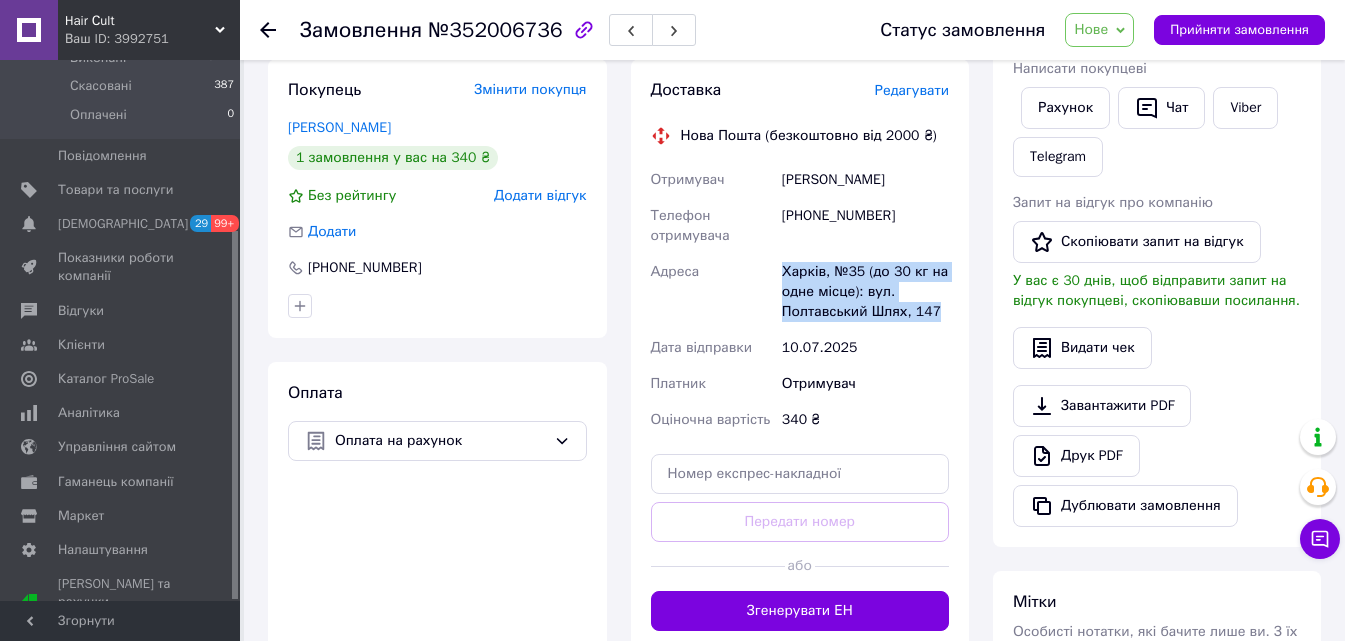 drag, startPoint x: 858, startPoint y: 296, endPoint x: 765, endPoint y: 264, distance: 98.35141 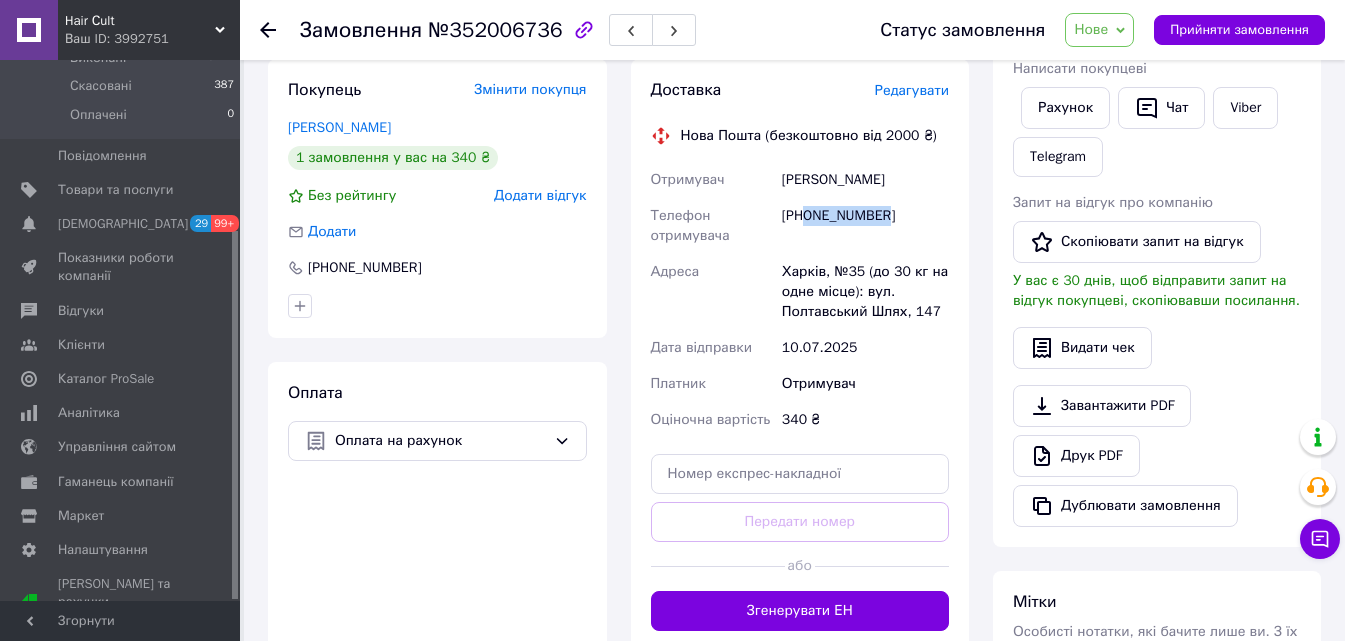 drag, startPoint x: 915, startPoint y: 215, endPoint x: 806, endPoint y: 219, distance: 109.07337 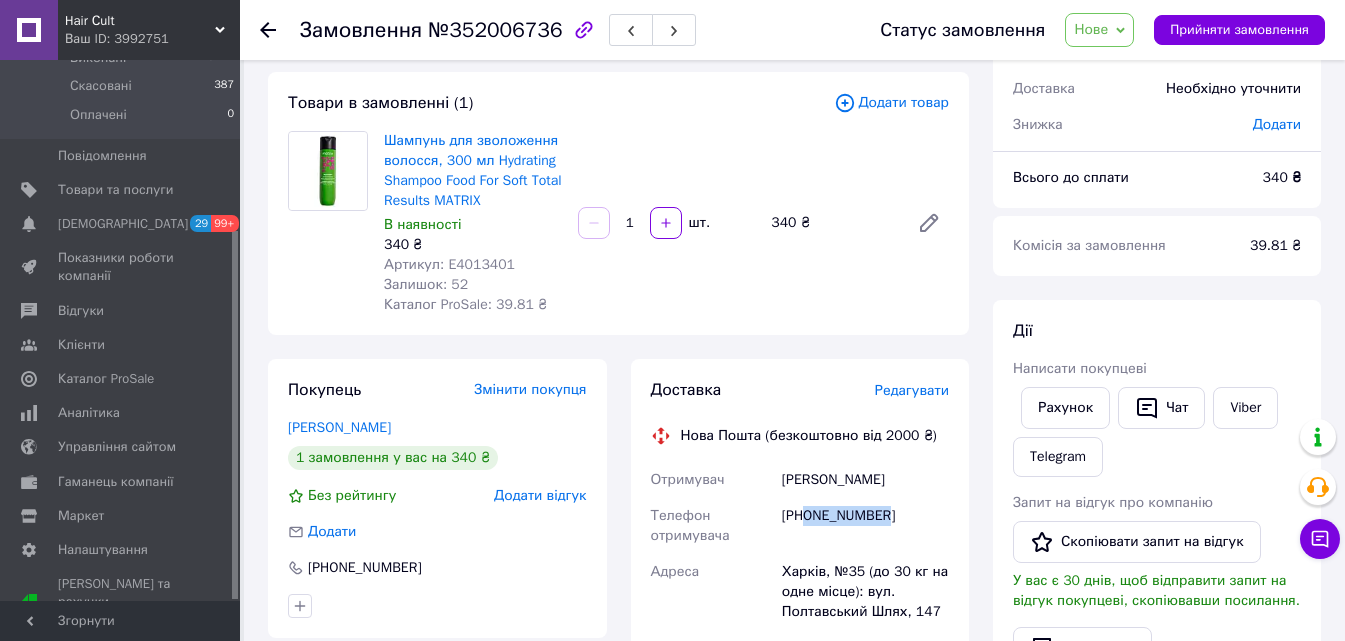 scroll, scrollTop: 0, scrollLeft: 0, axis: both 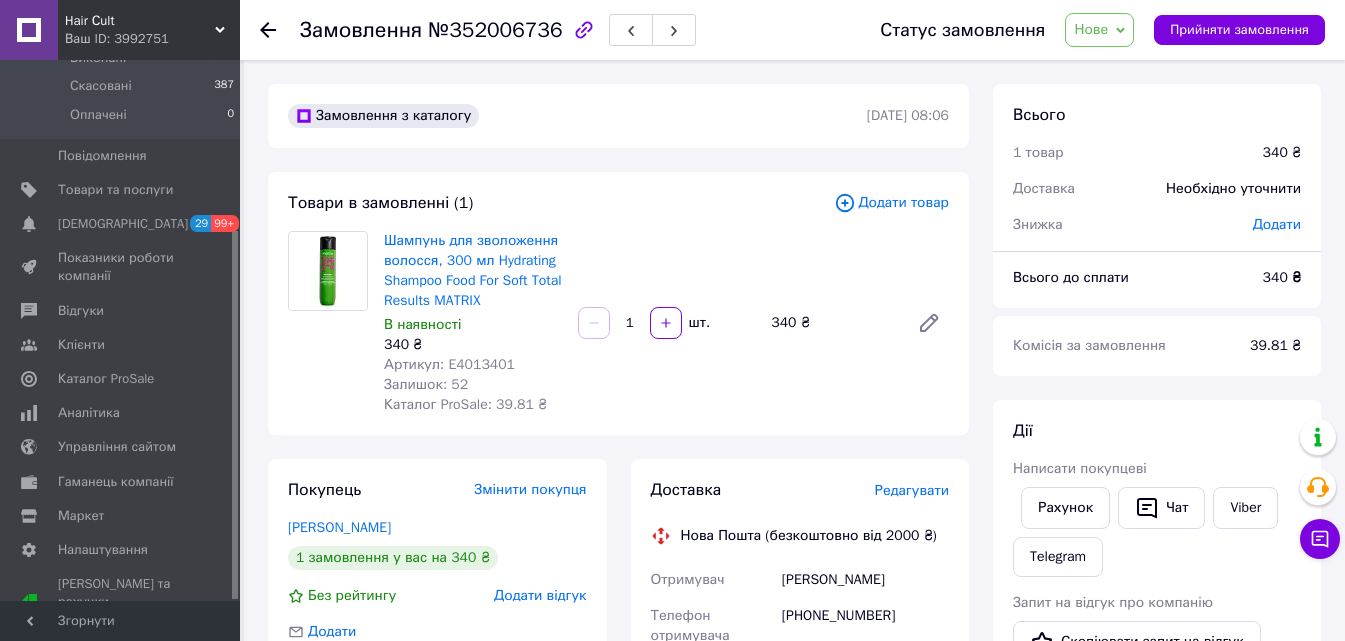 click on "№352006736" at bounding box center (495, 30) 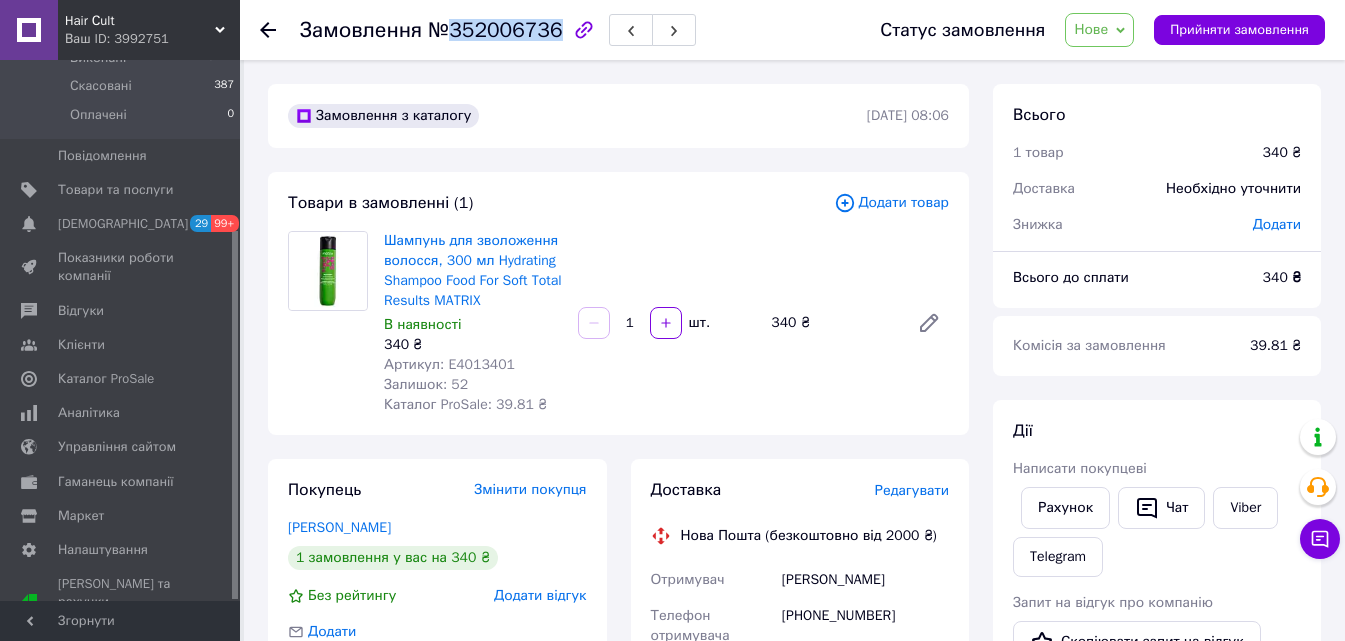 click on "№352006736" at bounding box center [495, 30] 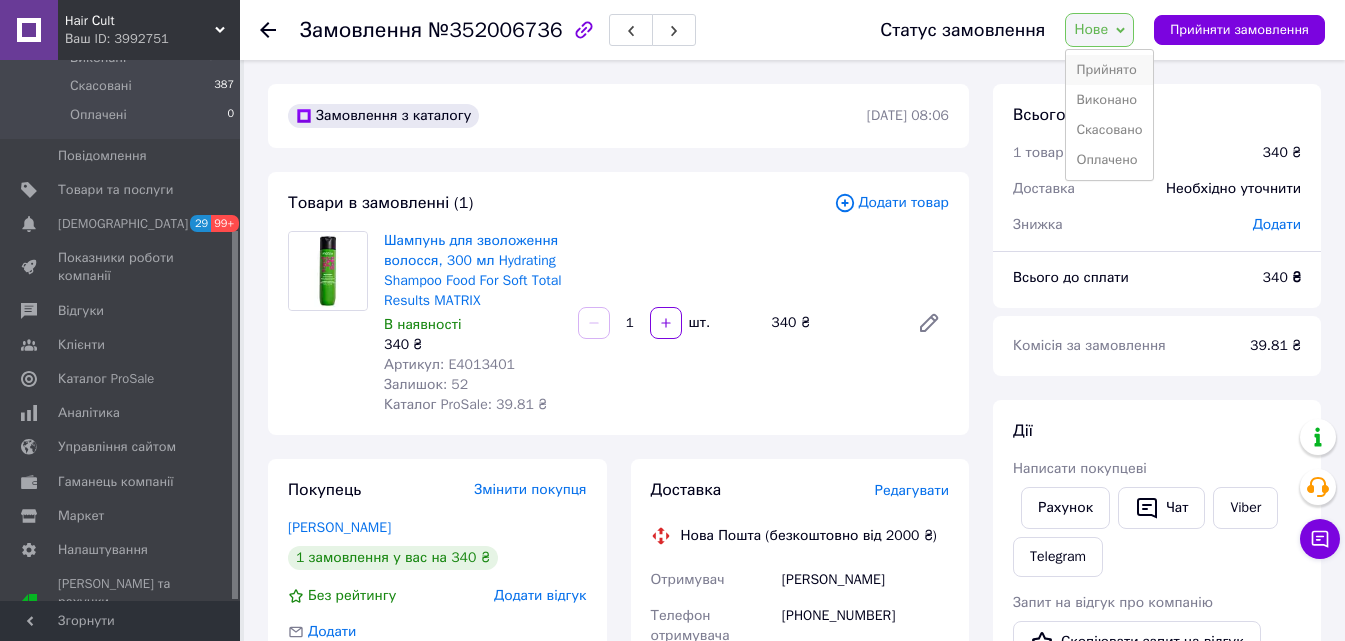 click on "Прийнято" at bounding box center [1109, 70] 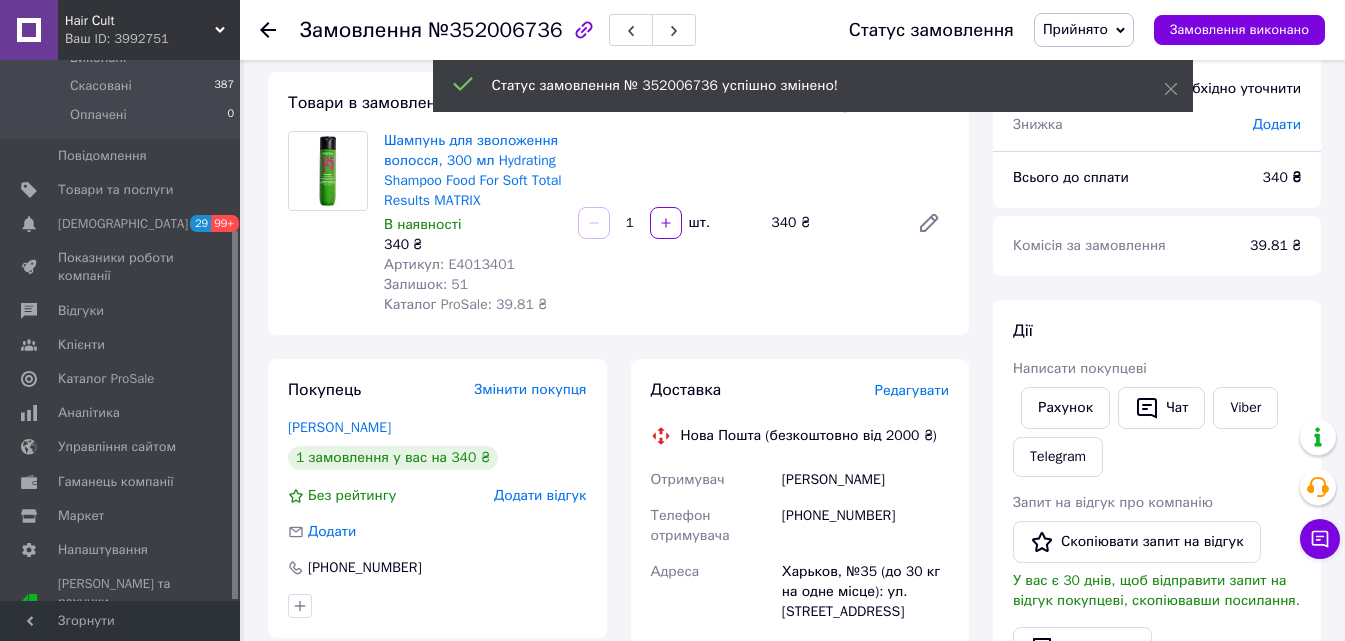 scroll, scrollTop: 500, scrollLeft: 0, axis: vertical 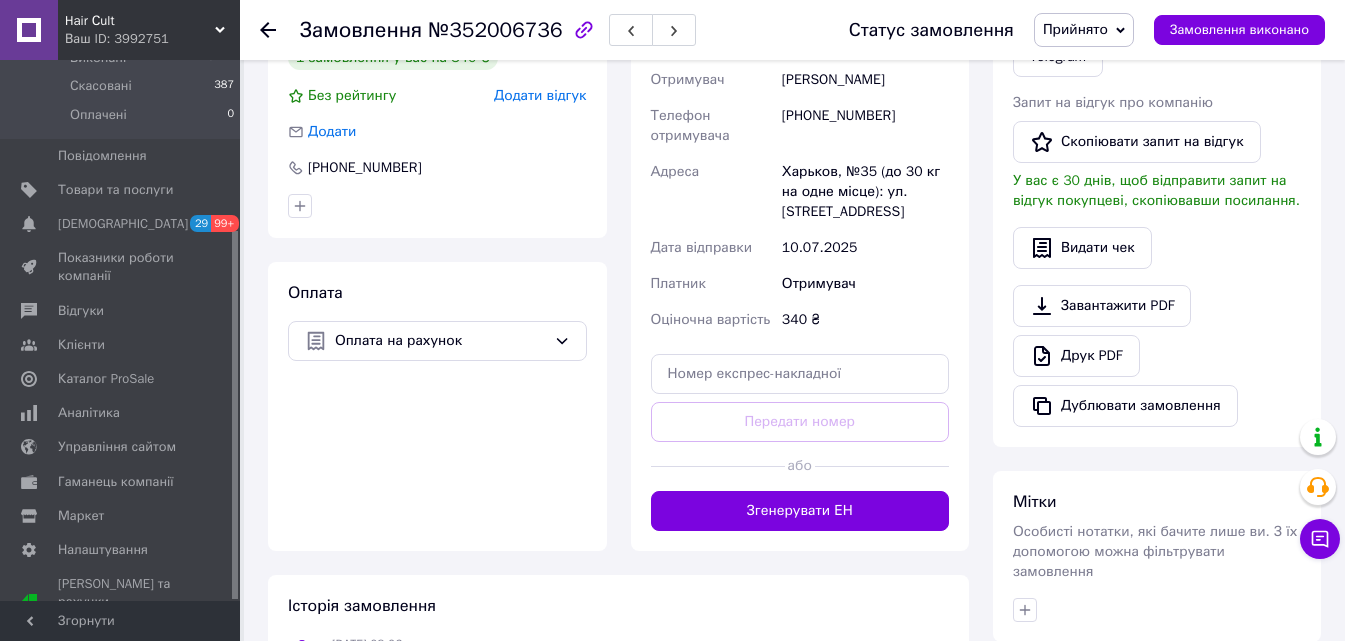 click on "Оплата Оплата на рахунок" at bounding box center [437, 406] 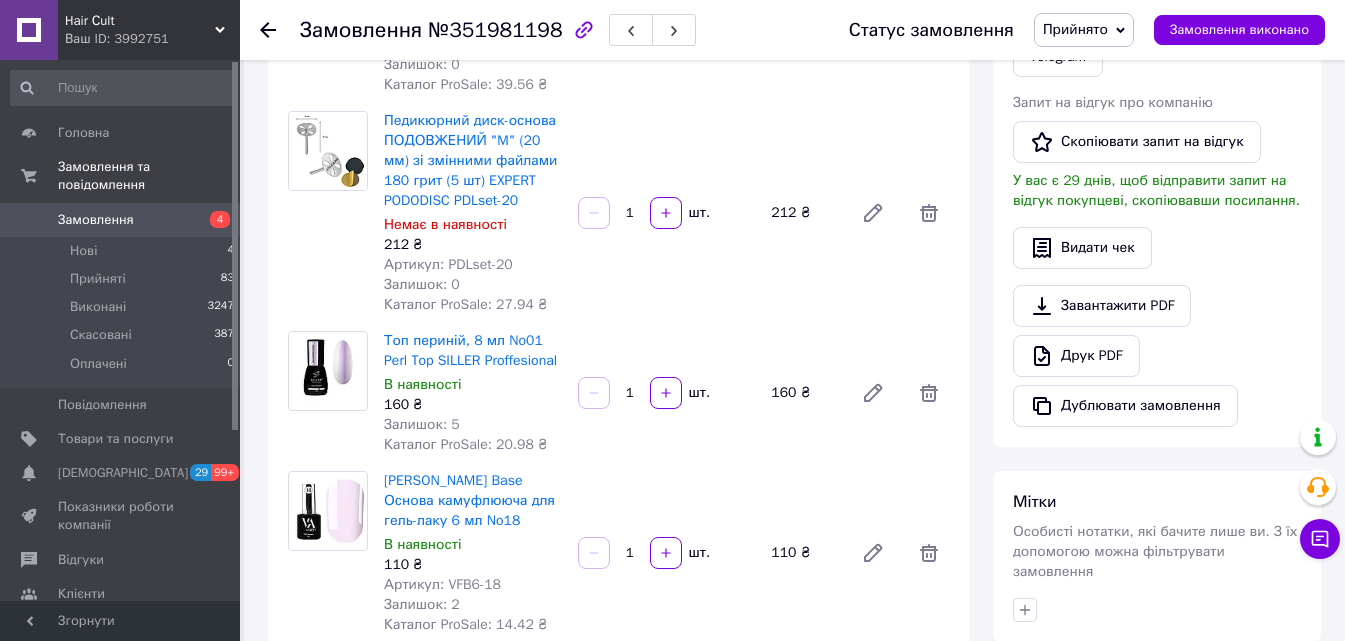 scroll, scrollTop: 400, scrollLeft: 0, axis: vertical 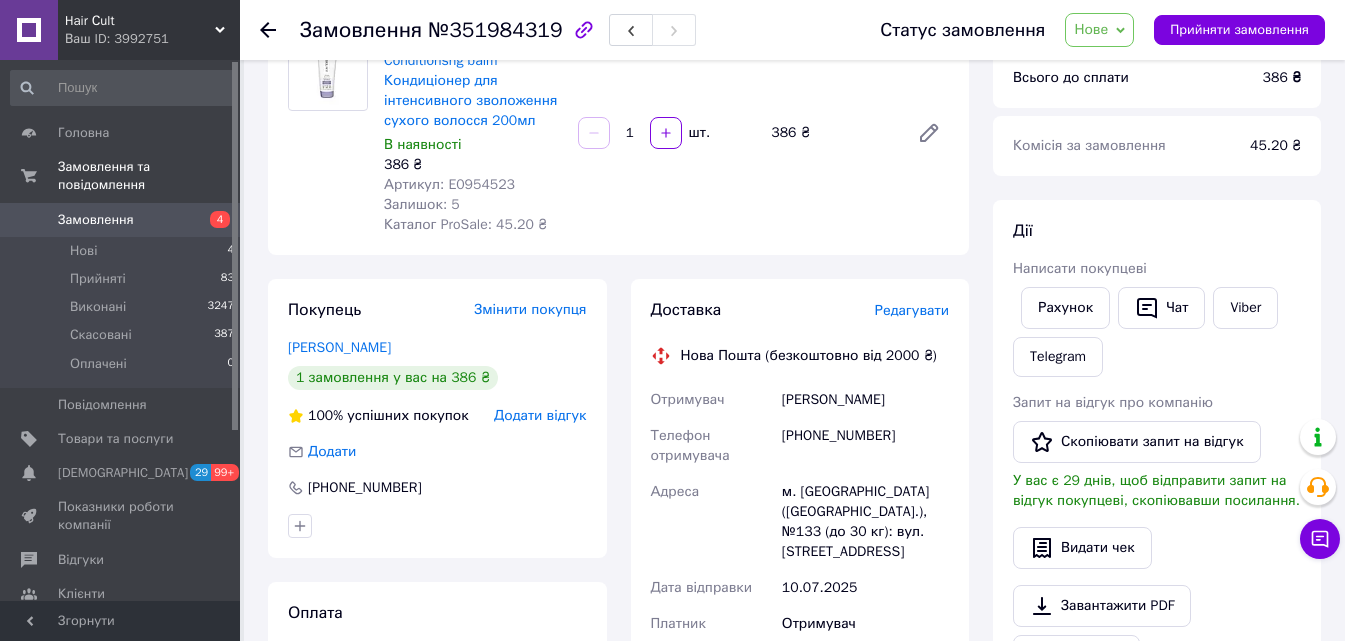 drag, startPoint x: 888, startPoint y: 403, endPoint x: 778, endPoint y: 410, distance: 110.2225 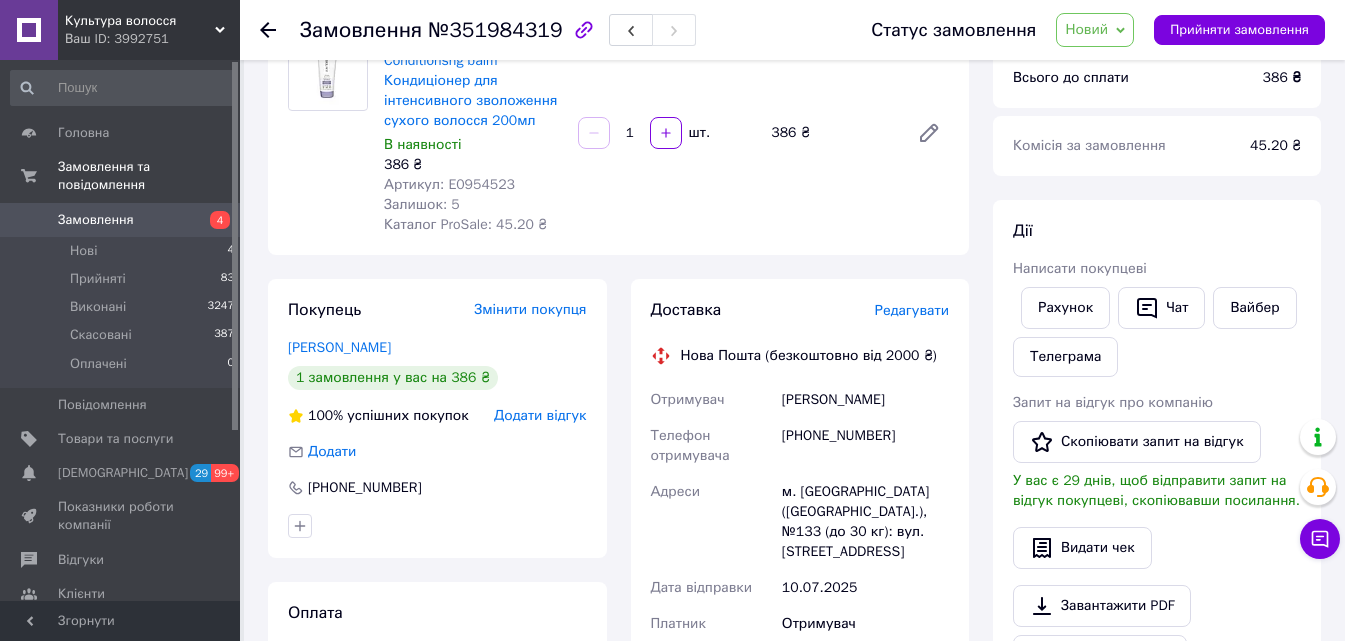 drag, startPoint x: 877, startPoint y: 398, endPoint x: 771, endPoint y: 397, distance: 106.004715 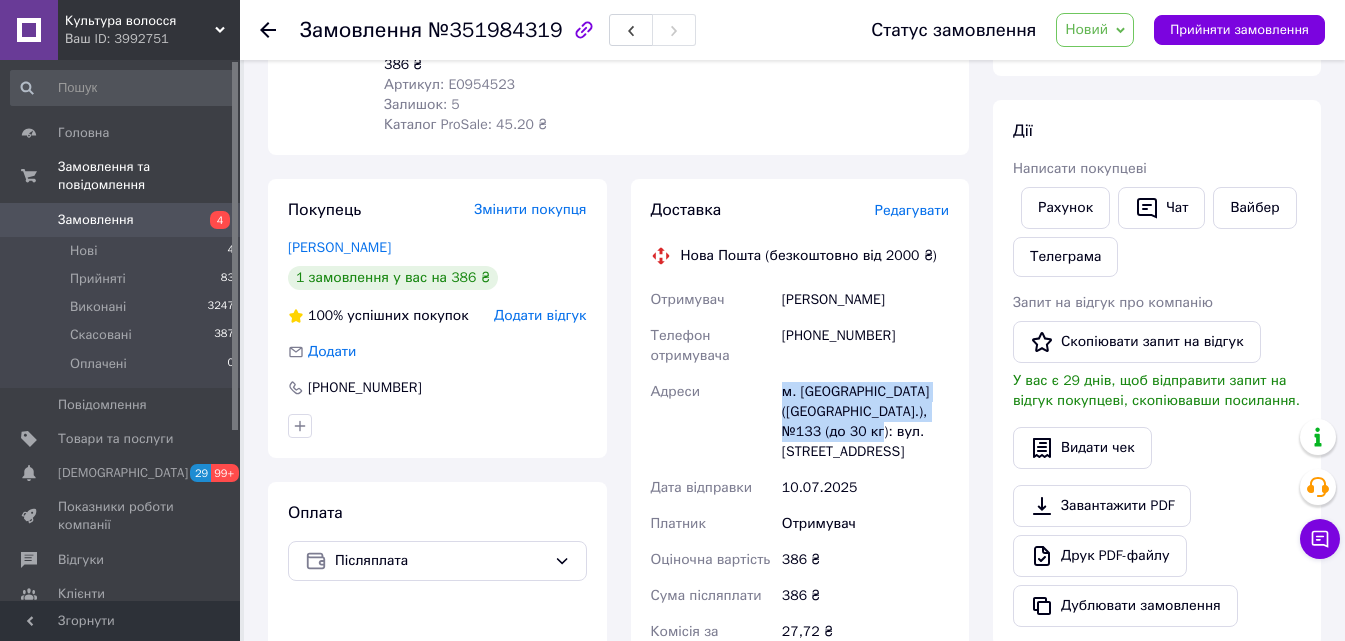 drag, startPoint x: 832, startPoint y: 422, endPoint x: 752, endPoint y: 373, distance: 93.813644 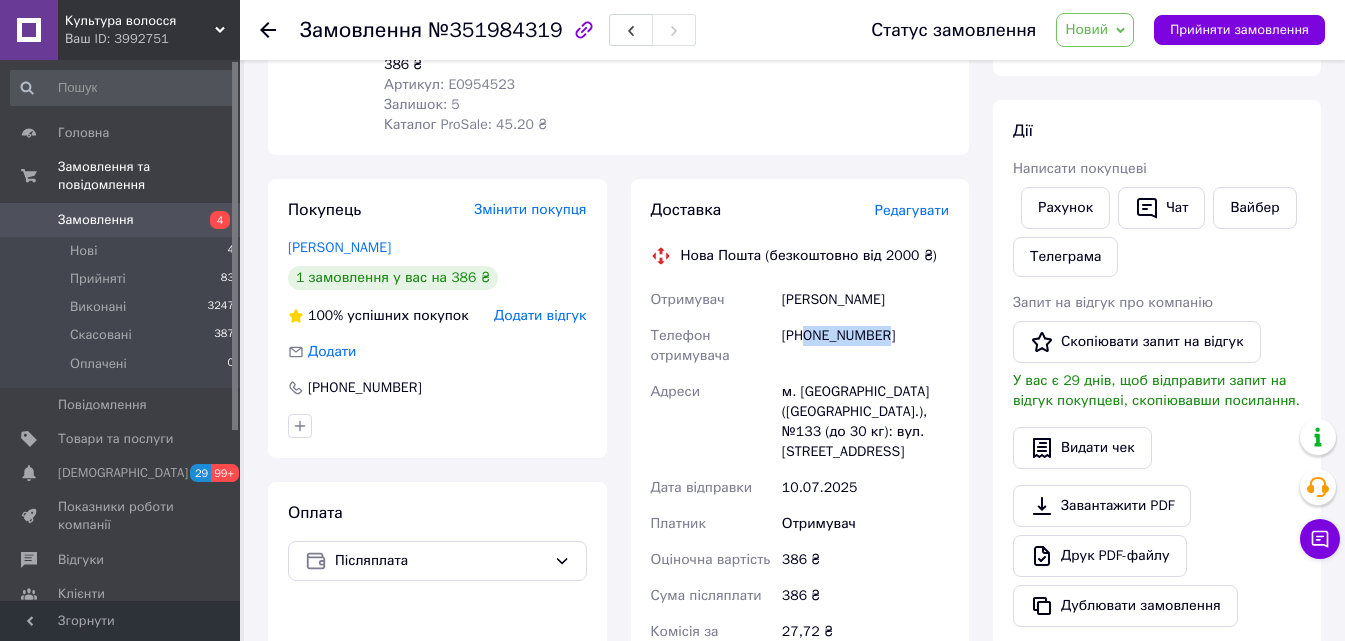 drag, startPoint x: 885, startPoint y: 336, endPoint x: 808, endPoint y: 337, distance: 77.00649 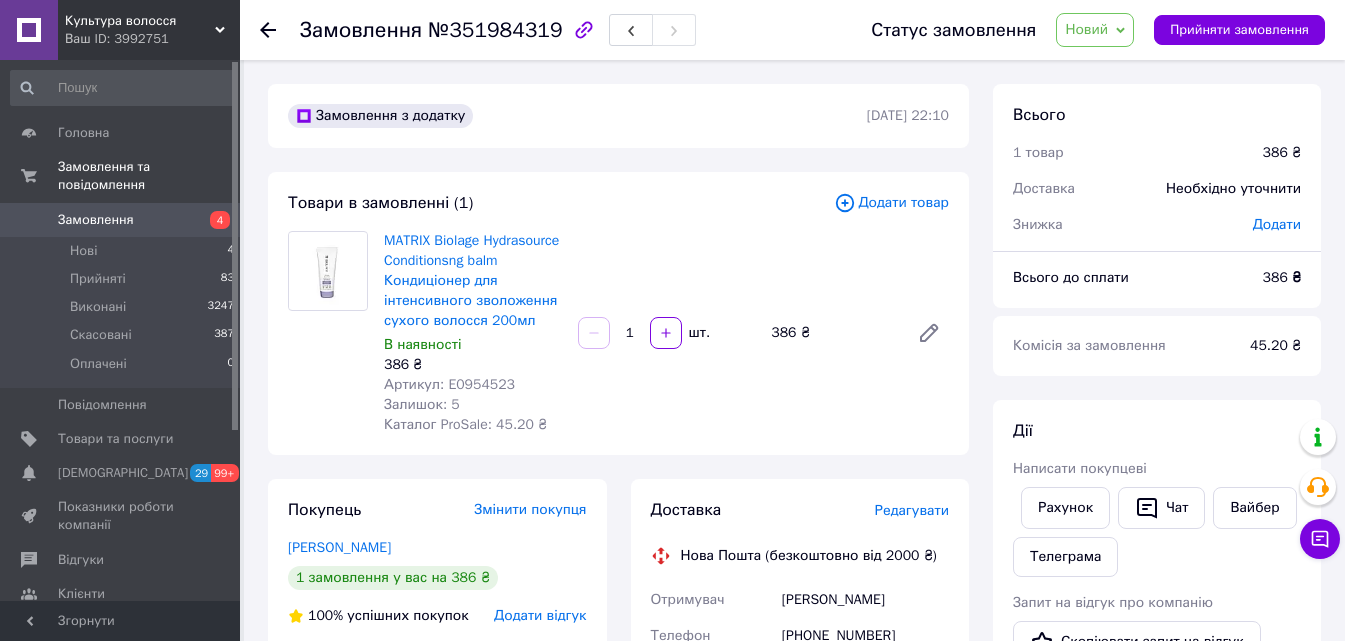 click on "№351984319" at bounding box center [495, 30] 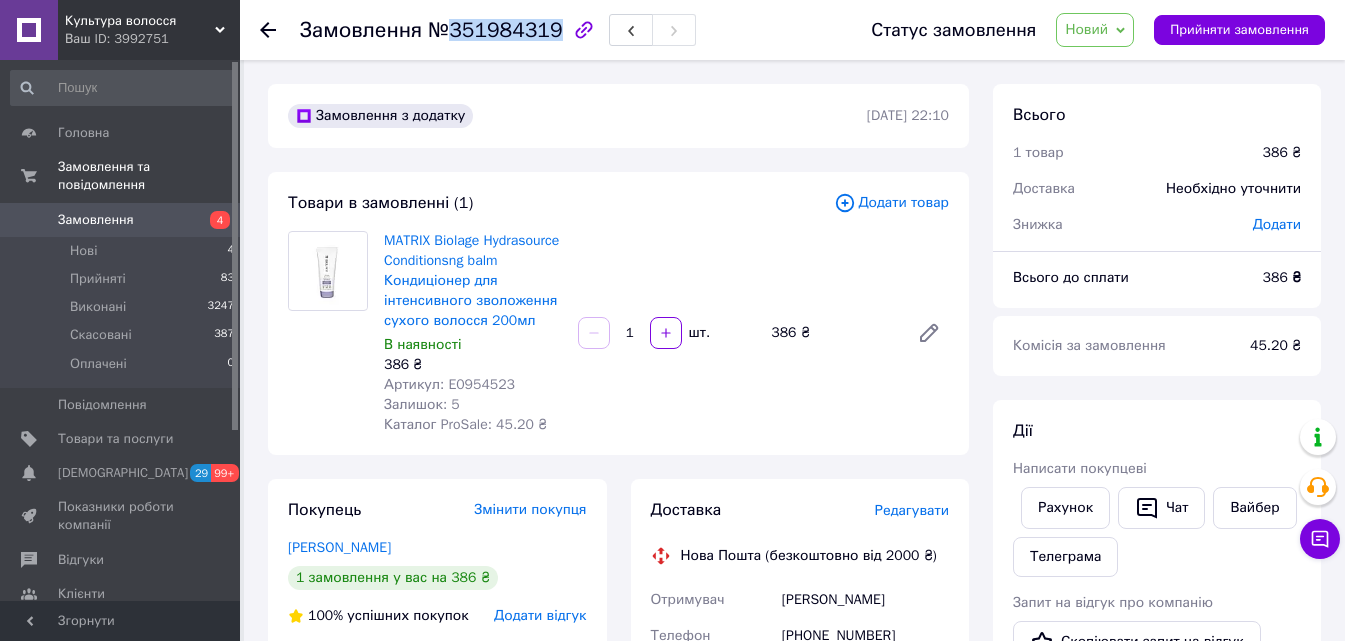 click on "№351984319" at bounding box center [495, 30] 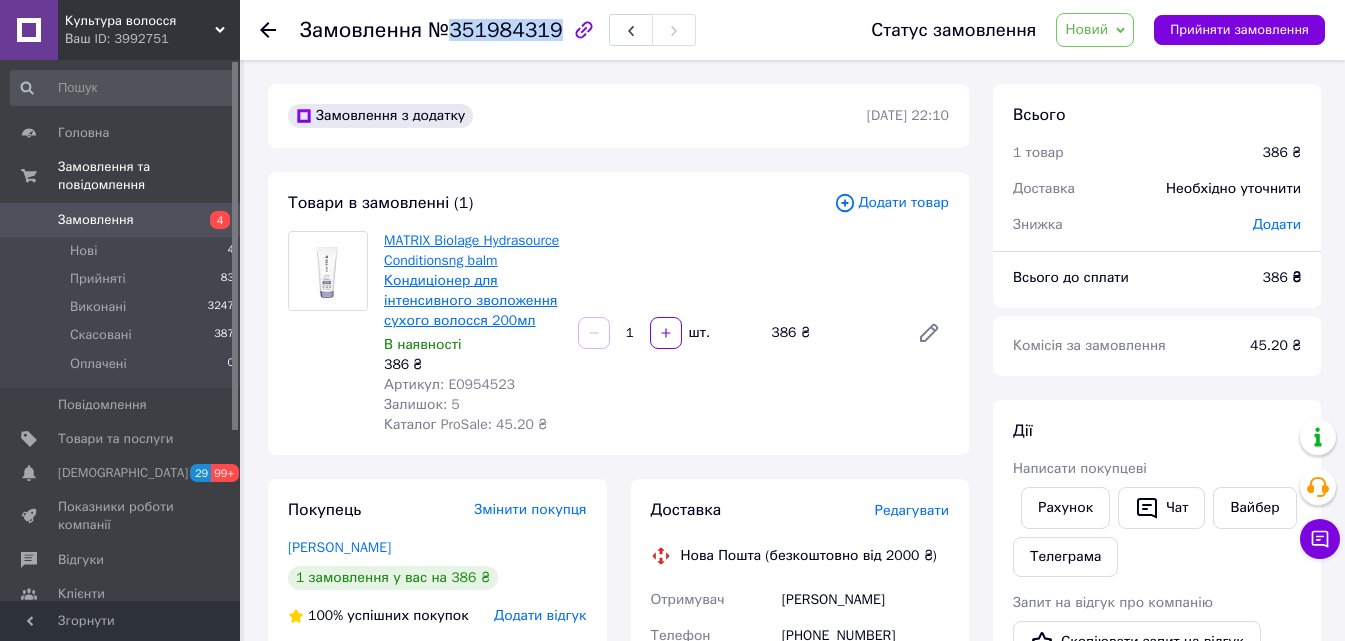 copy on "351984319" 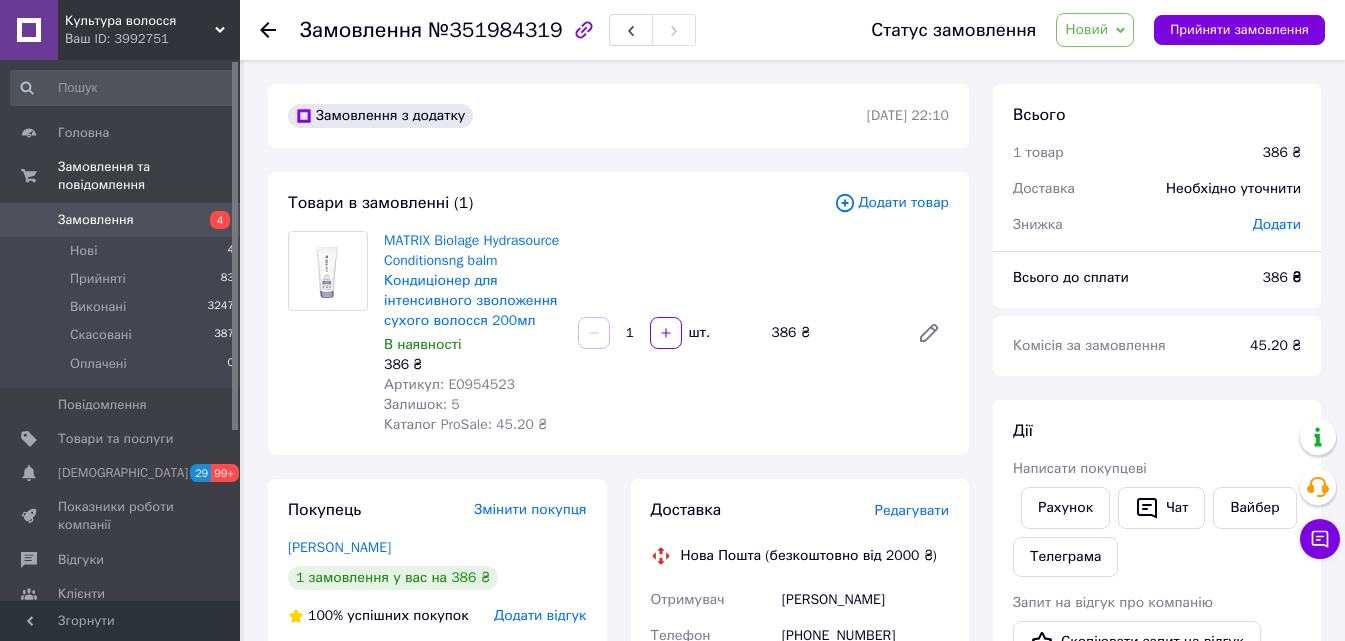 click on "Статус замовлення Новий Прийнято Виконано Скасовано Сплачено Прийняти замовлення" at bounding box center (1078, 30) 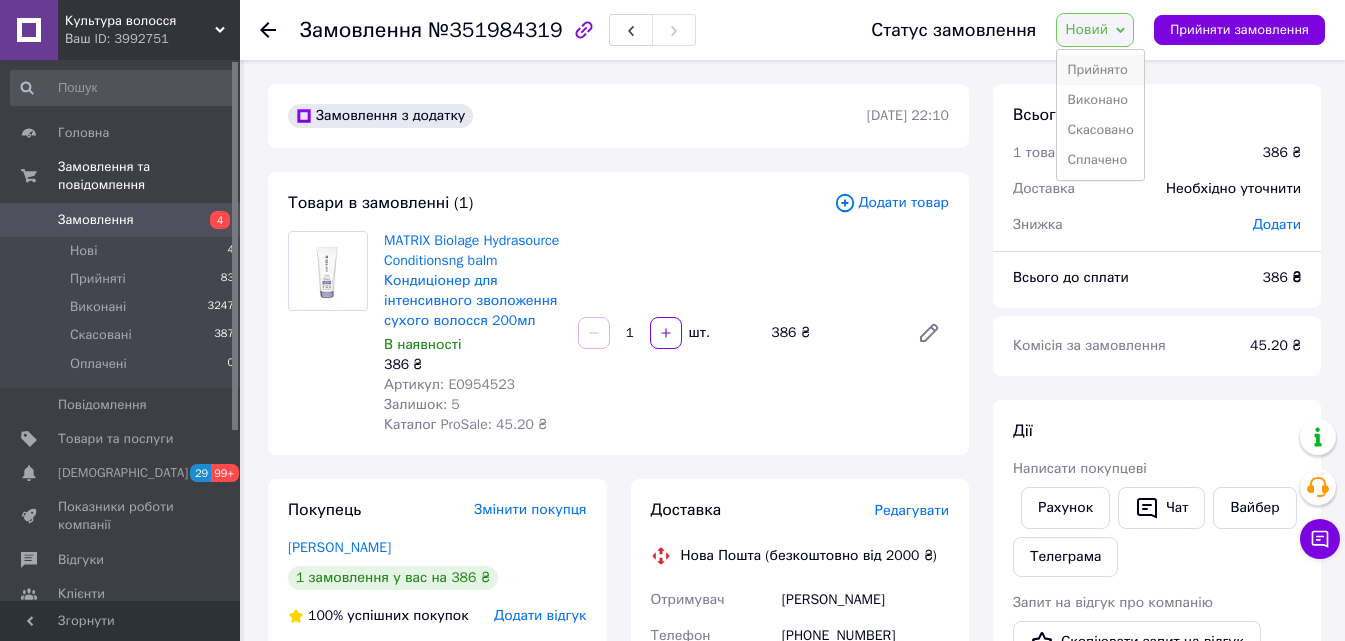 click on "Прийнято" at bounding box center [1100, 70] 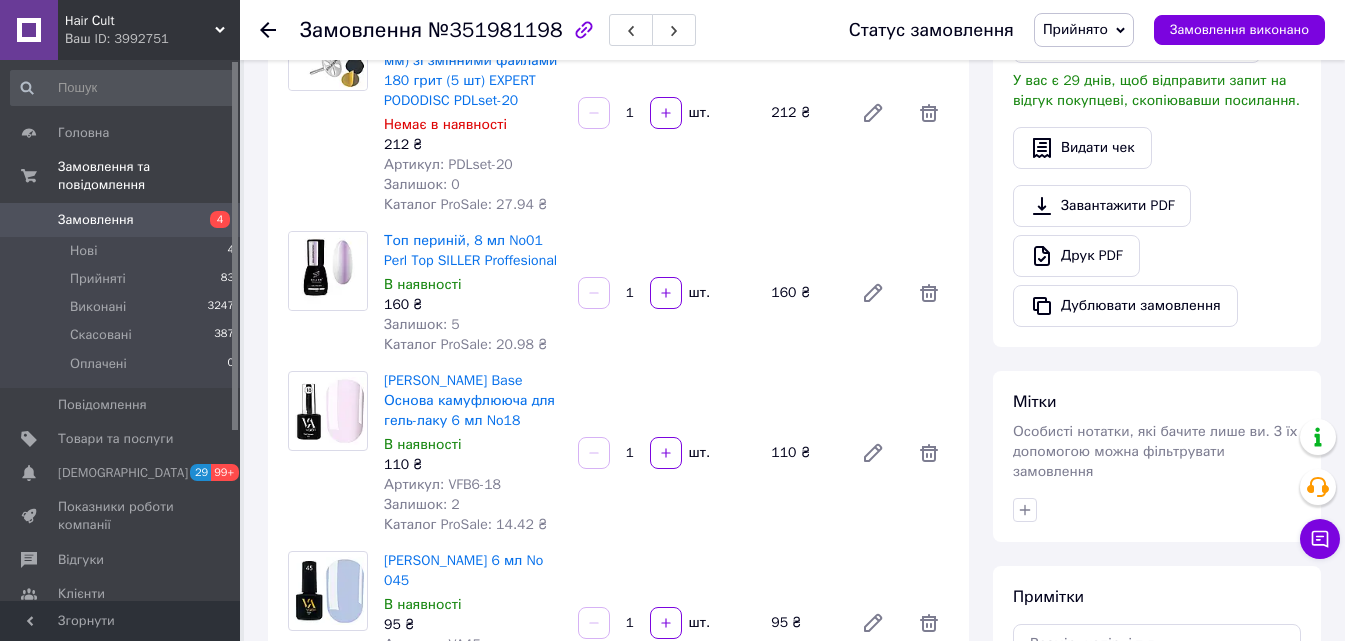 scroll, scrollTop: 500, scrollLeft: 0, axis: vertical 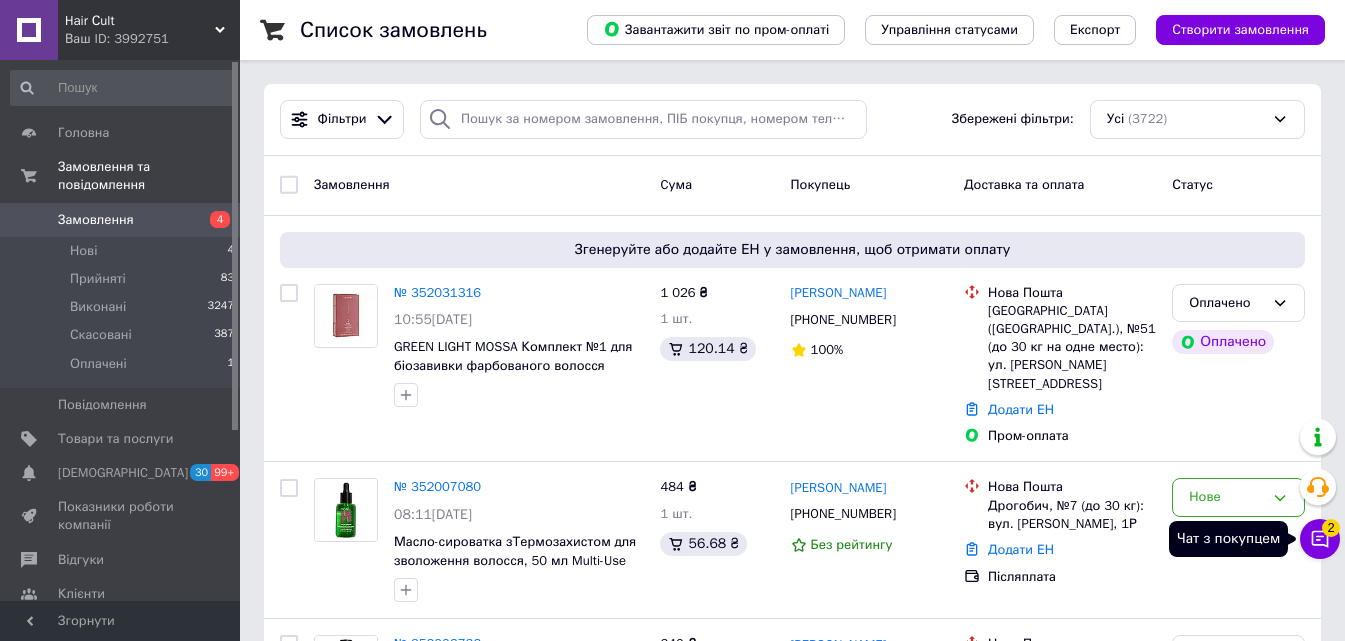 click 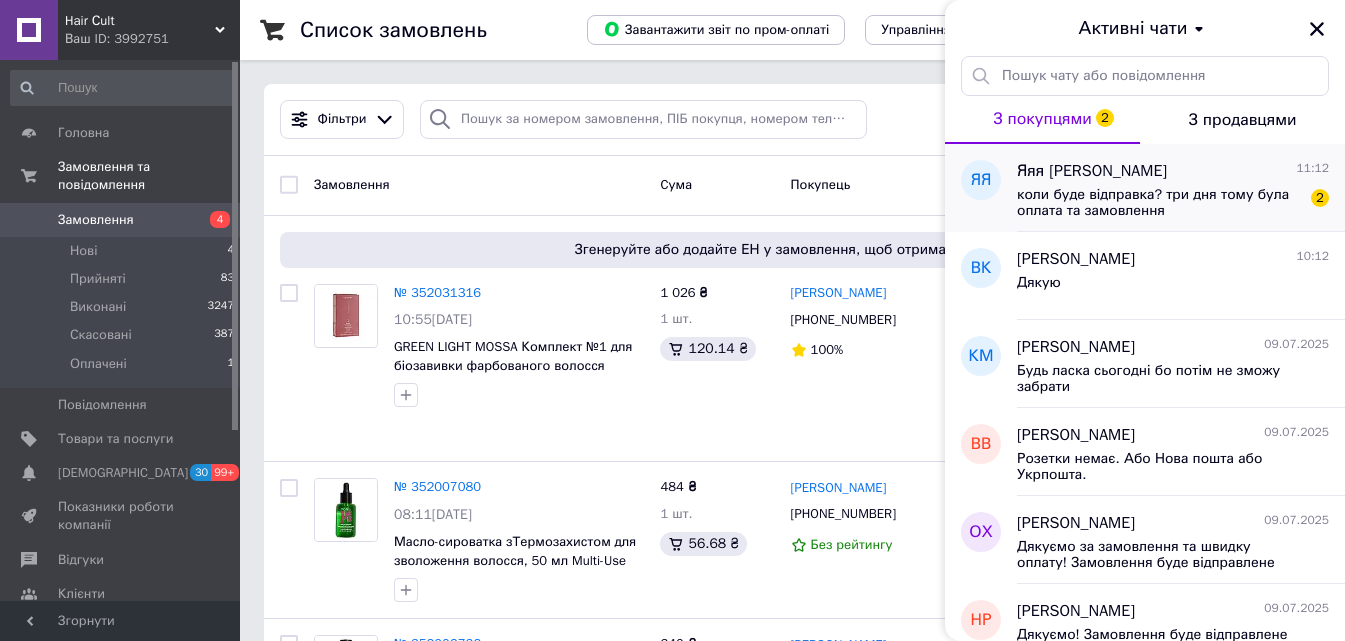 click on "коли буде відправка? три дня тому була оплата та замовлення" at bounding box center (1159, 203) 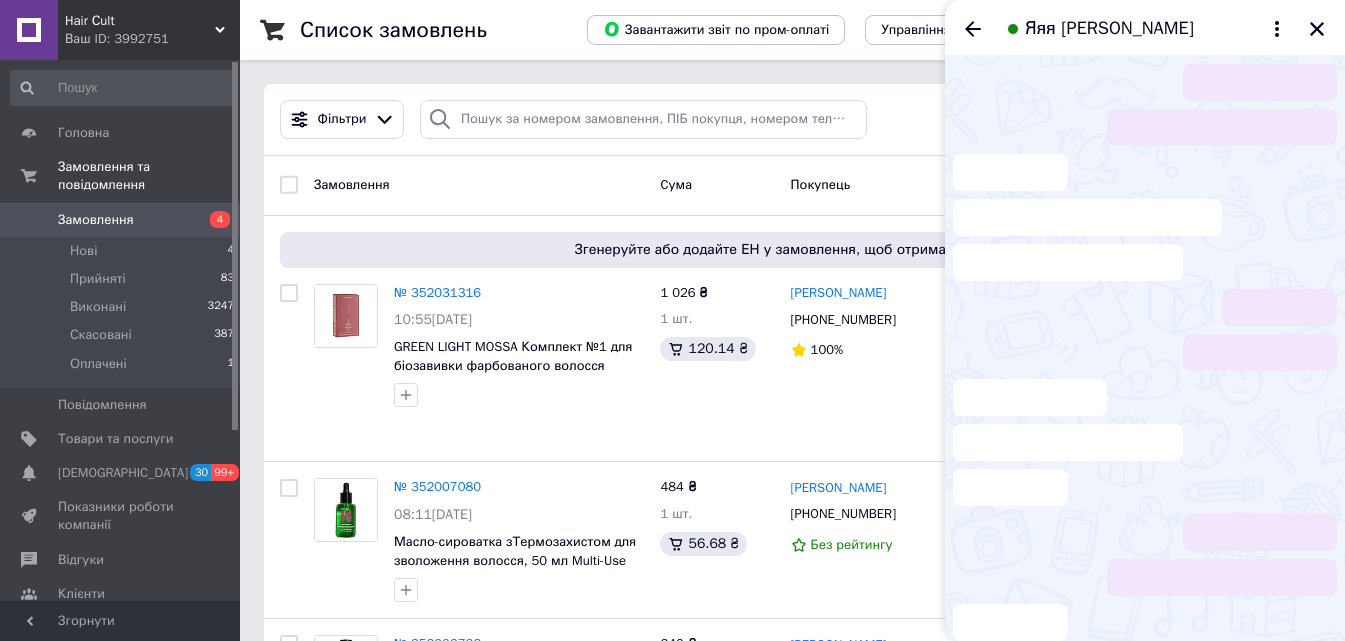 scroll, scrollTop: 45, scrollLeft: 0, axis: vertical 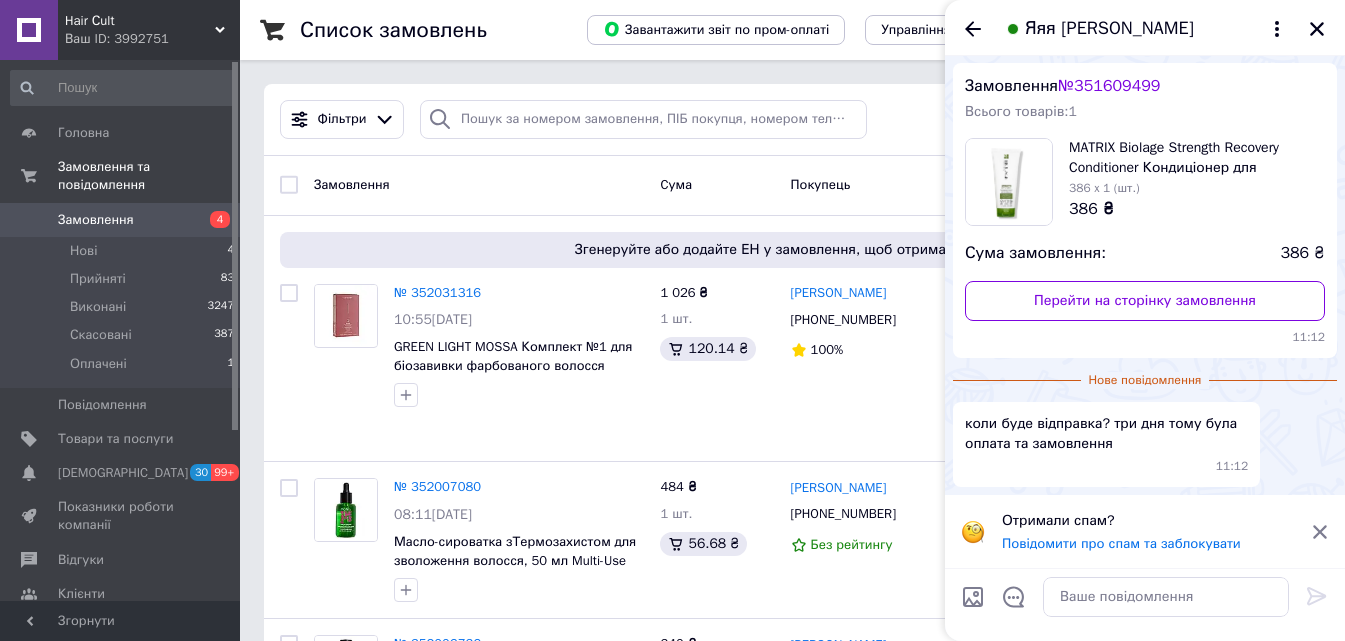 click on "Отримали спам? Повідомити про спам та заблокувати" at bounding box center [1145, 532] 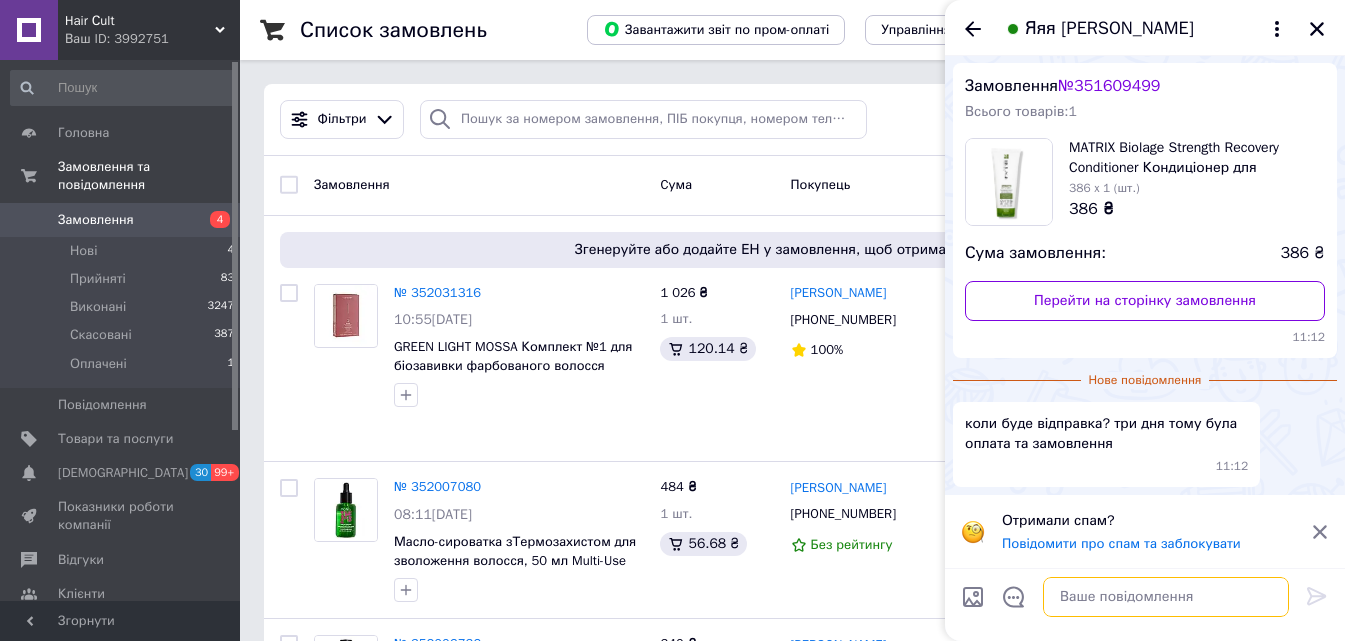 click at bounding box center (1166, 597) 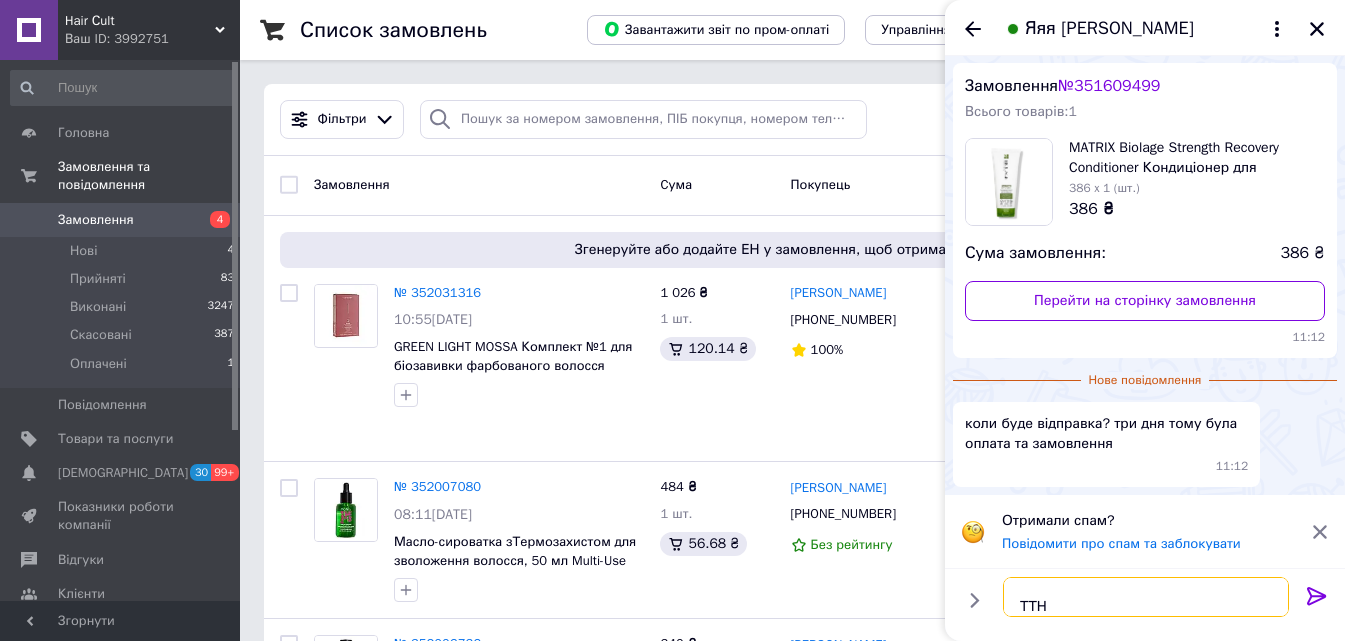 scroll, scrollTop: 24, scrollLeft: 0, axis: vertical 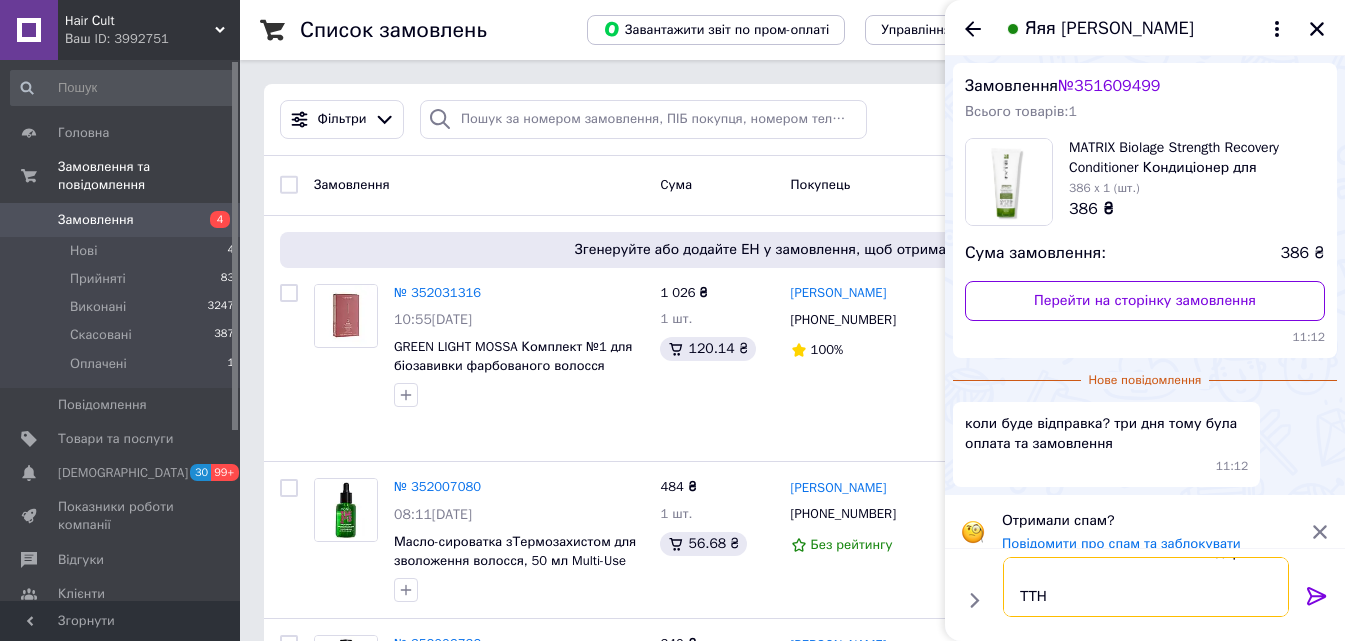 paste on "0503763267018" 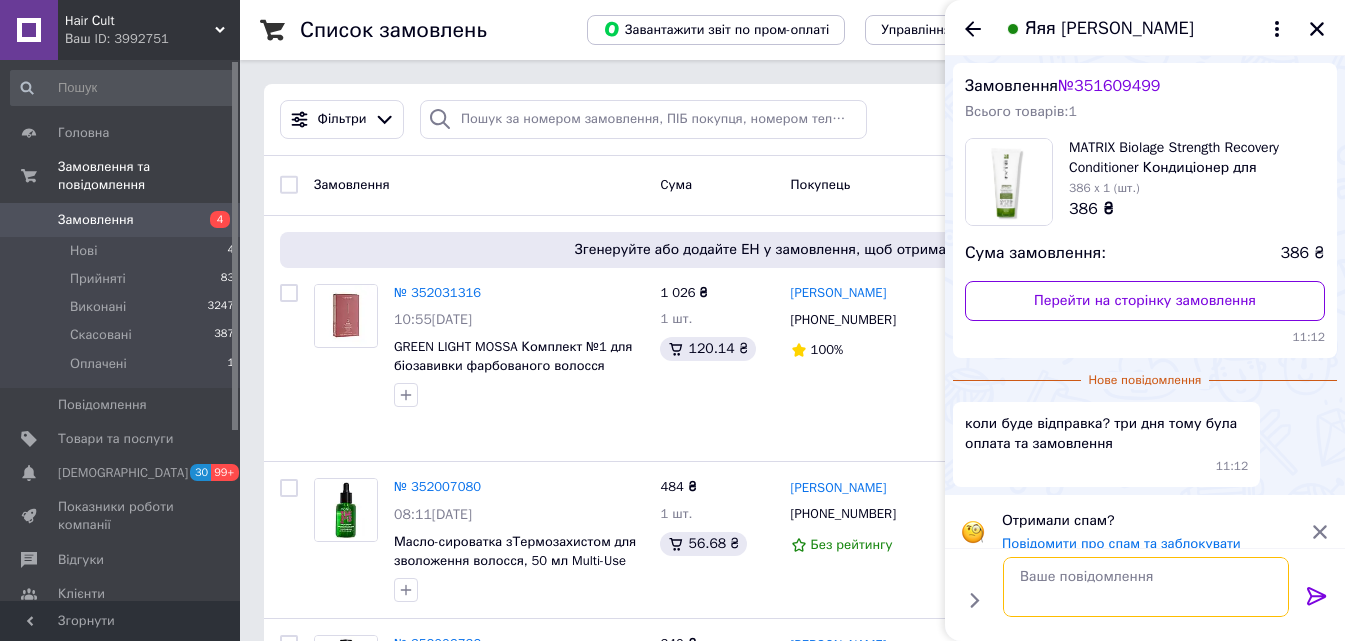 scroll, scrollTop: 0, scrollLeft: 0, axis: both 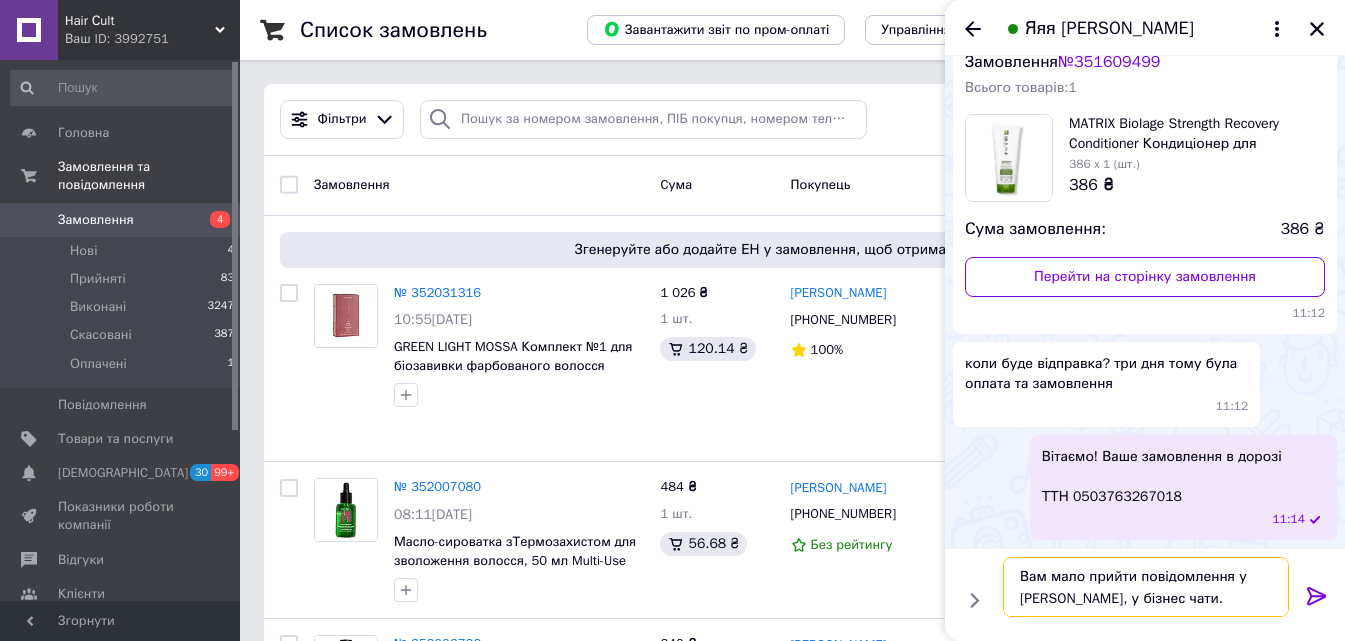 type on "Вам мало прийти повідомлення у вайбер, у бізнес чати." 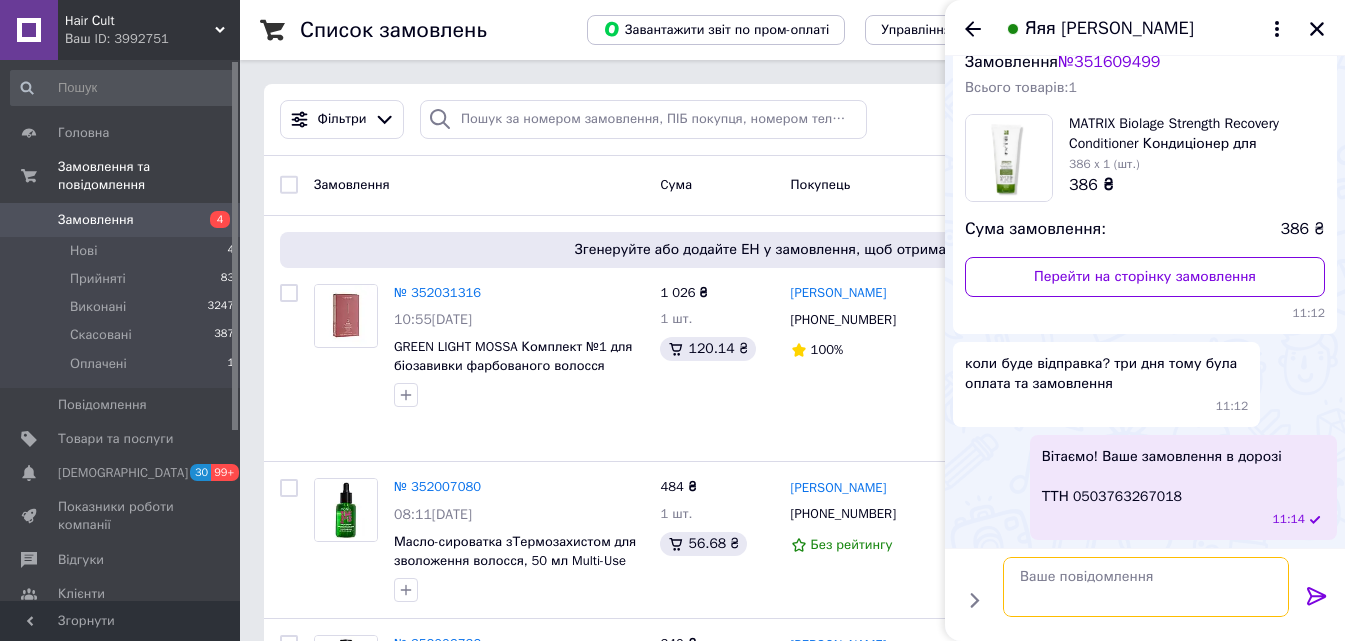 scroll, scrollTop: 142, scrollLeft: 0, axis: vertical 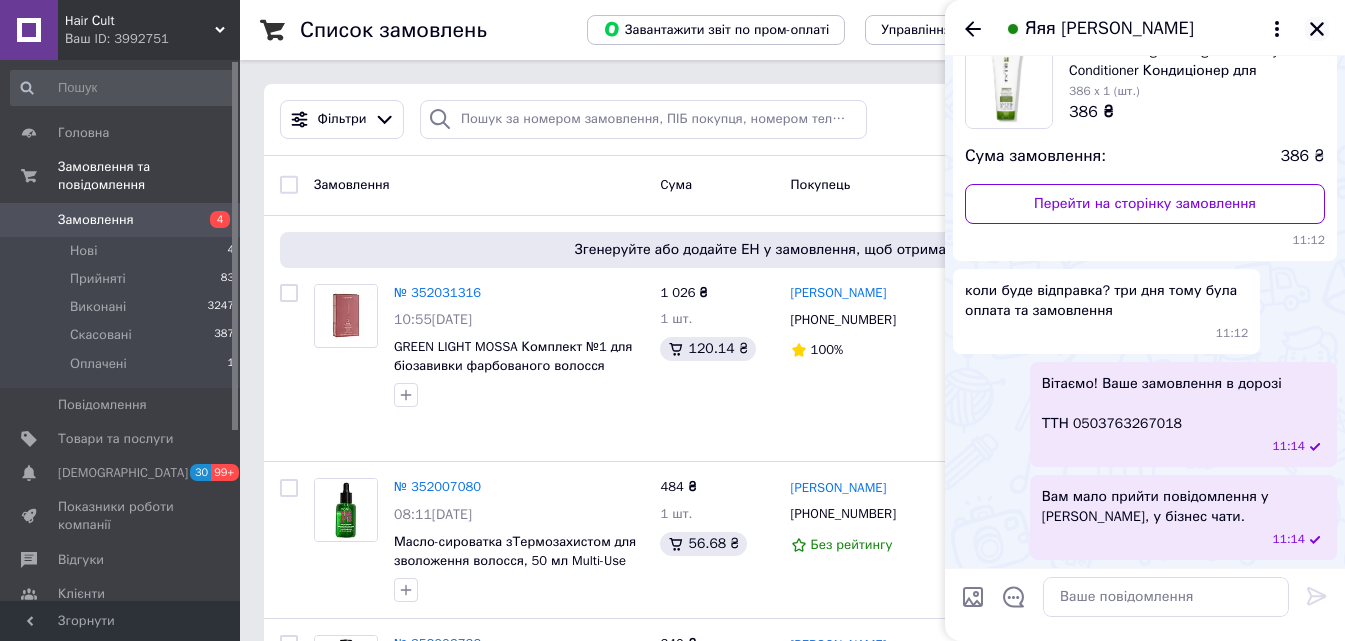 click at bounding box center (1317, 29) 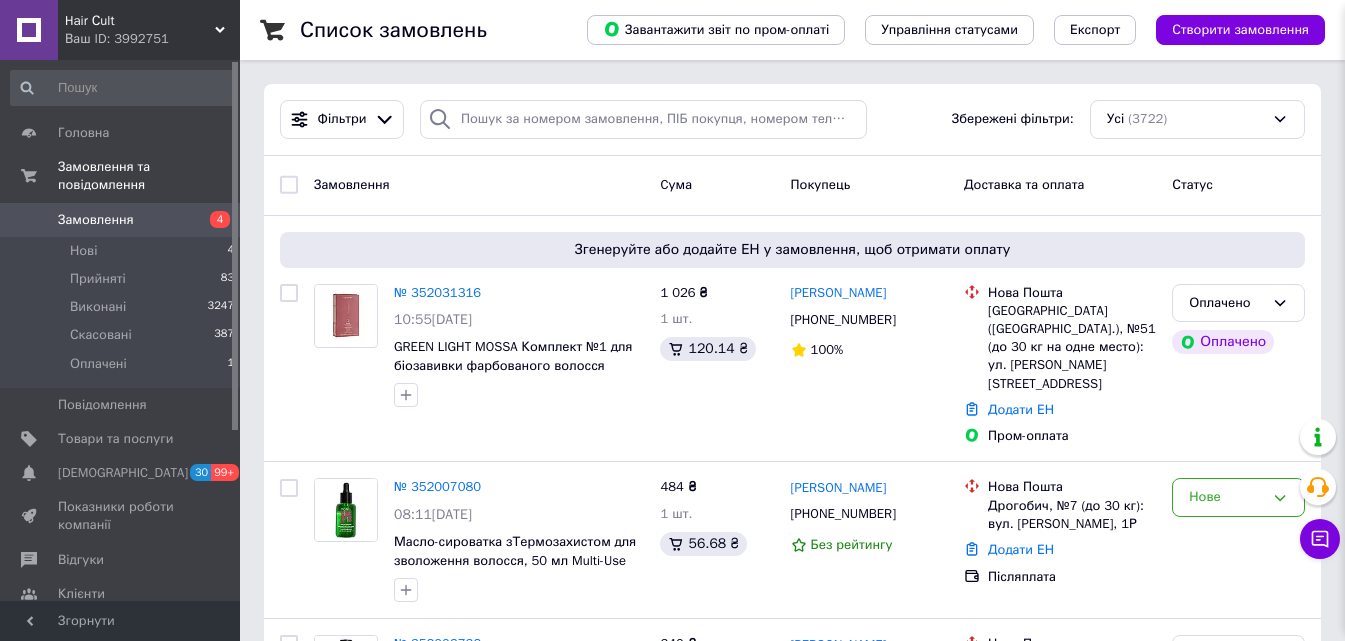 click on "Список замовлень   Завантажити звіт по пром-оплаті Управління статусами Експорт Створити замовлення" at bounding box center (792, 30) 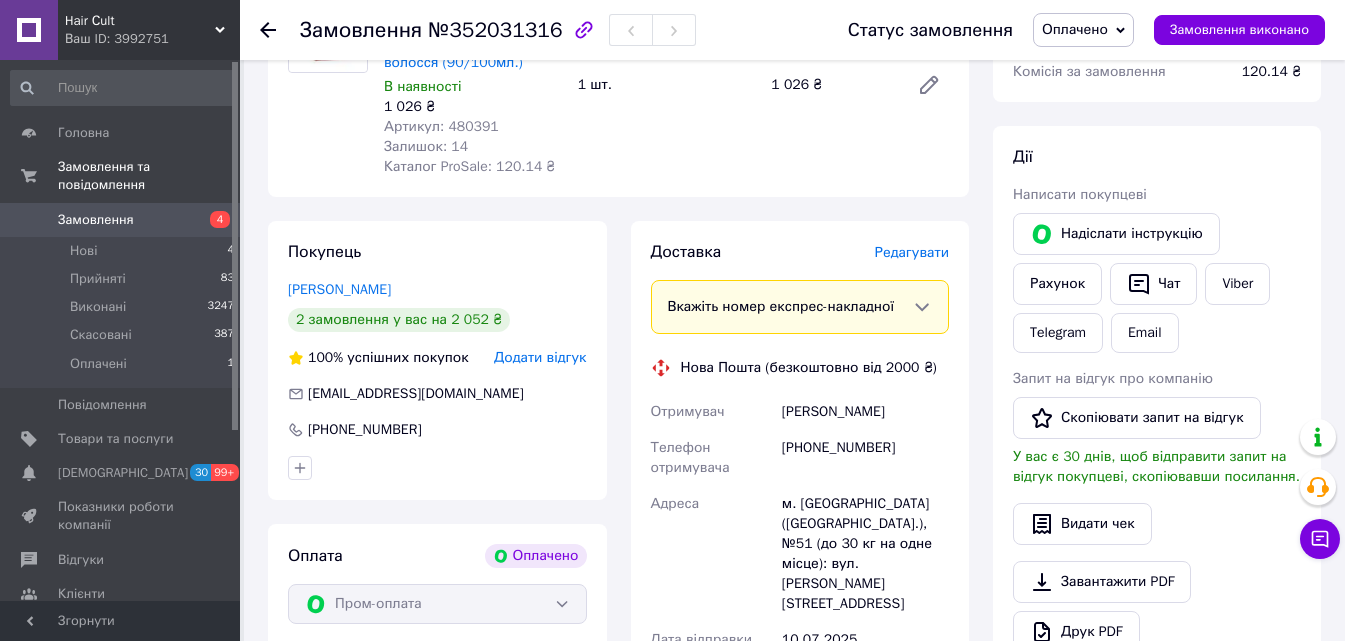 scroll, scrollTop: 100, scrollLeft: 0, axis: vertical 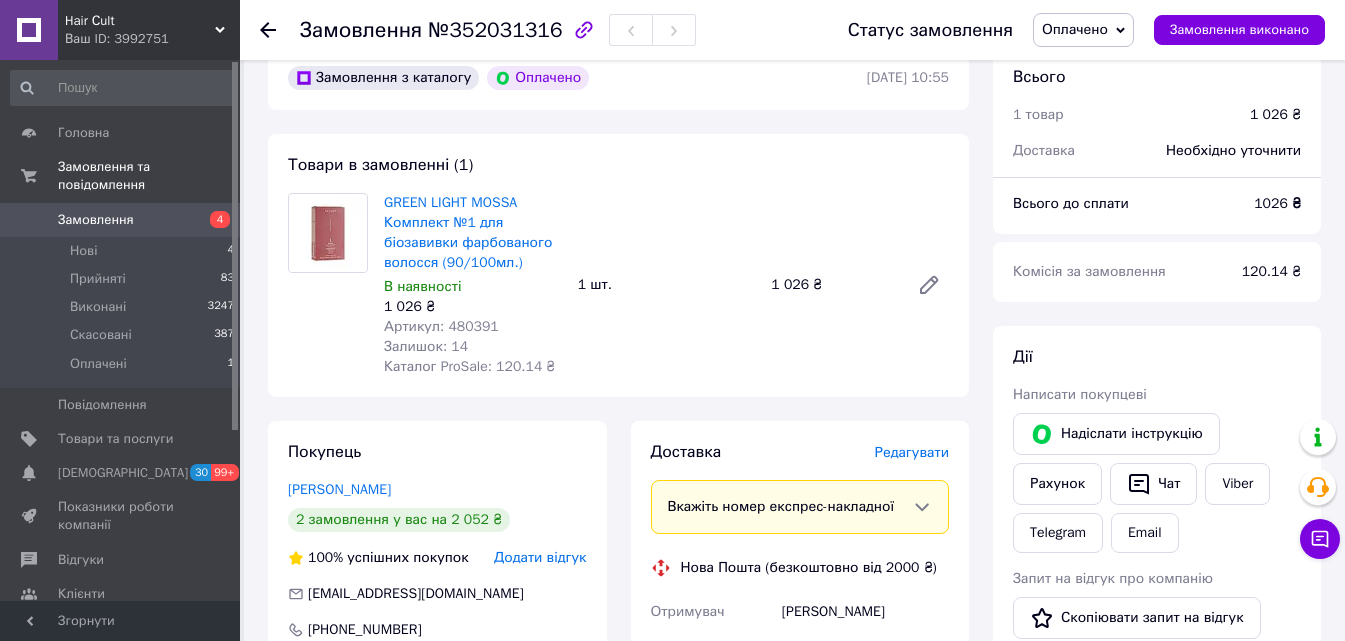 click on "№352031316" at bounding box center [495, 30] 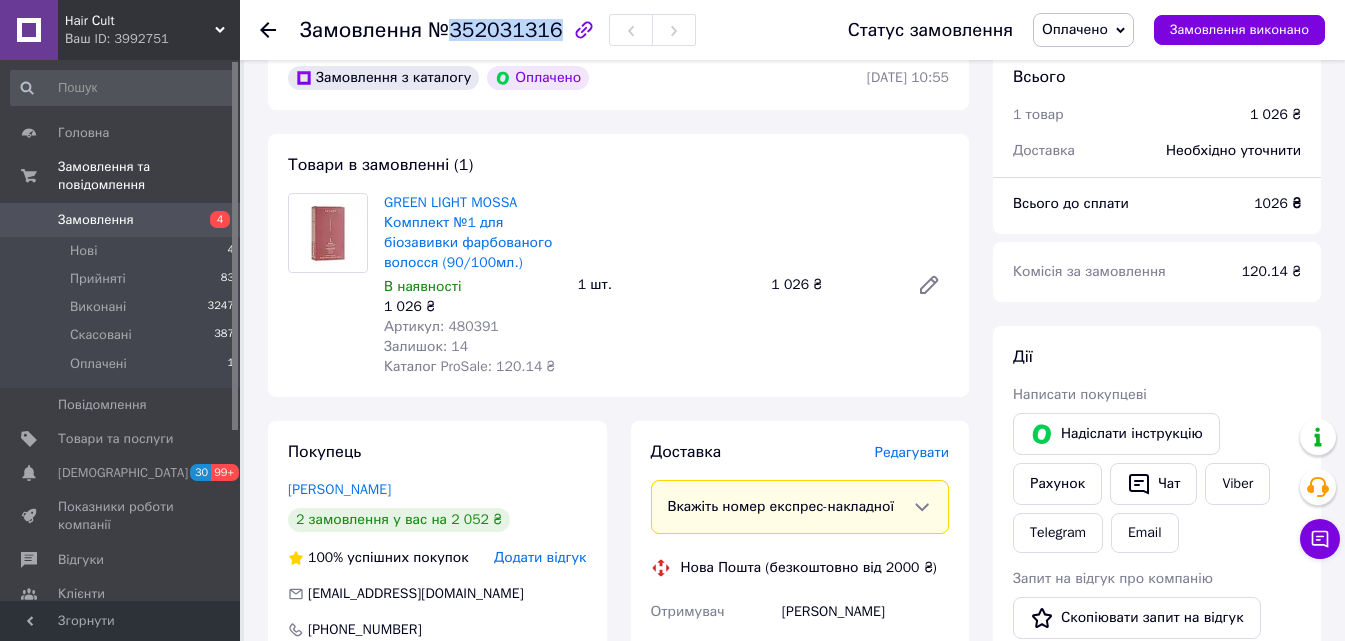 click on "№352031316" at bounding box center [495, 30] 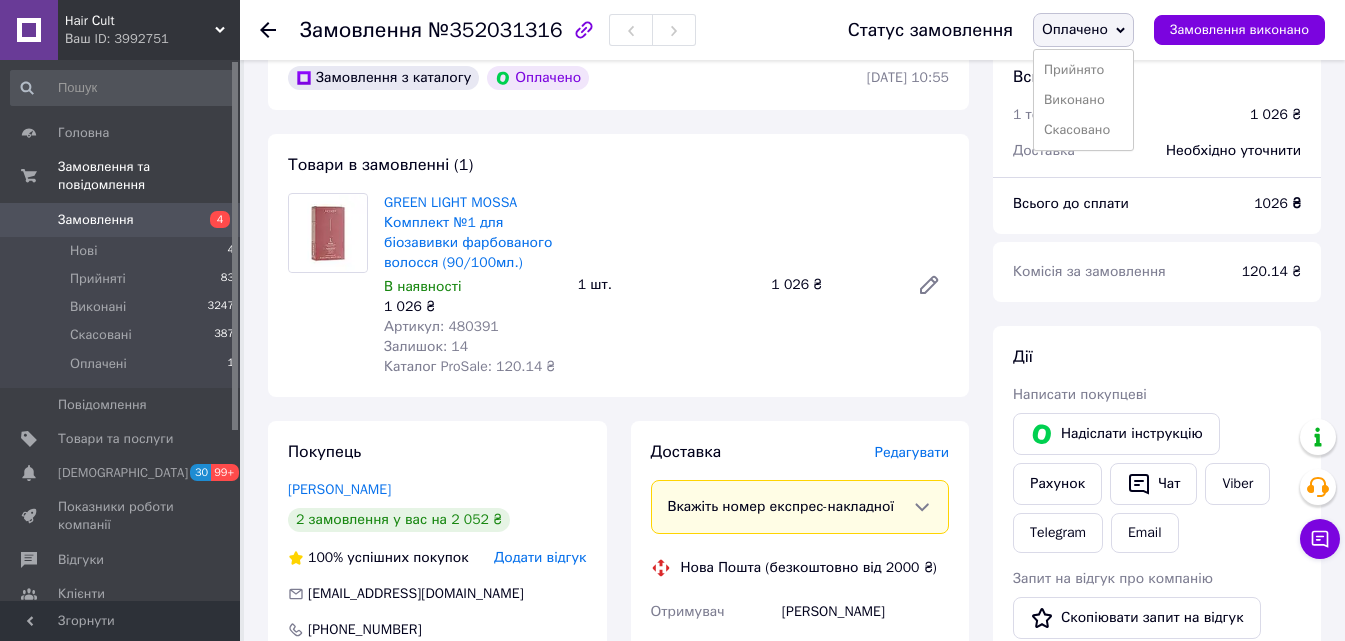 click on "Прийнято" at bounding box center (1083, 70) 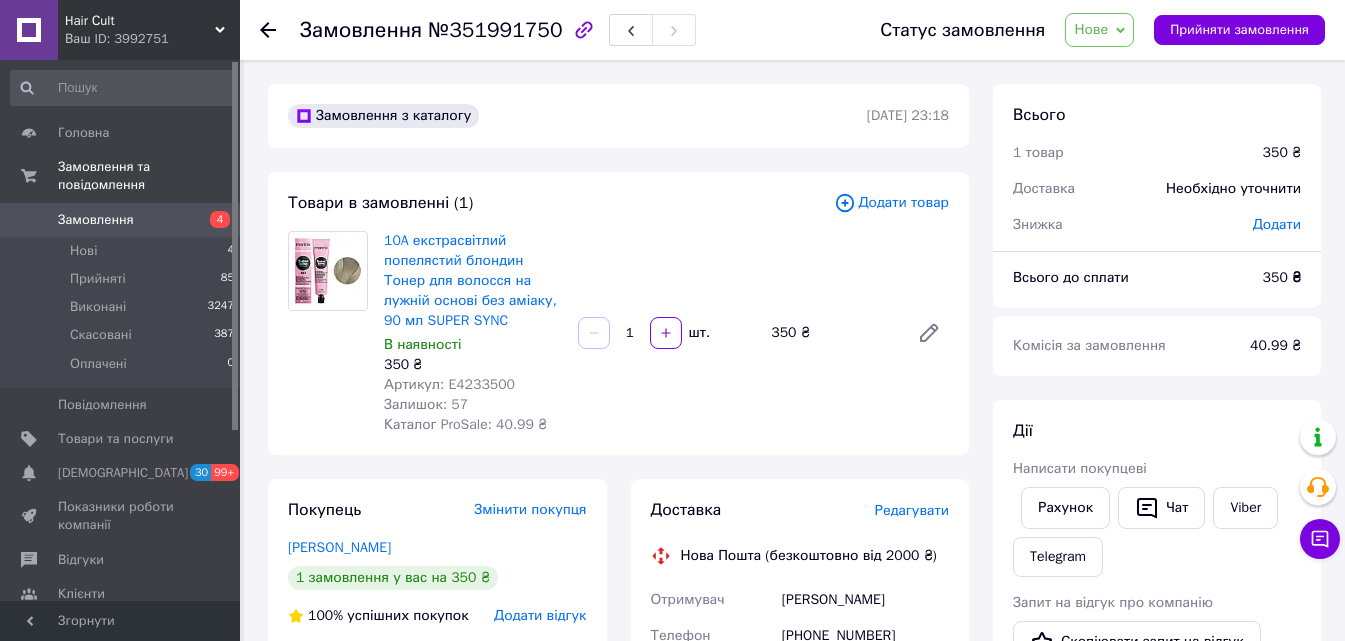 scroll, scrollTop: 300, scrollLeft: 0, axis: vertical 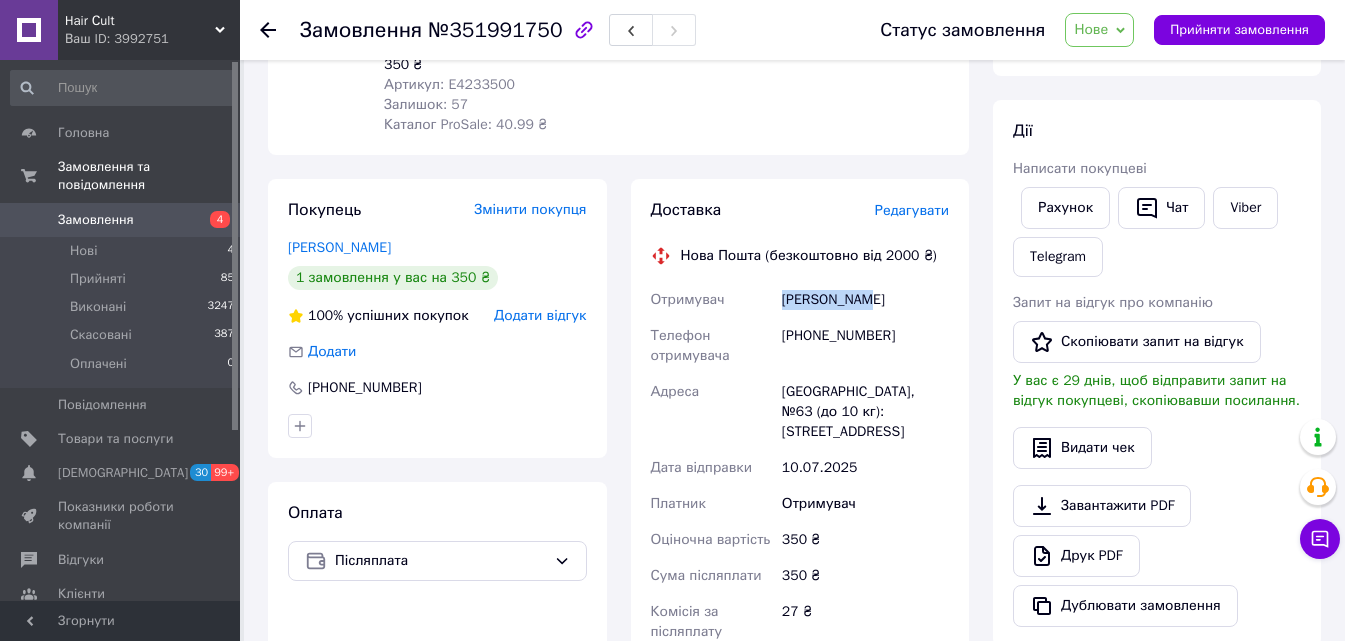 drag, startPoint x: 881, startPoint y: 294, endPoint x: 749, endPoint y: 303, distance: 132.30646 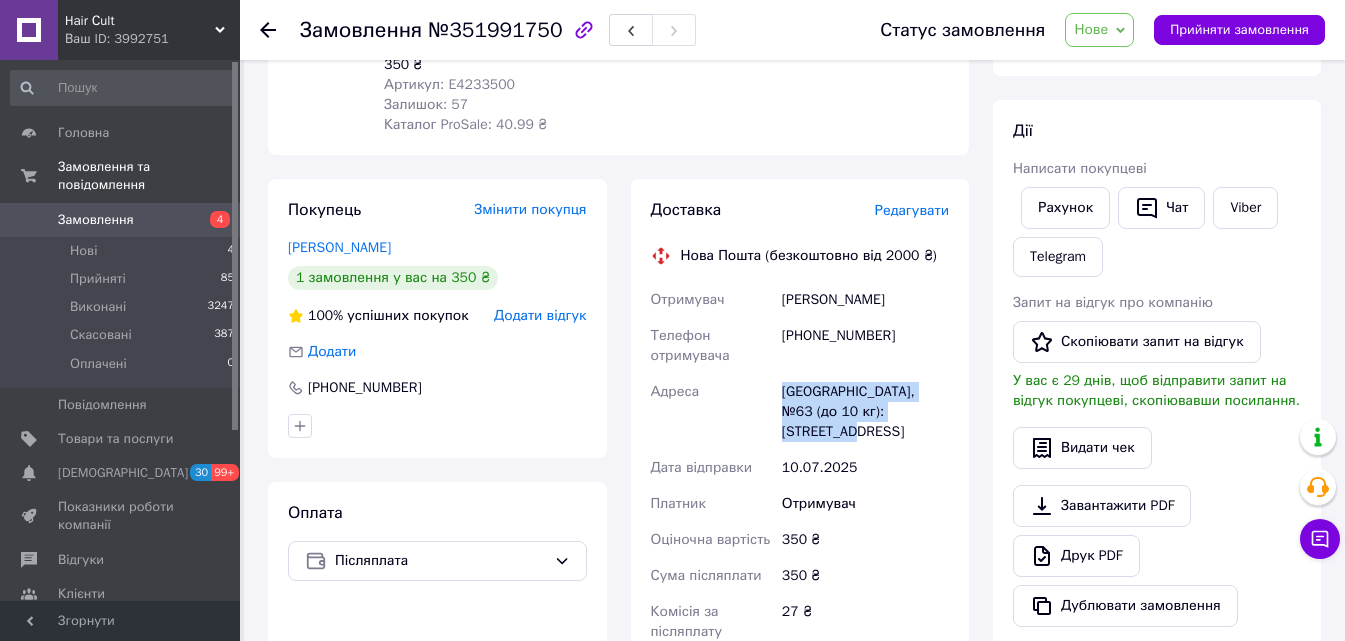 drag, startPoint x: 946, startPoint y: 409, endPoint x: 701, endPoint y: 375, distance: 247.34793 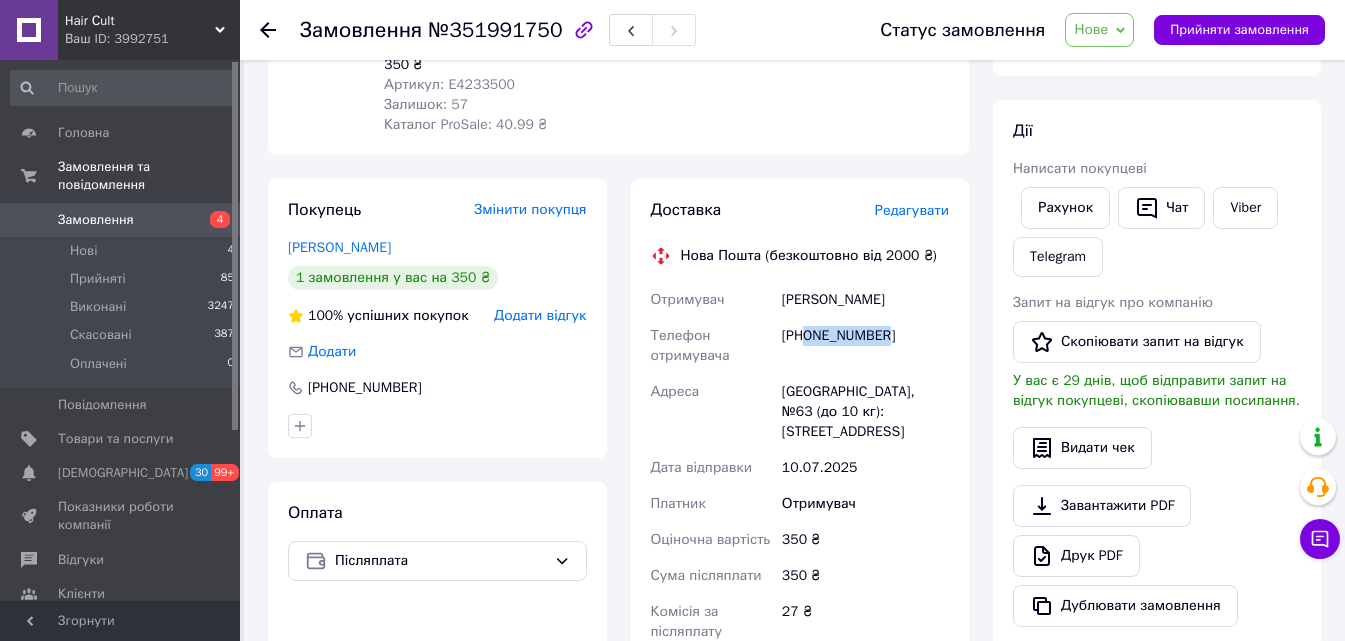 drag, startPoint x: 840, startPoint y: 344, endPoint x: 807, endPoint y: 345, distance: 33.01515 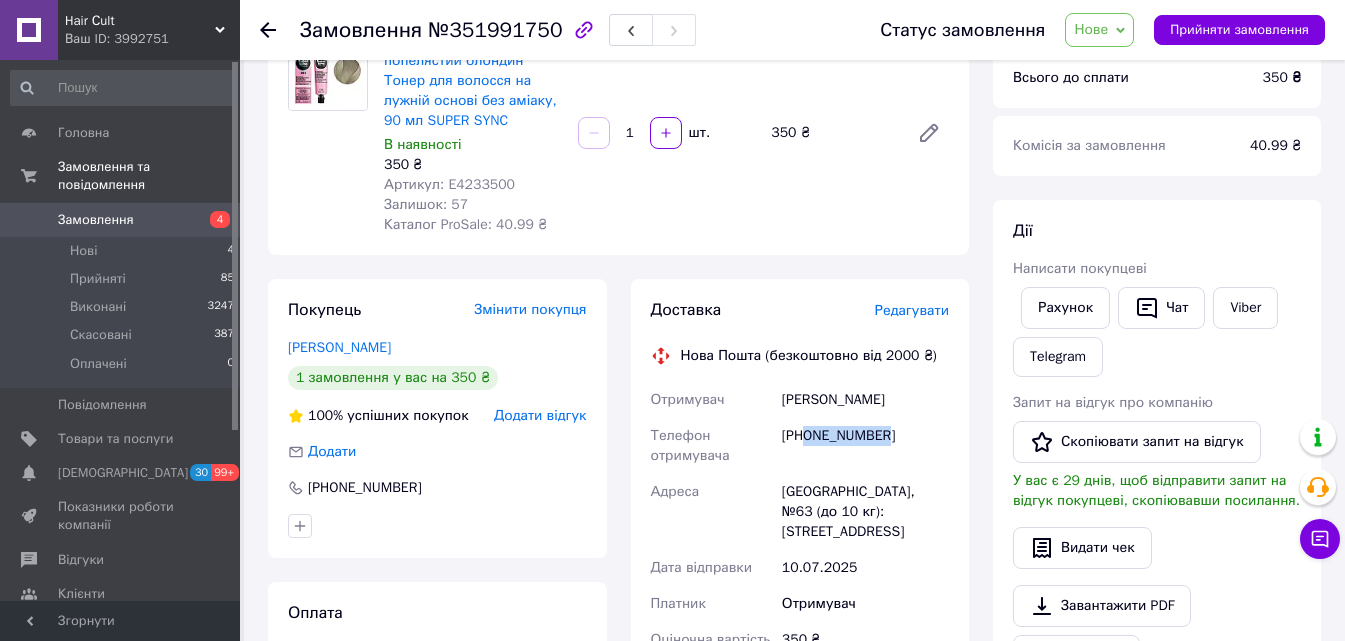 scroll, scrollTop: 0, scrollLeft: 0, axis: both 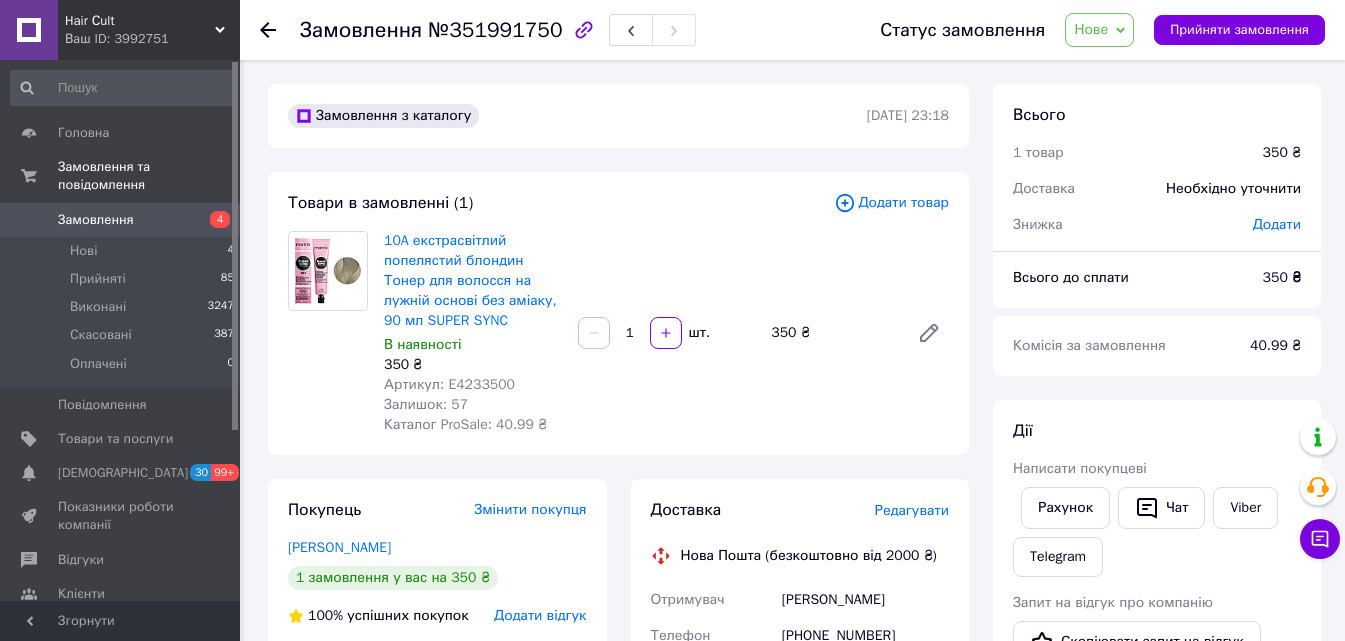 click on "№351991750" at bounding box center (495, 30) 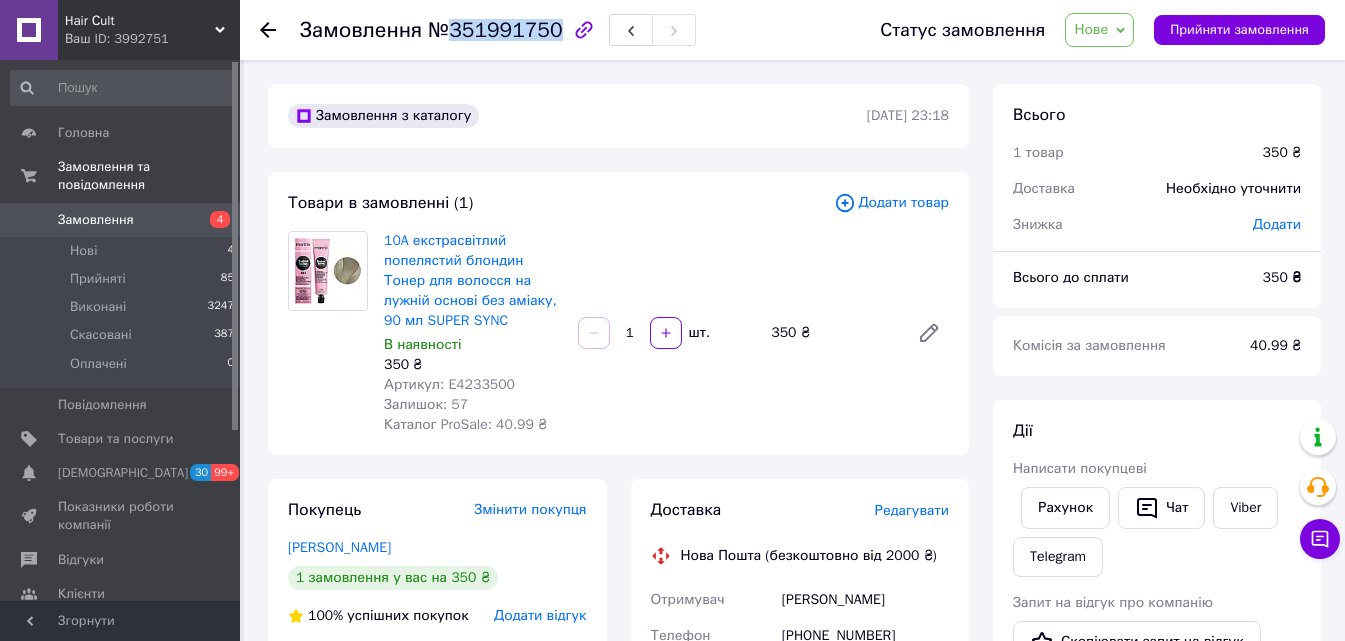 click on "№351991750" at bounding box center [495, 30] 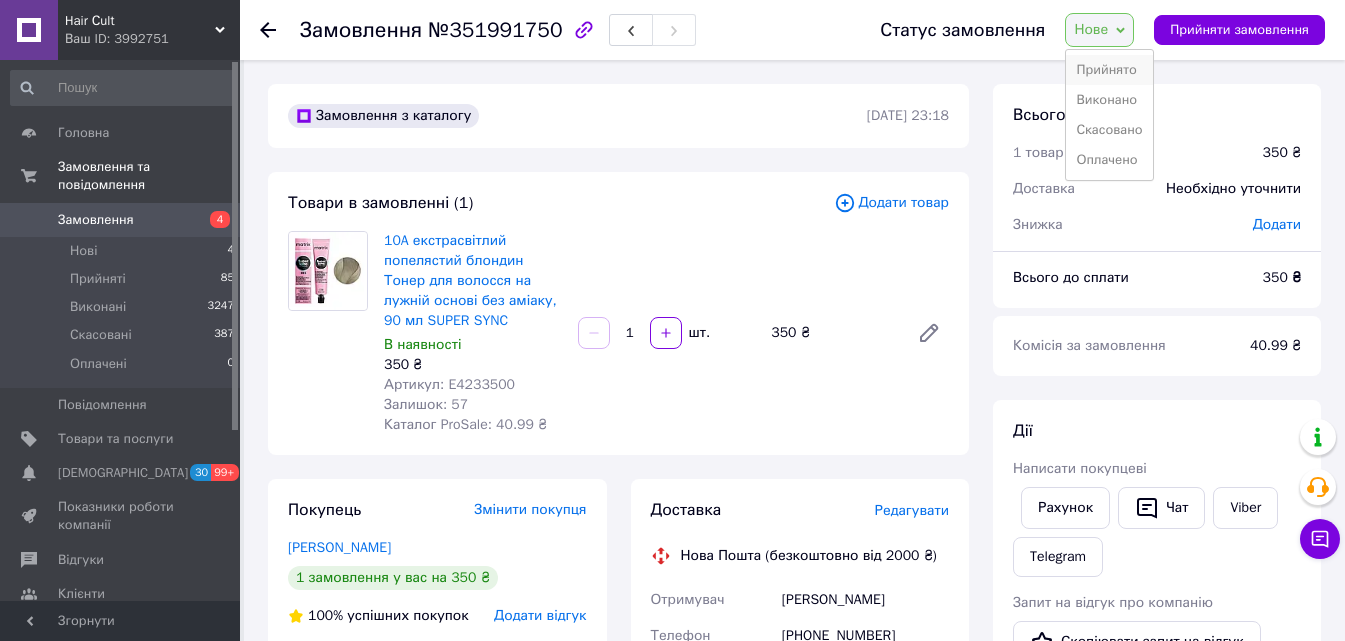 click on "Прийнято" at bounding box center [1109, 70] 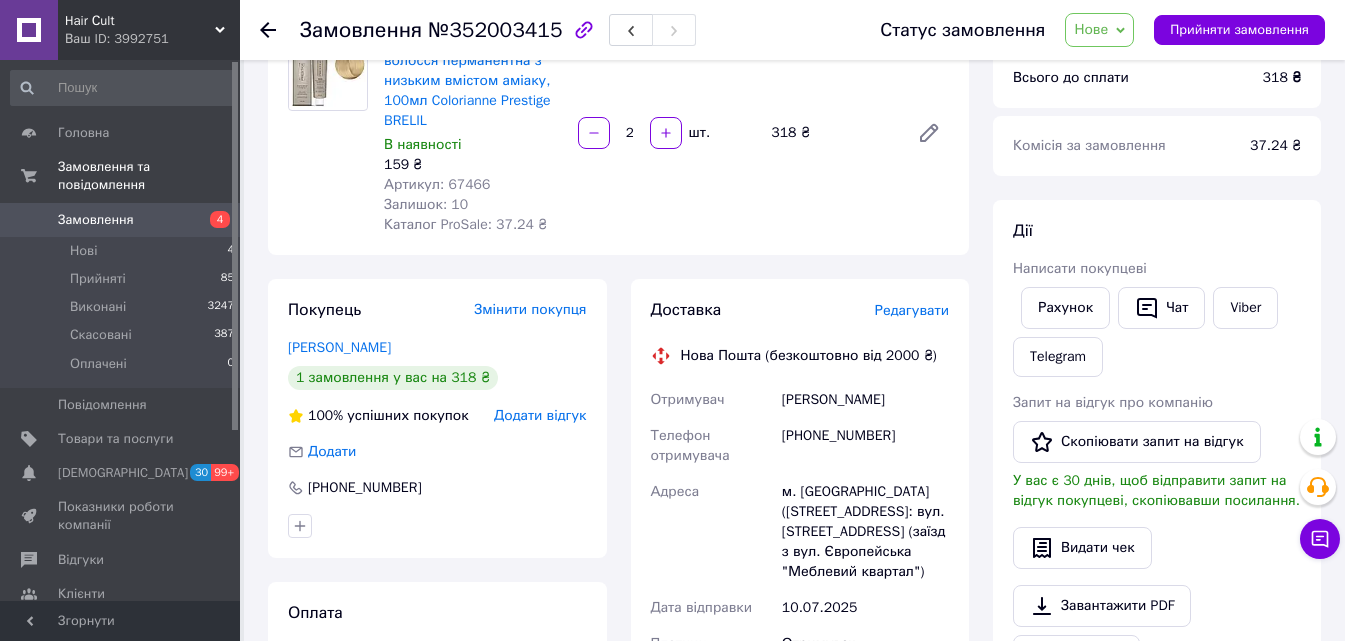 scroll, scrollTop: 300, scrollLeft: 0, axis: vertical 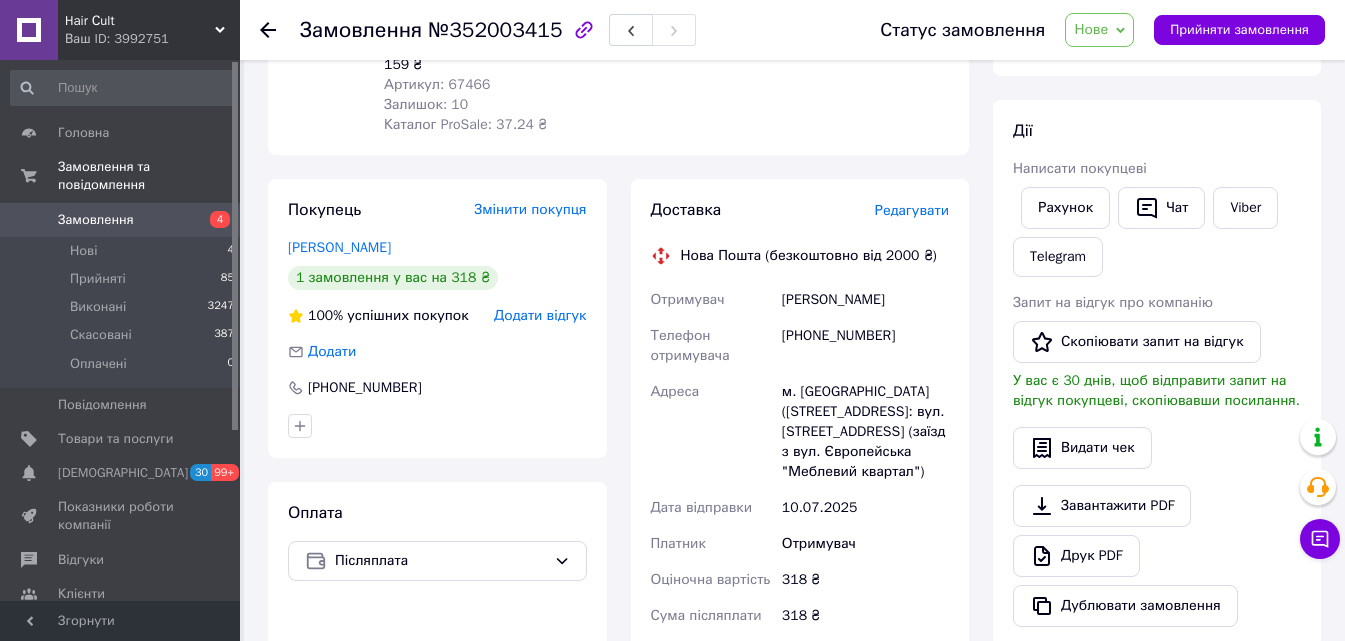 drag, startPoint x: 937, startPoint y: 306, endPoint x: 776, endPoint y: 312, distance: 161.11176 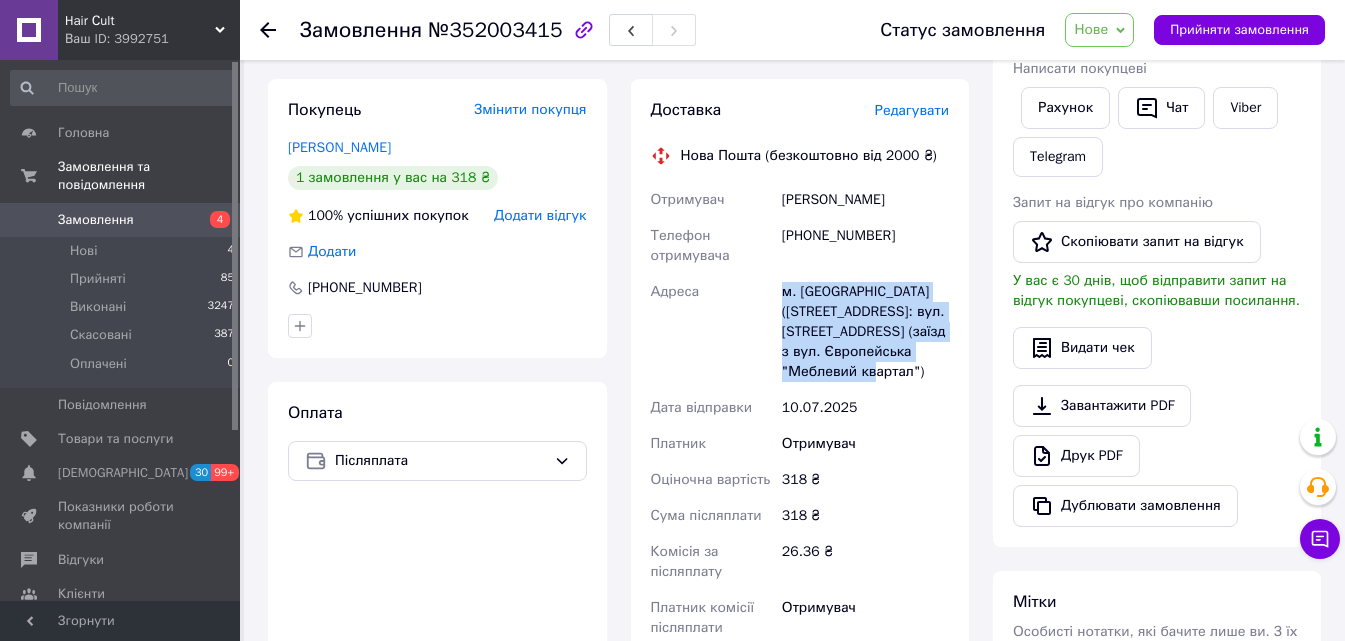 drag, startPoint x: 879, startPoint y: 360, endPoint x: 773, endPoint y: 285, distance: 129.84991 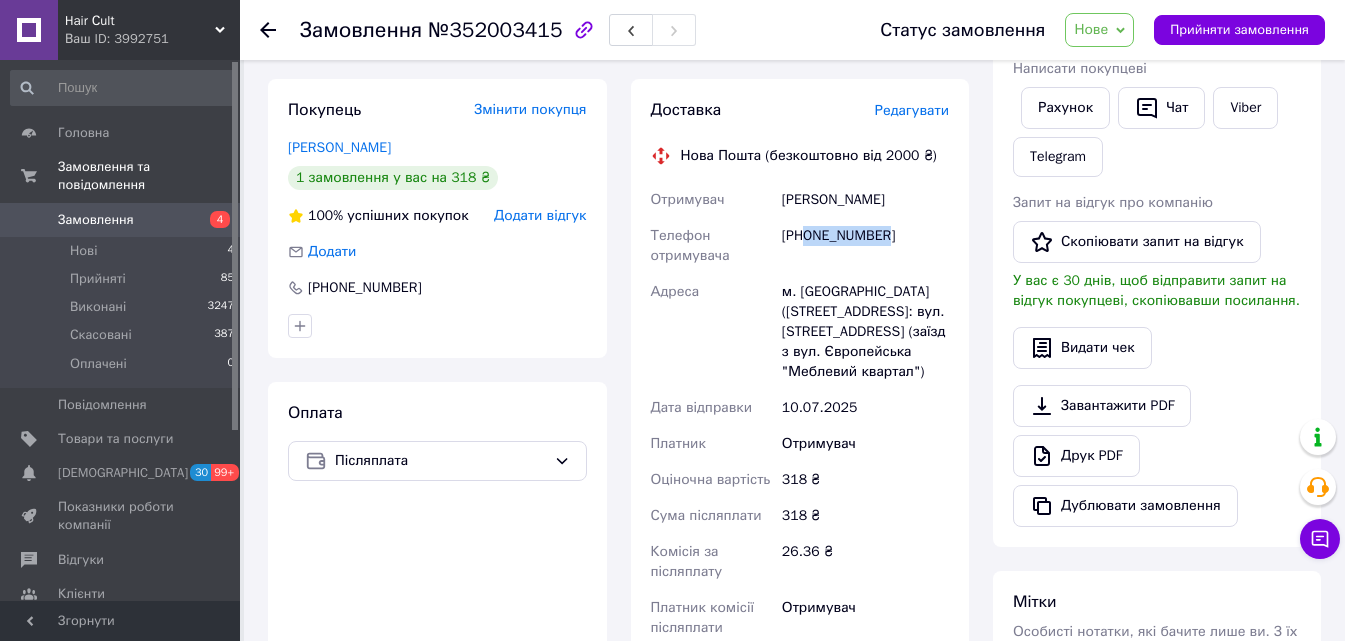 drag, startPoint x: 882, startPoint y: 235, endPoint x: 806, endPoint y: 233, distance: 76.02631 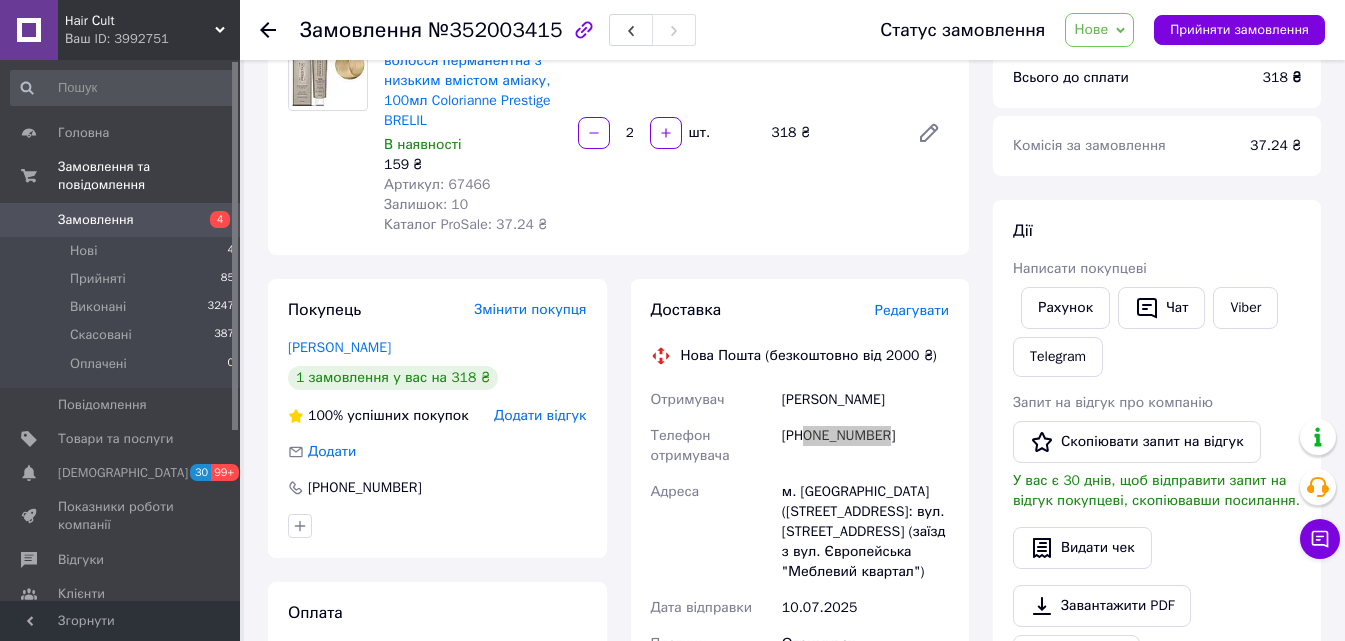 scroll, scrollTop: 100, scrollLeft: 0, axis: vertical 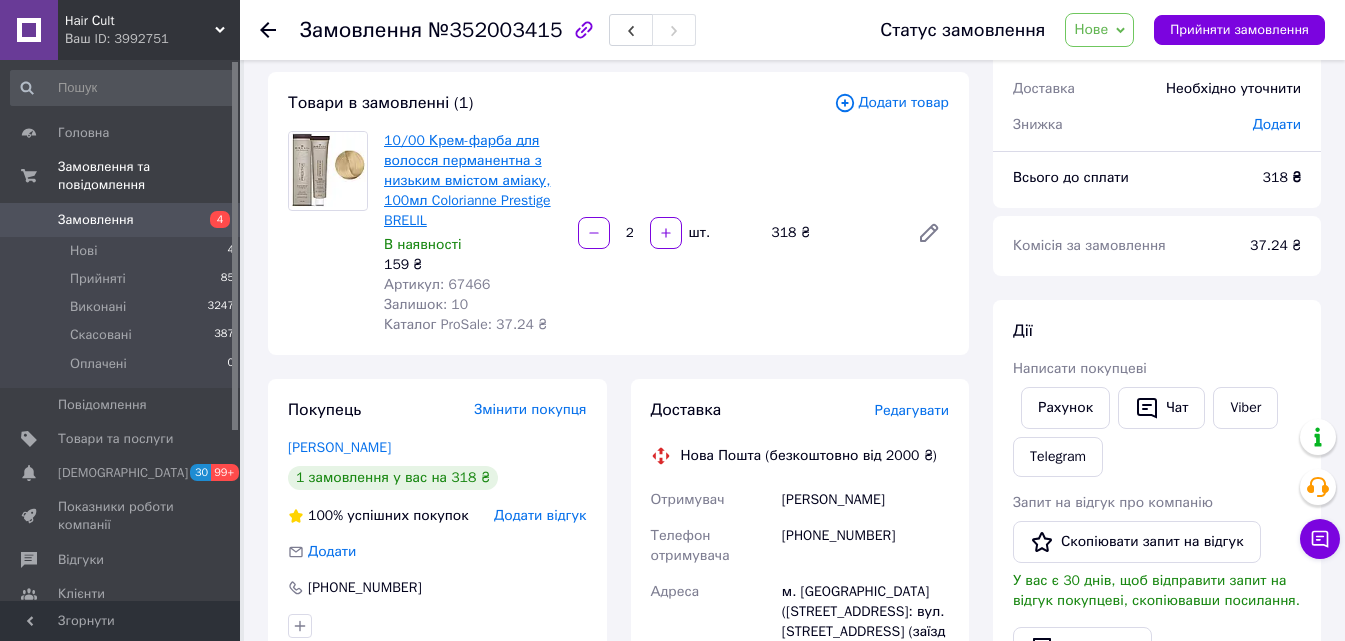 drag, startPoint x: 607, startPoint y: 338, endPoint x: 536, endPoint y: 181, distance: 172.30786 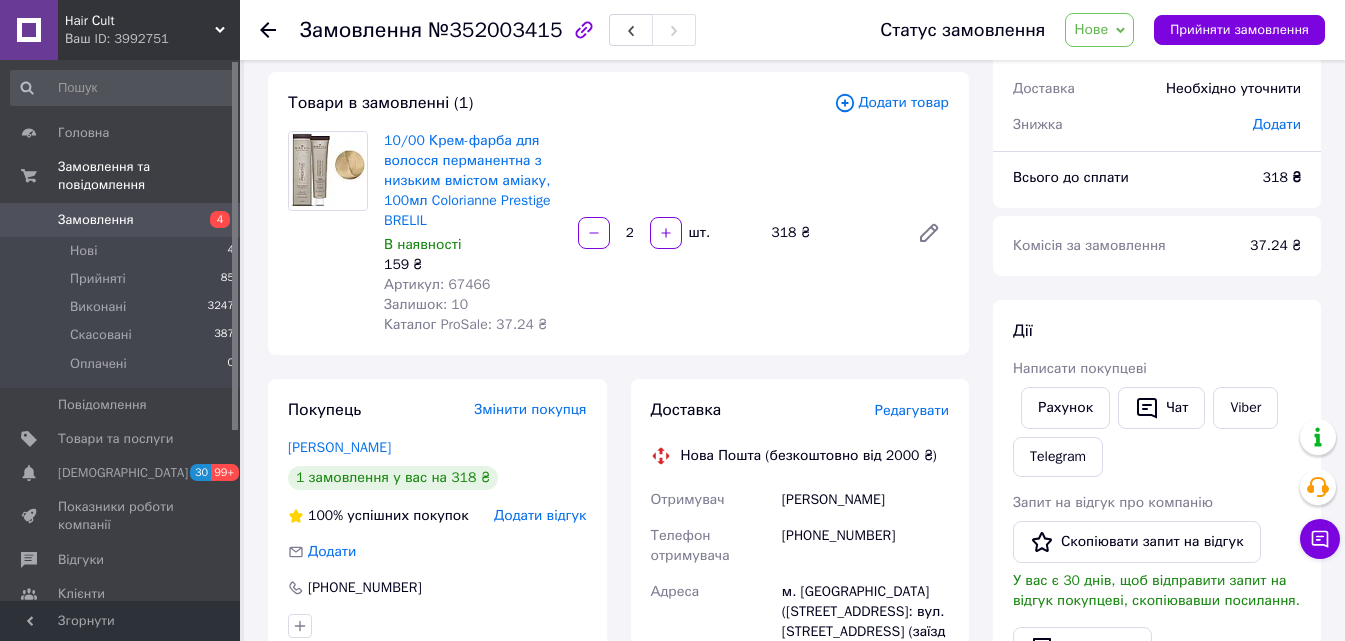 click on "№352003415" at bounding box center (495, 30) 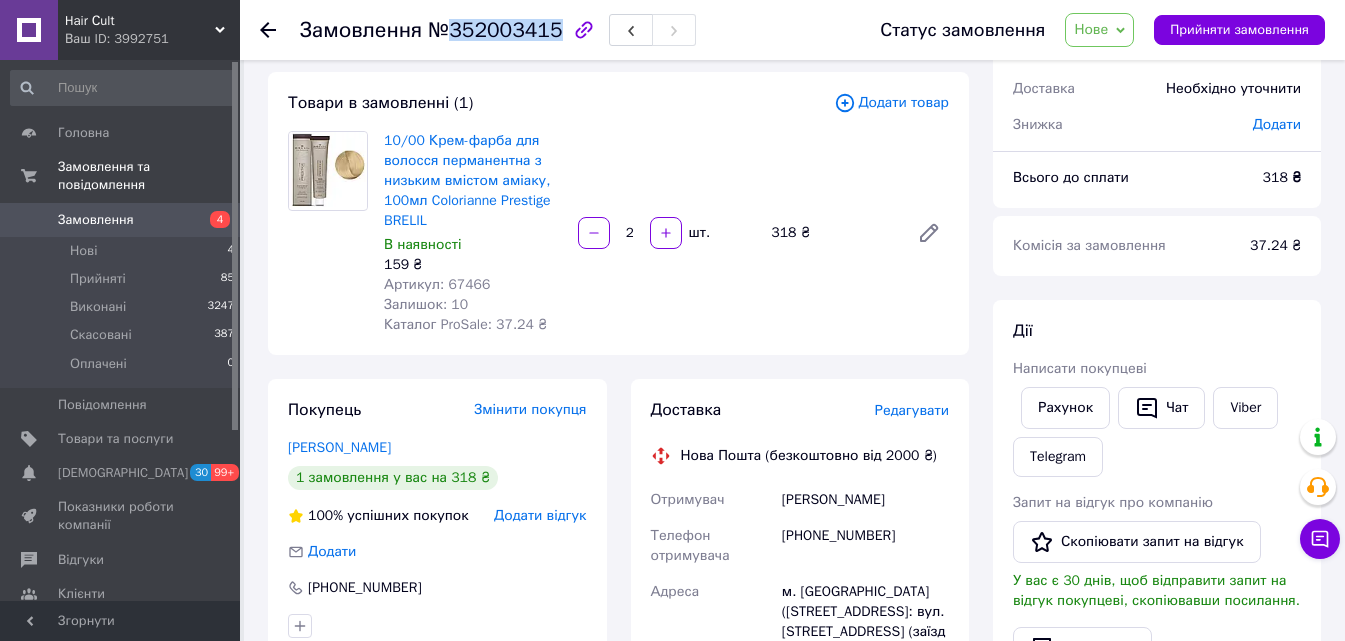 click on "№352003415" at bounding box center [495, 30] 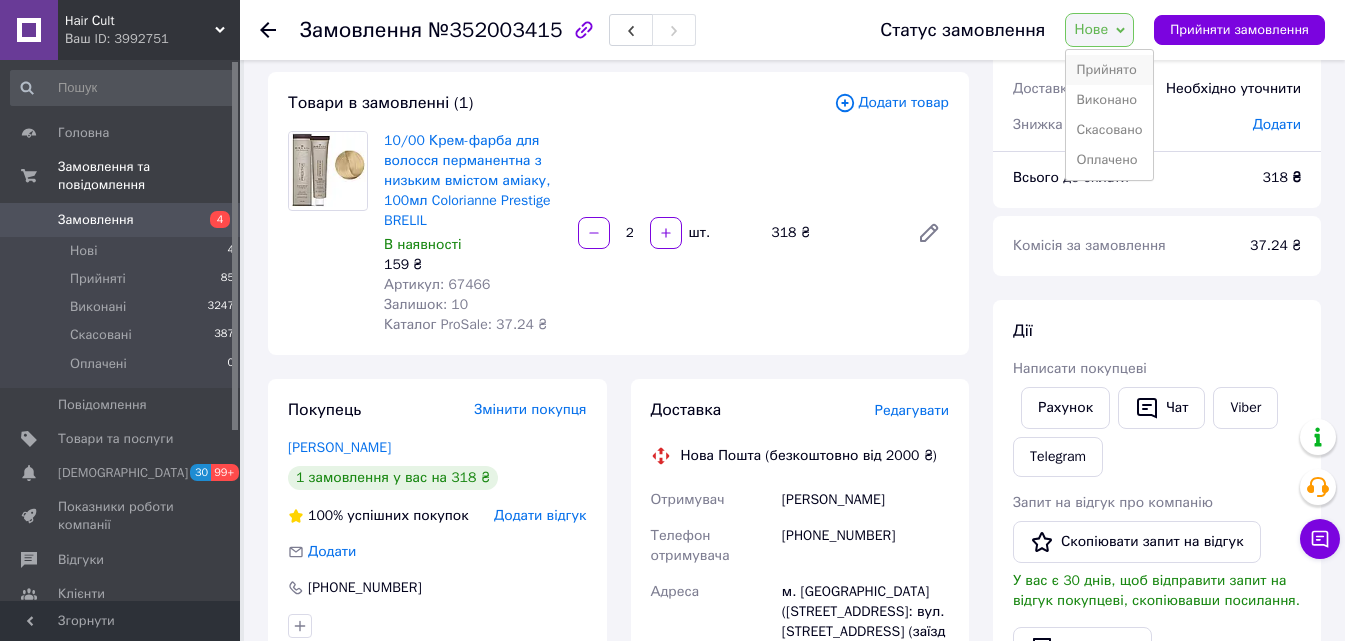 click on "Прийнято" at bounding box center [1109, 70] 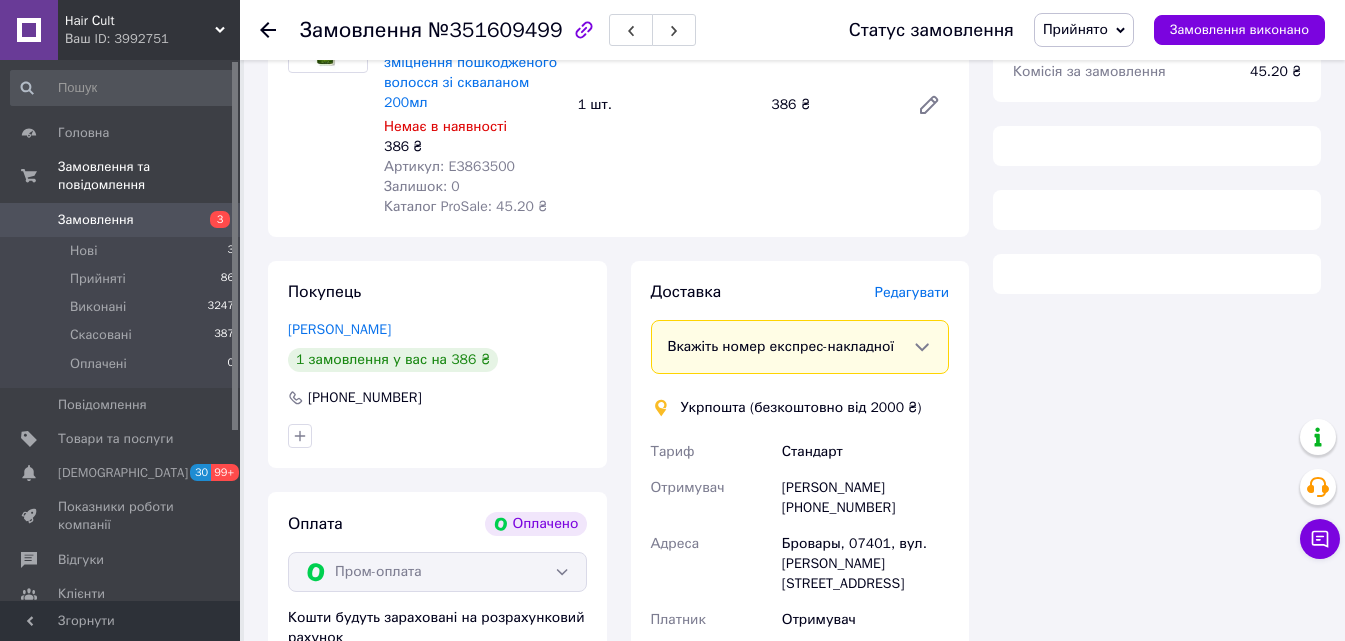 scroll, scrollTop: 500, scrollLeft: 0, axis: vertical 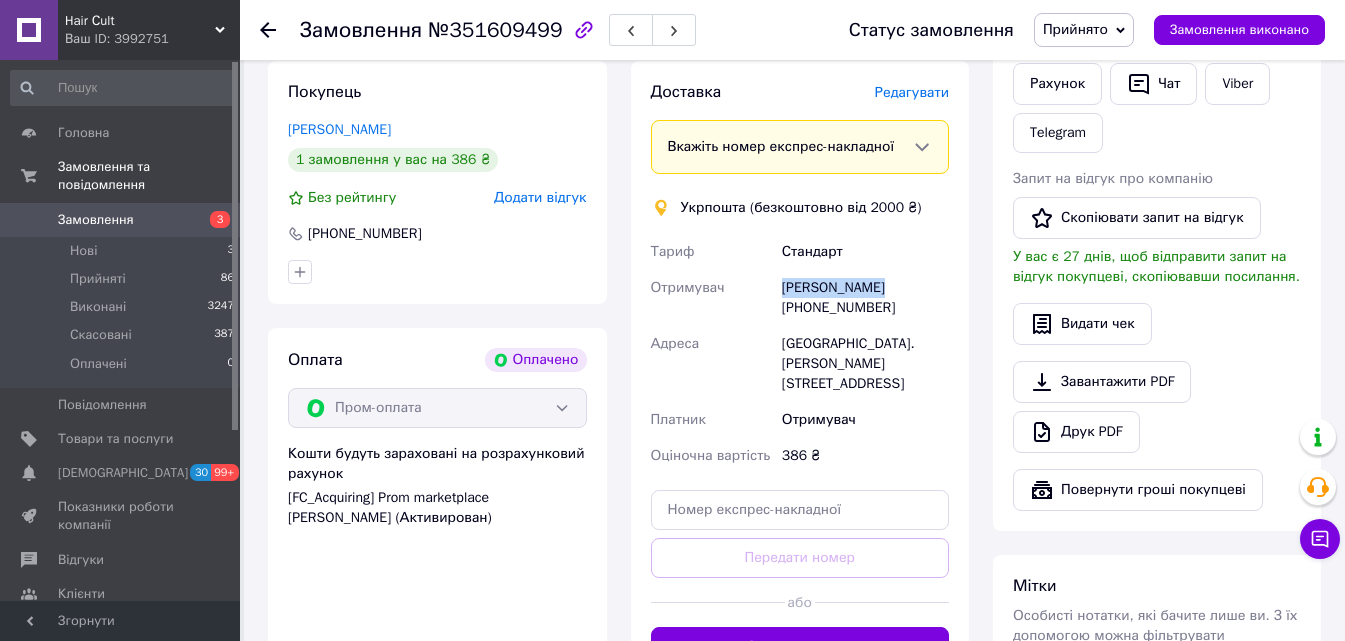 drag, startPoint x: 907, startPoint y: 283, endPoint x: 772, endPoint y: 278, distance: 135.09256 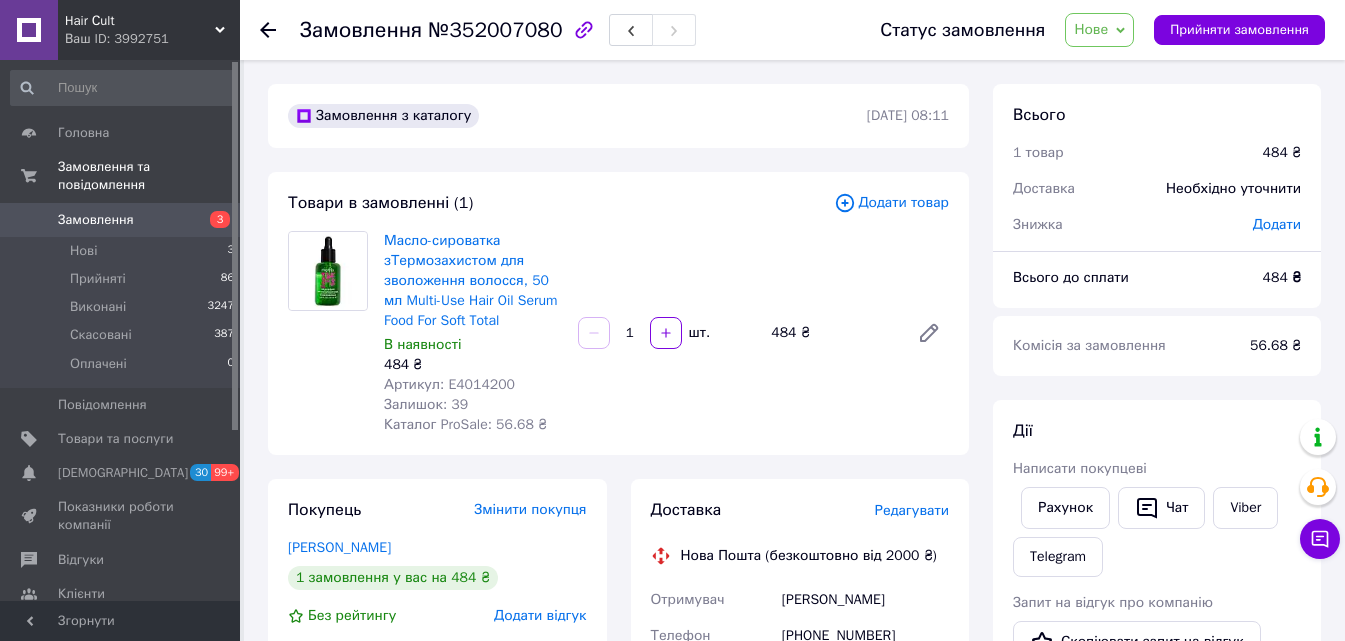scroll, scrollTop: 200, scrollLeft: 0, axis: vertical 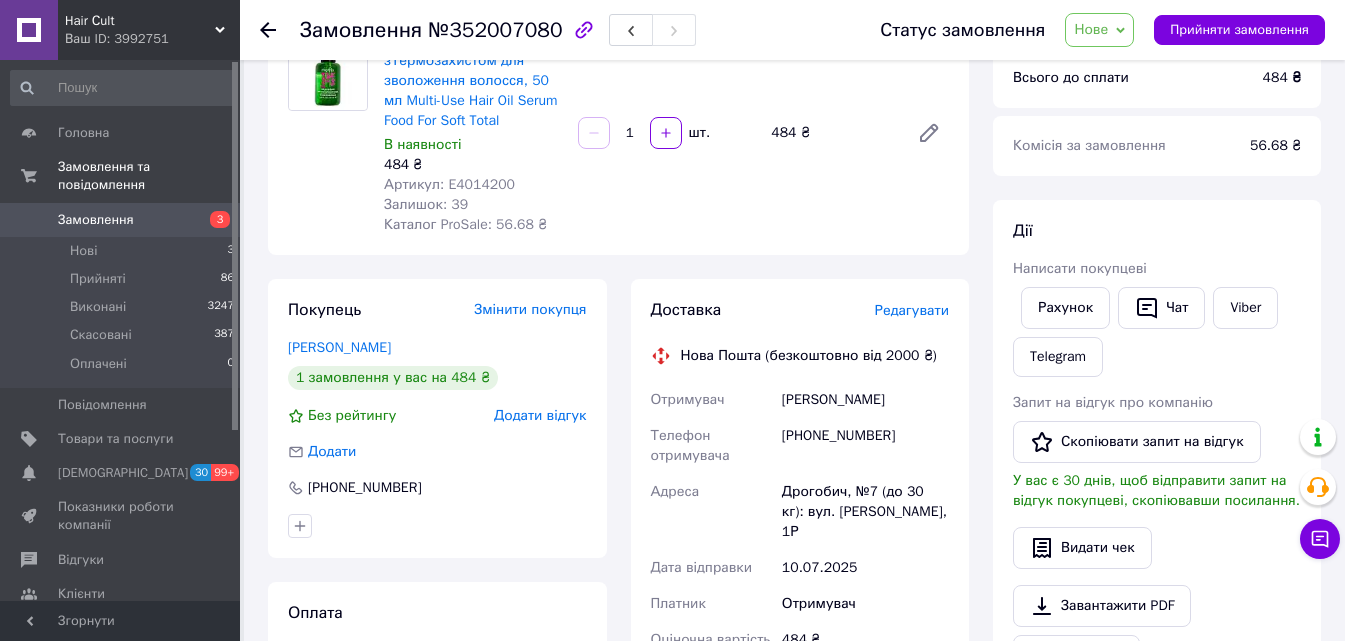 drag, startPoint x: 908, startPoint y: 398, endPoint x: 763, endPoint y: 405, distance: 145.16887 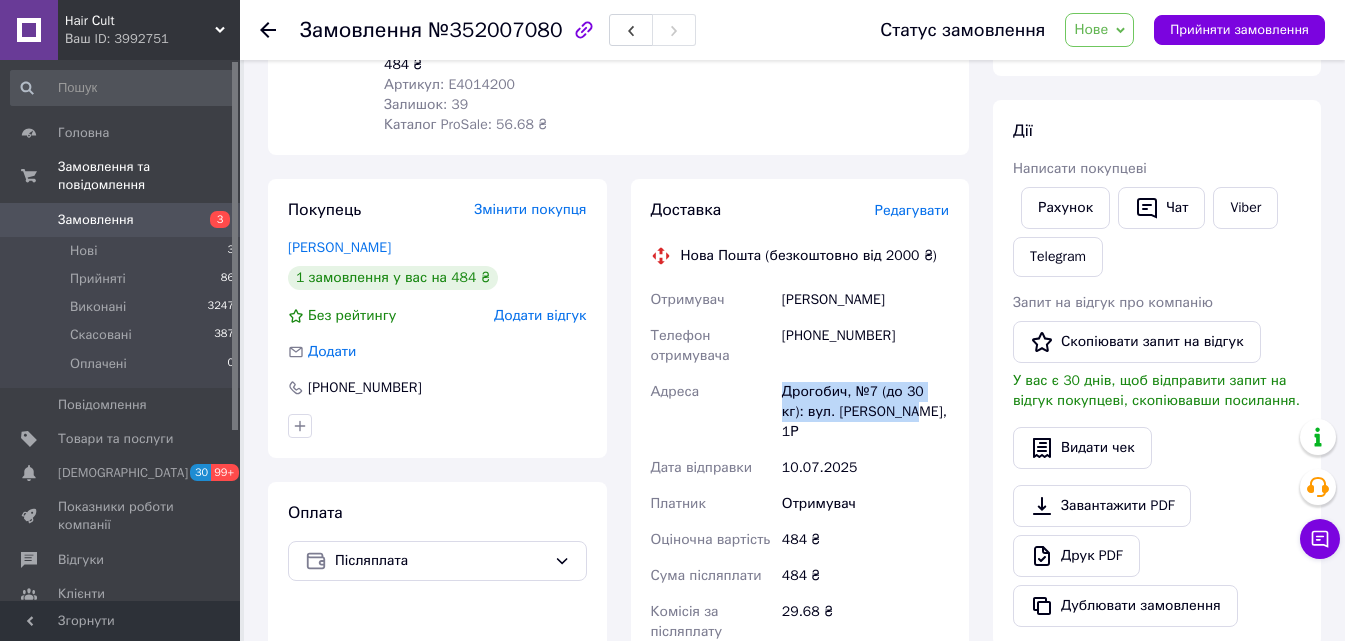 drag, startPoint x: 889, startPoint y: 421, endPoint x: 821, endPoint y: 420, distance: 68.007355 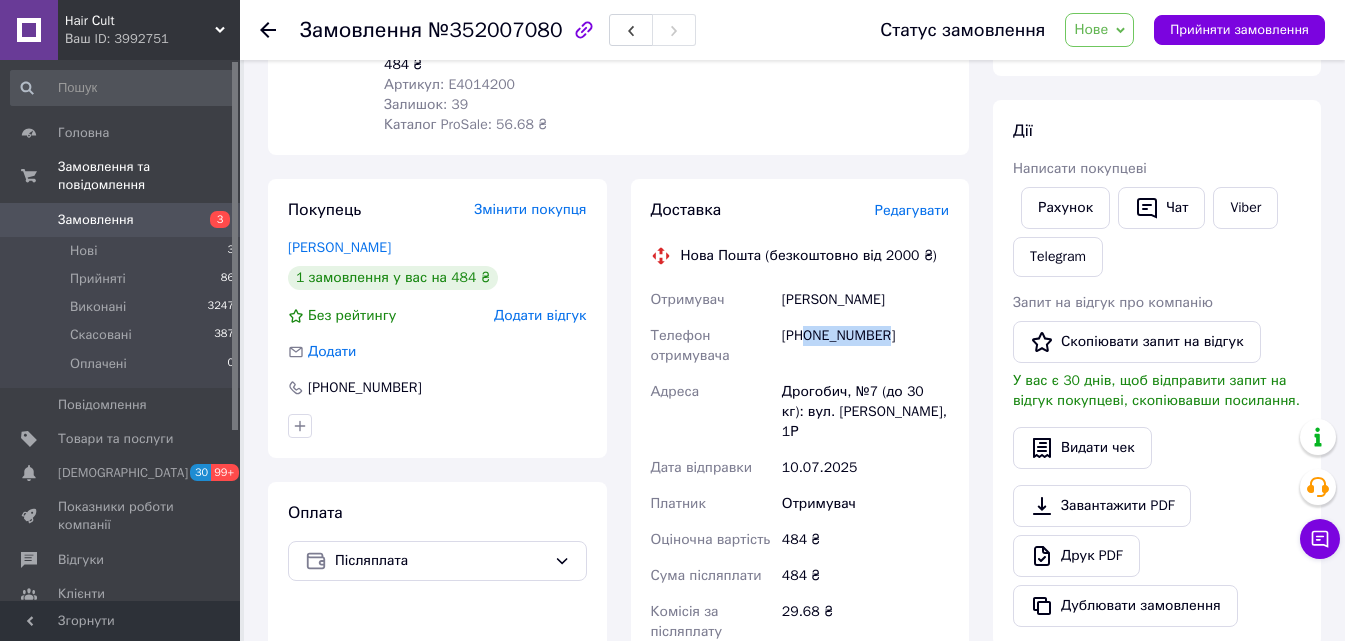 drag, startPoint x: 888, startPoint y: 333, endPoint x: 809, endPoint y: 351, distance: 81.02469 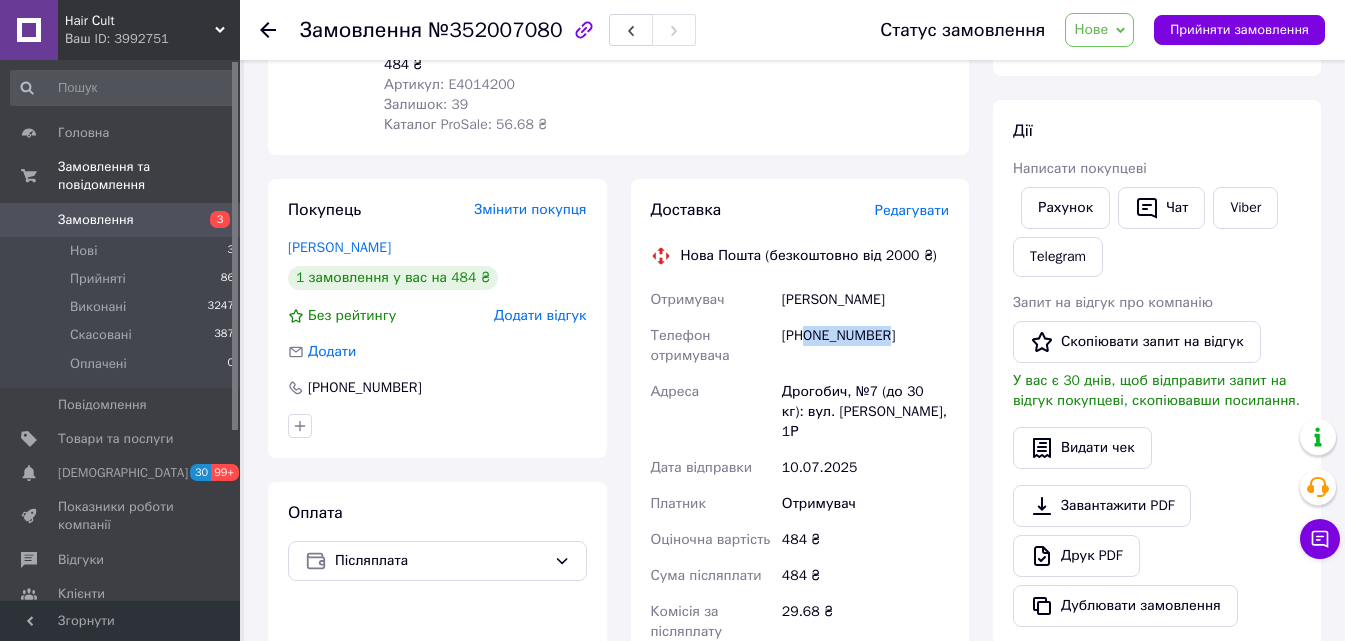 scroll, scrollTop: 0, scrollLeft: 0, axis: both 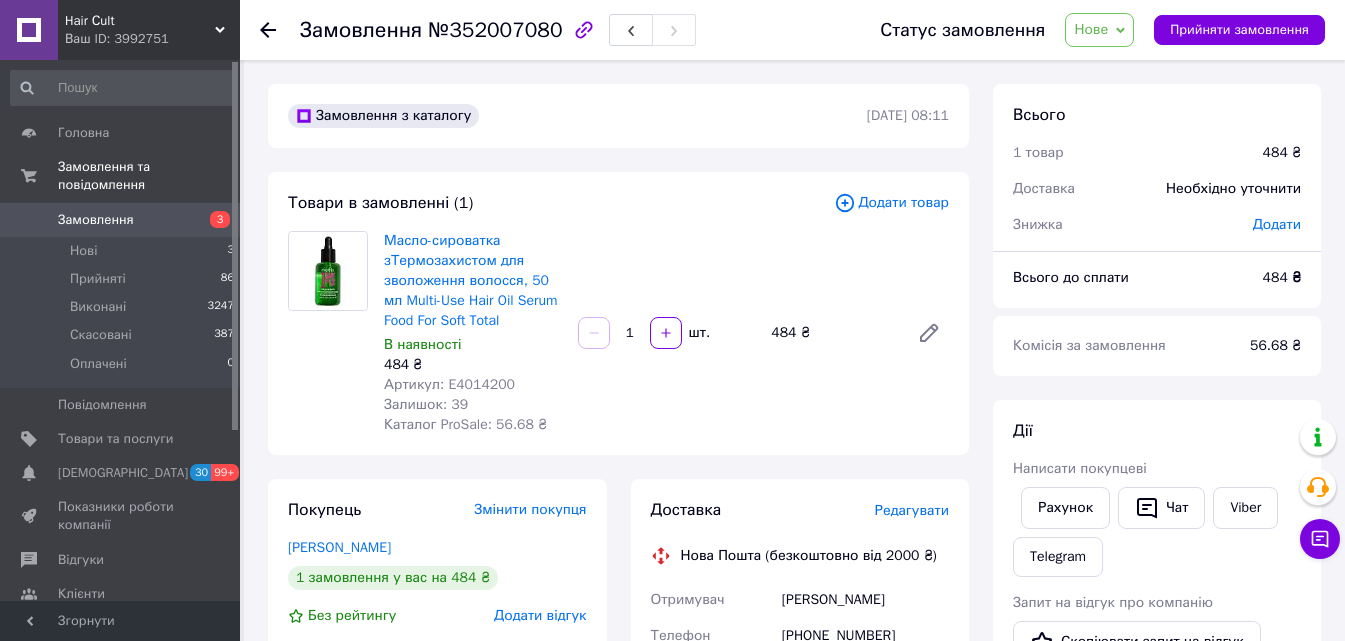 click on "№352007080" at bounding box center (495, 30) 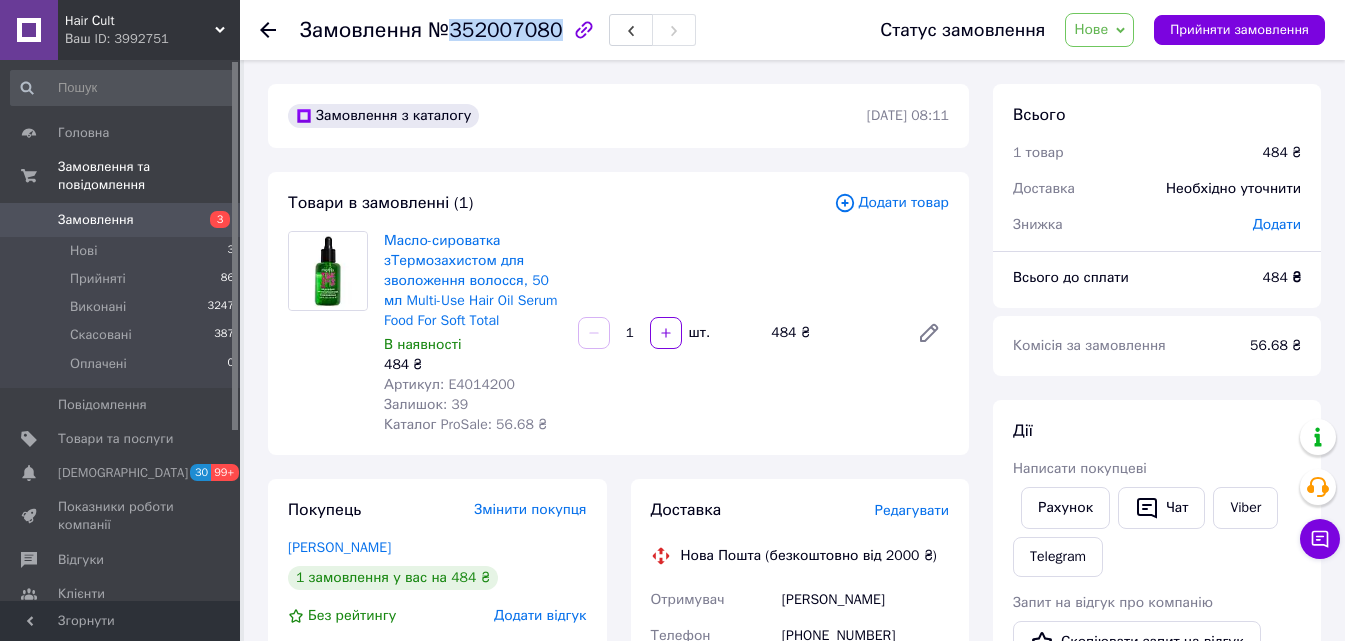 click on "№352007080" at bounding box center [495, 30] 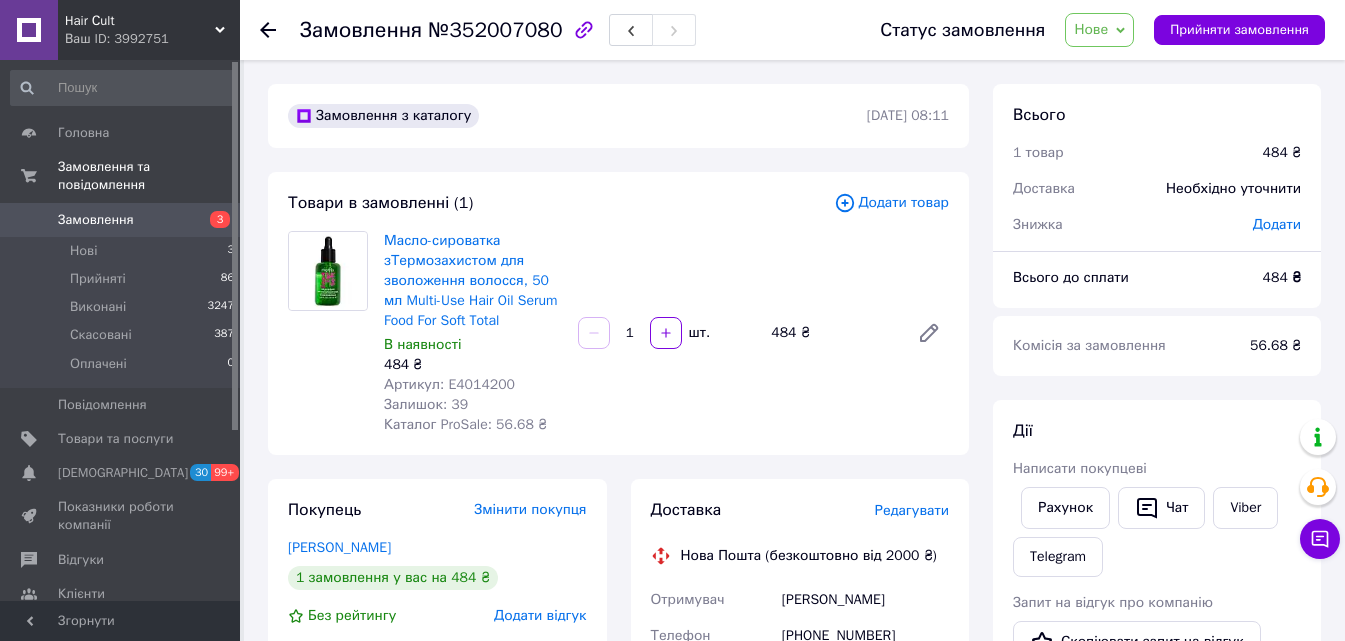 click on "Нове Прийнято Виконано Скасовано Оплачено" at bounding box center (1099, 30) 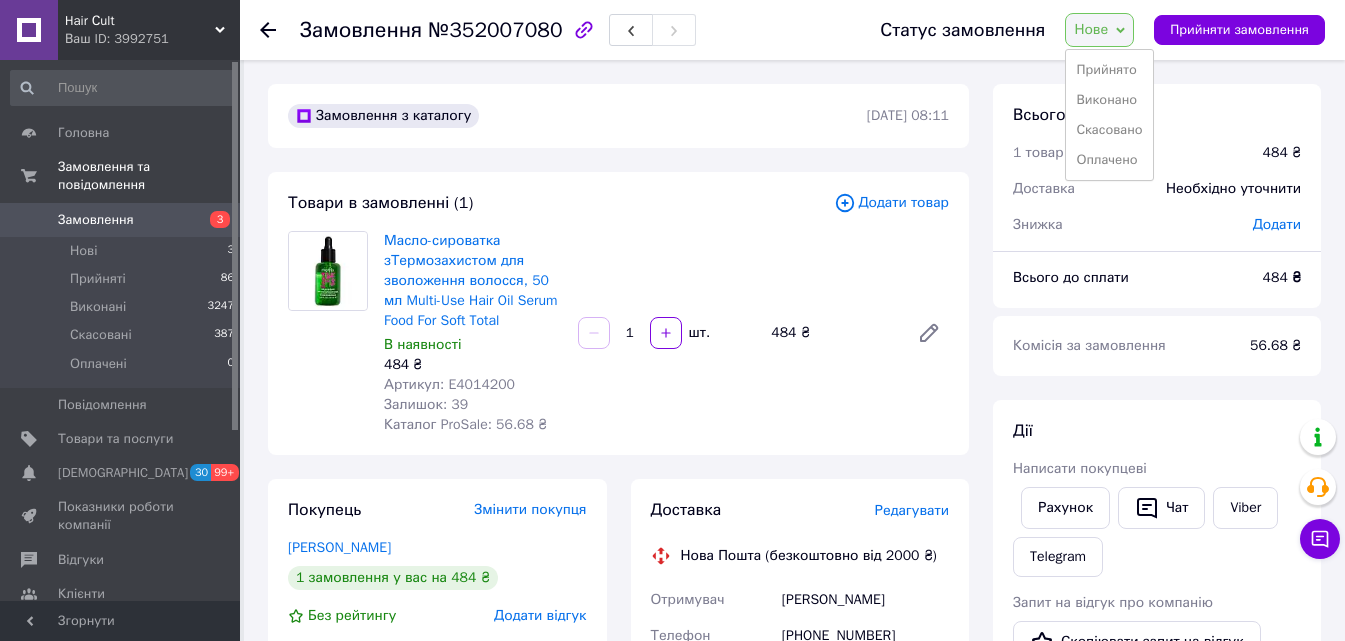 click on "Нове" at bounding box center (1099, 30) 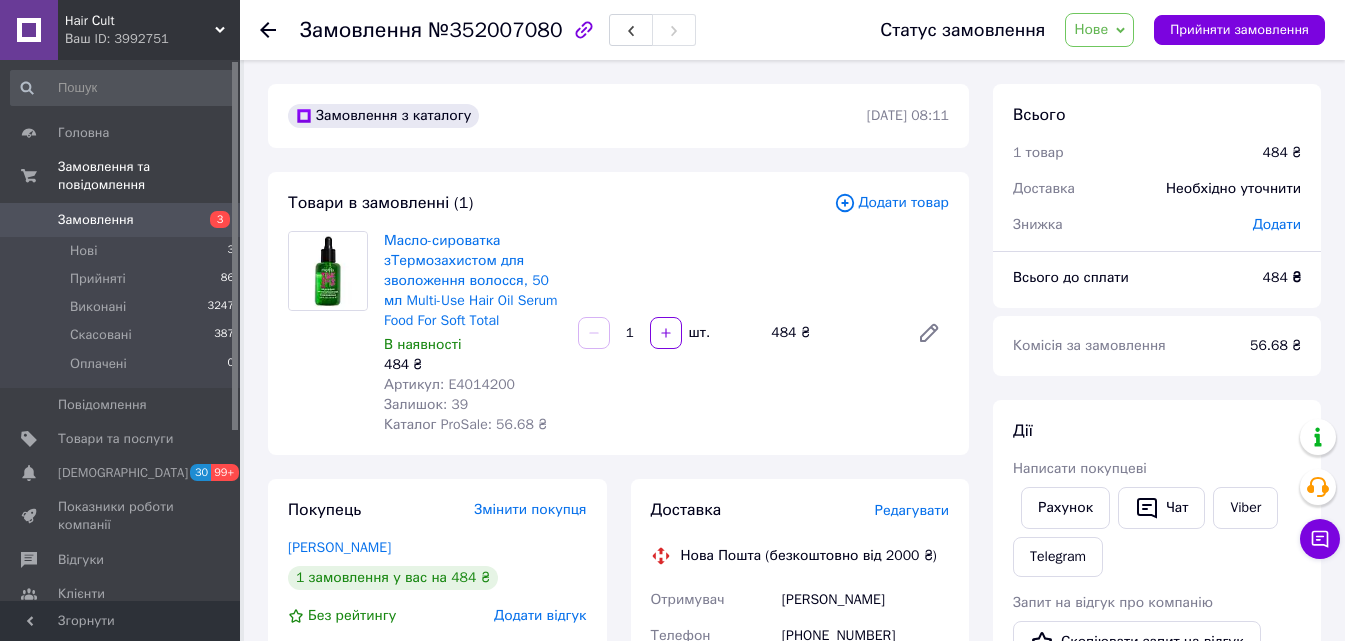 click on "Замовлення №352007080 Статус замовлення Нове Прийнято Виконано Скасовано Оплачено Прийняти замовлення Замовлення з каталогу 10.07.2025 | 08:11 Товари в замовленні (1) Додати товар Масло-сироватка зТермозахистом для зволоження волосся, 50 мл Multi-Use Hair Oil Serum Food For Soft Total В наявності 484 ₴ Артикул: E4014200 Залишок: 39 Каталог ProSale: 56.68 ₴  1   шт. 484 ₴ Покупець Змінити покупця Ворончак Наталія 1 замовлення у вас на 484 ₴ Без рейтингу   Додати відгук Додати +380989883701 Оплата Післяплата Доставка Редагувати Нова Пошта (безкоштовно від 2000 ₴) Отримувач Ворончак Наталія Телефон отримувача 484" at bounding box center [794, 757] 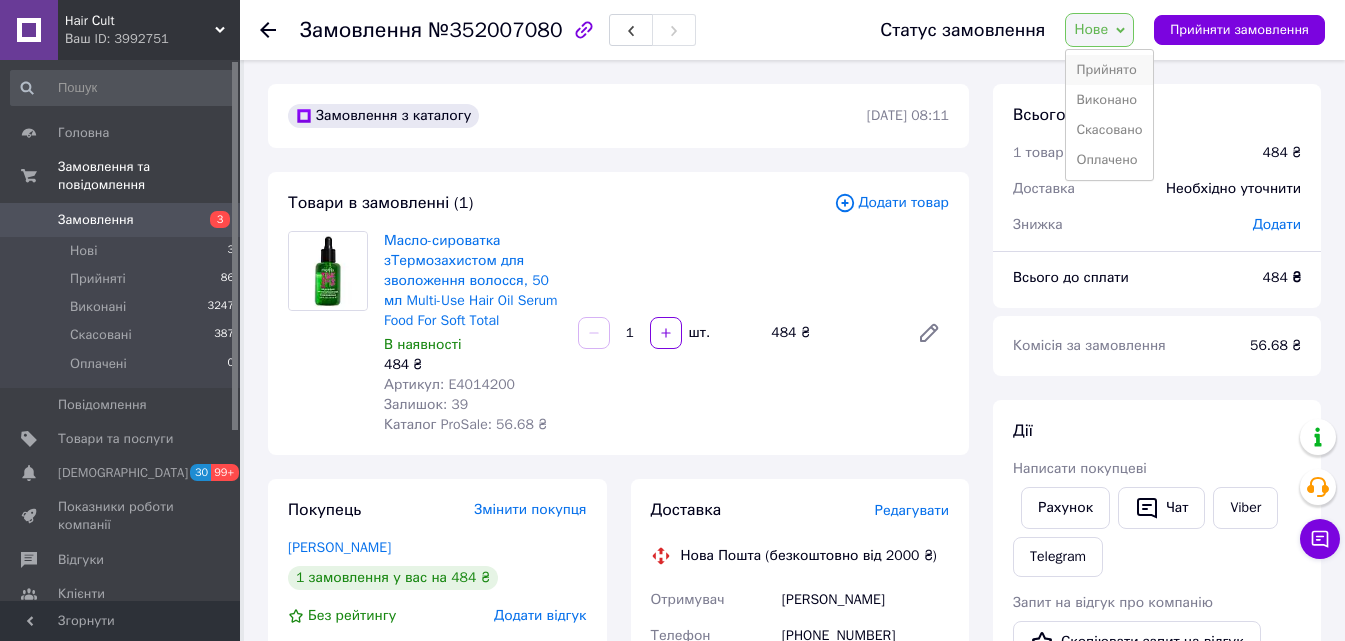 click on "Прийнято" at bounding box center [1109, 70] 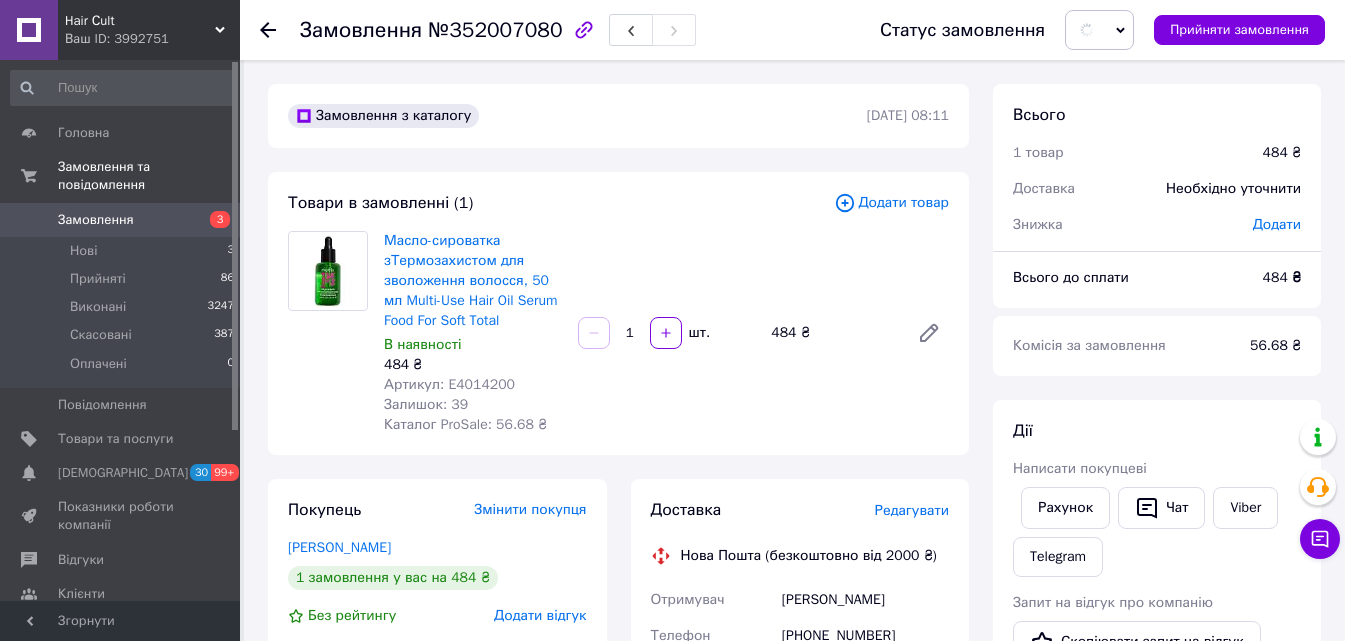 scroll, scrollTop: 200, scrollLeft: 0, axis: vertical 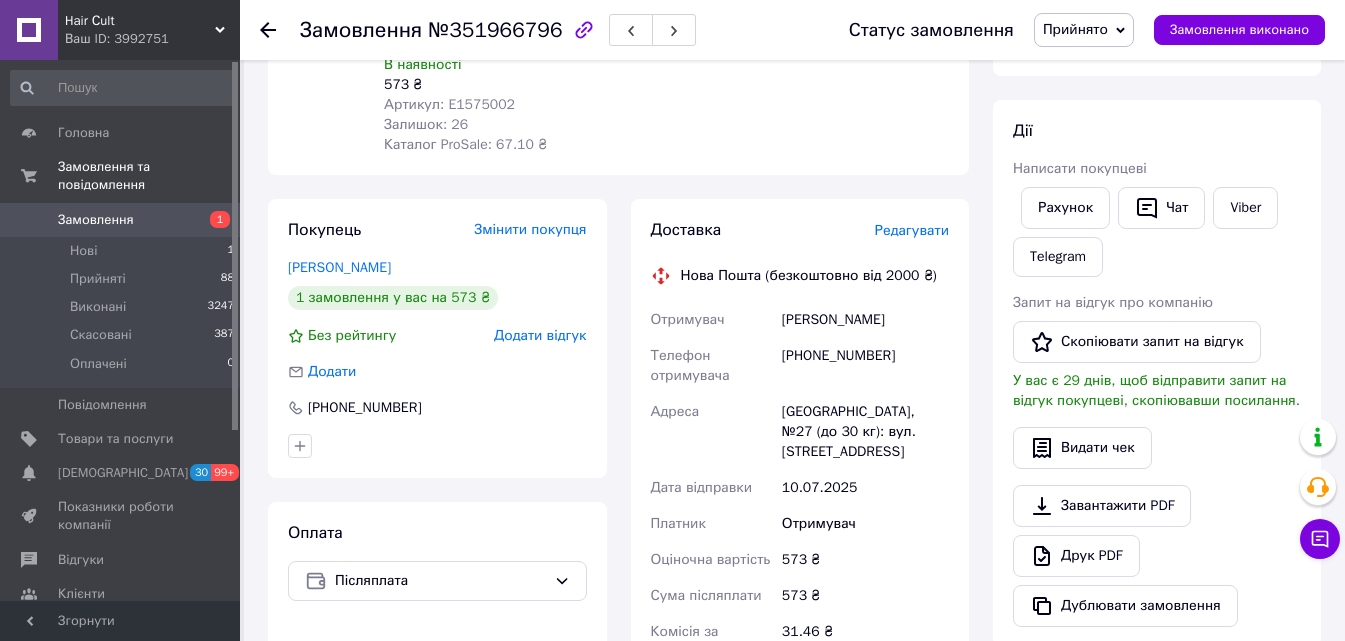 click 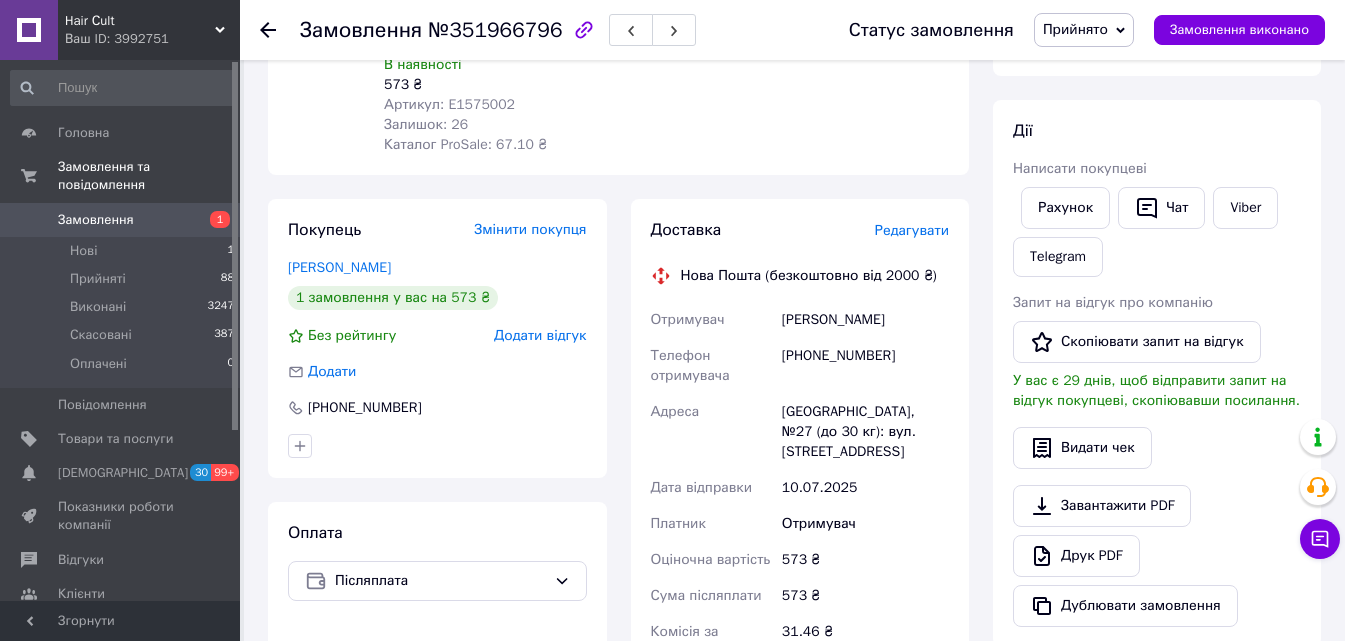 click 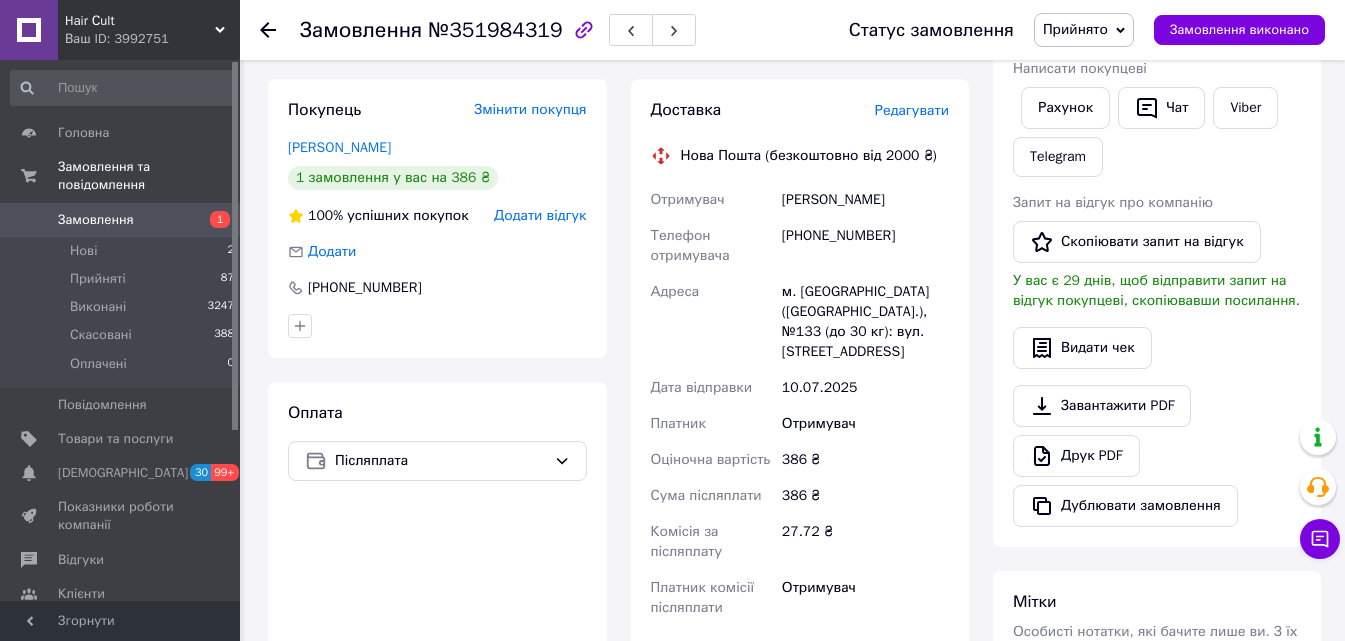 scroll, scrollTop: 500, scrollLeft: 0, axis: vertical 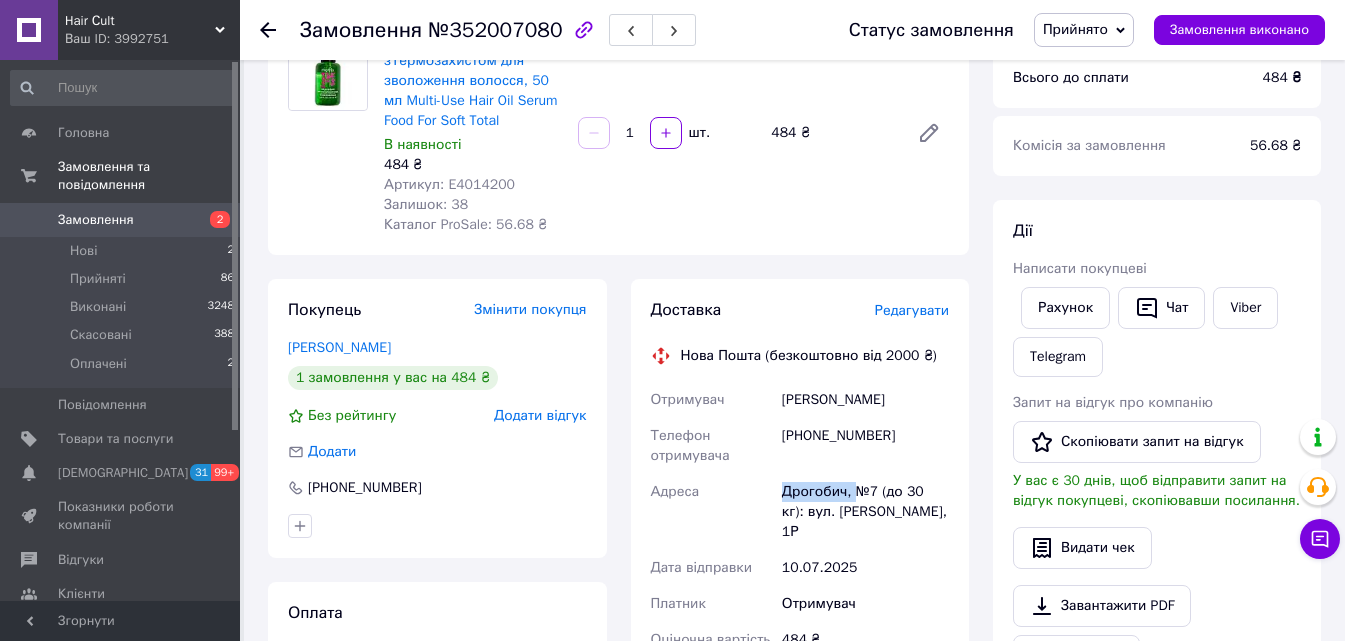 drag, startPoint x: 853, startPoint y: 490, endPoint x: 769, endPoint y: 488, distance: 84.0238 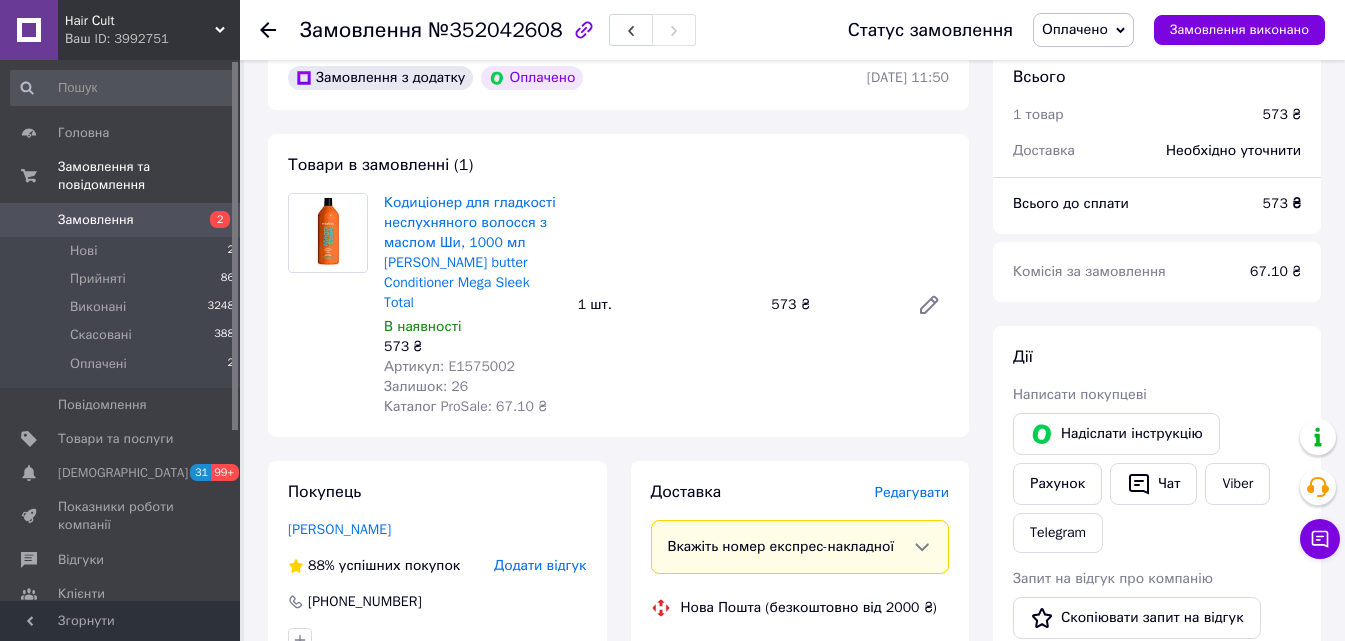 scroll, scrollTop: 300, scrollLeft: 0, axis: vertical 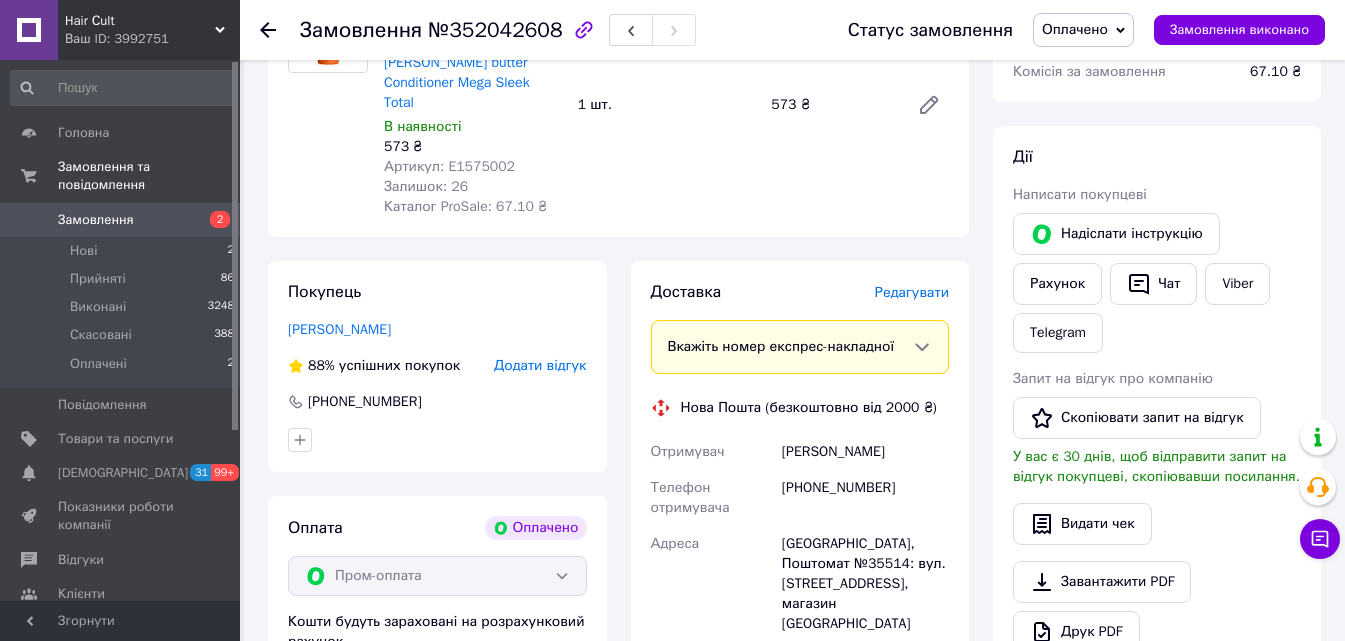 drag, startPoint x: 911, startPoint y: 429, endPoint x: 758, endPoint y: 429, distance: 153 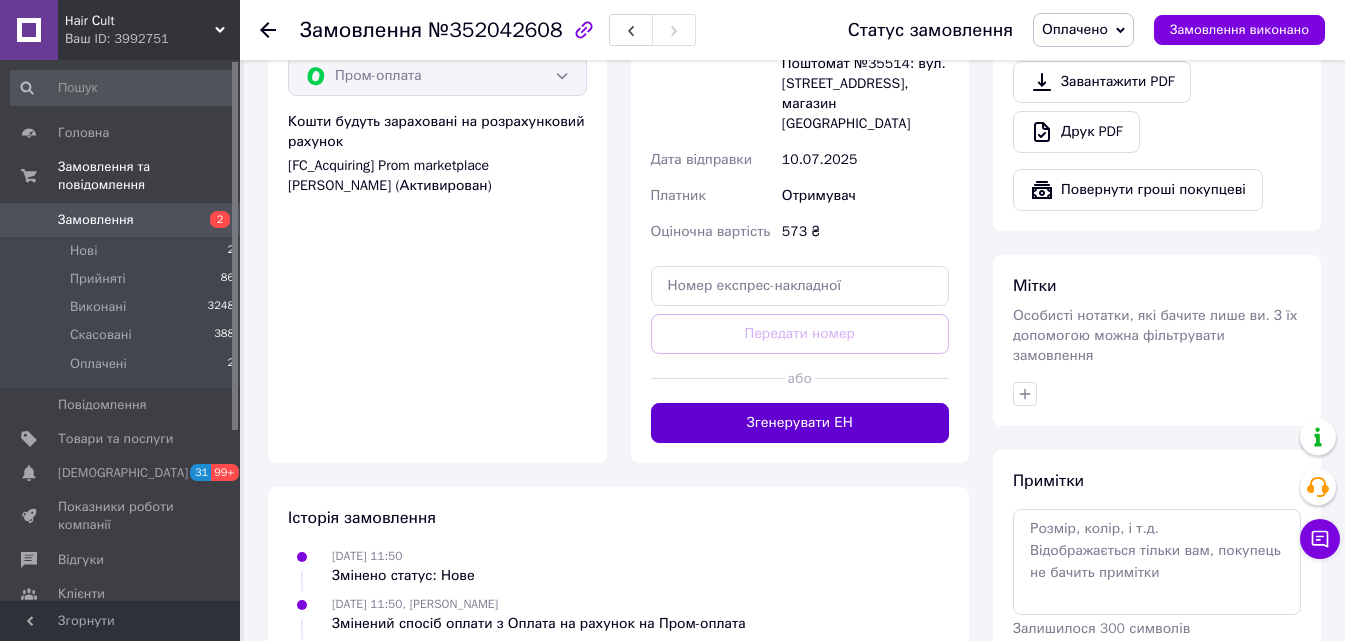 scroll, scrollTop: 400, scrollLeft: 0, axis: vertical 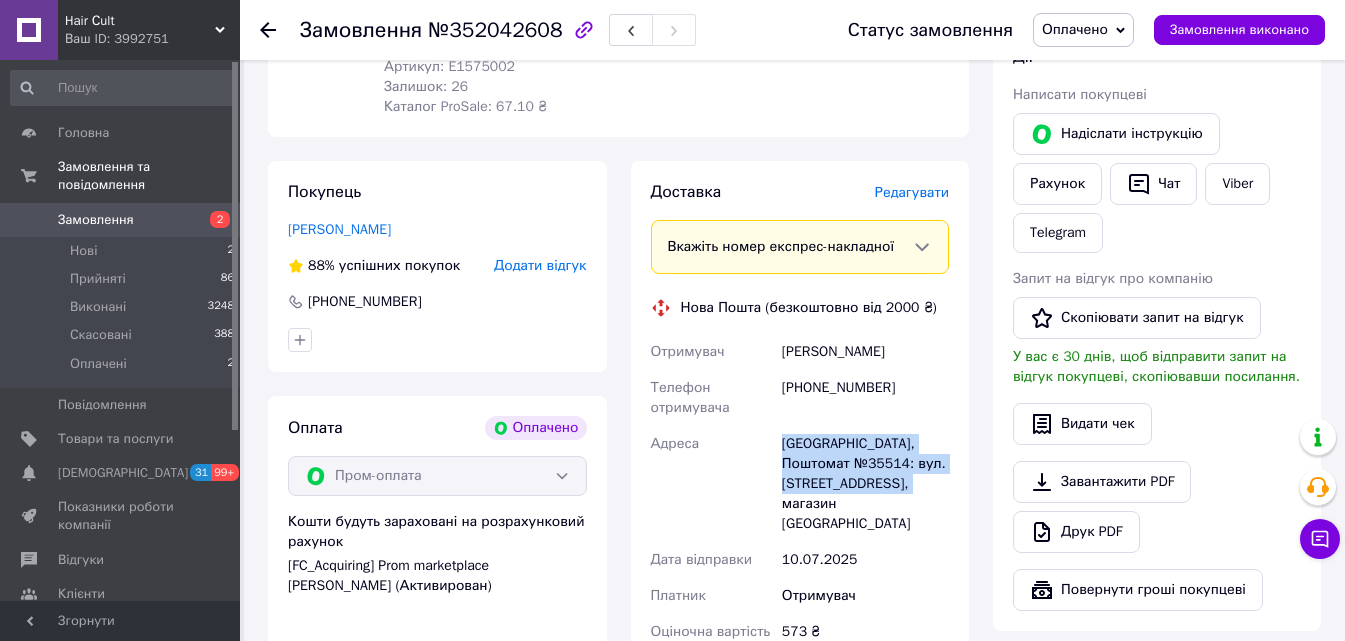 drag, startPoint x: 905, startPoint y: 463, endPoint x: 756, endPoint y: 427, distance: 153.28731 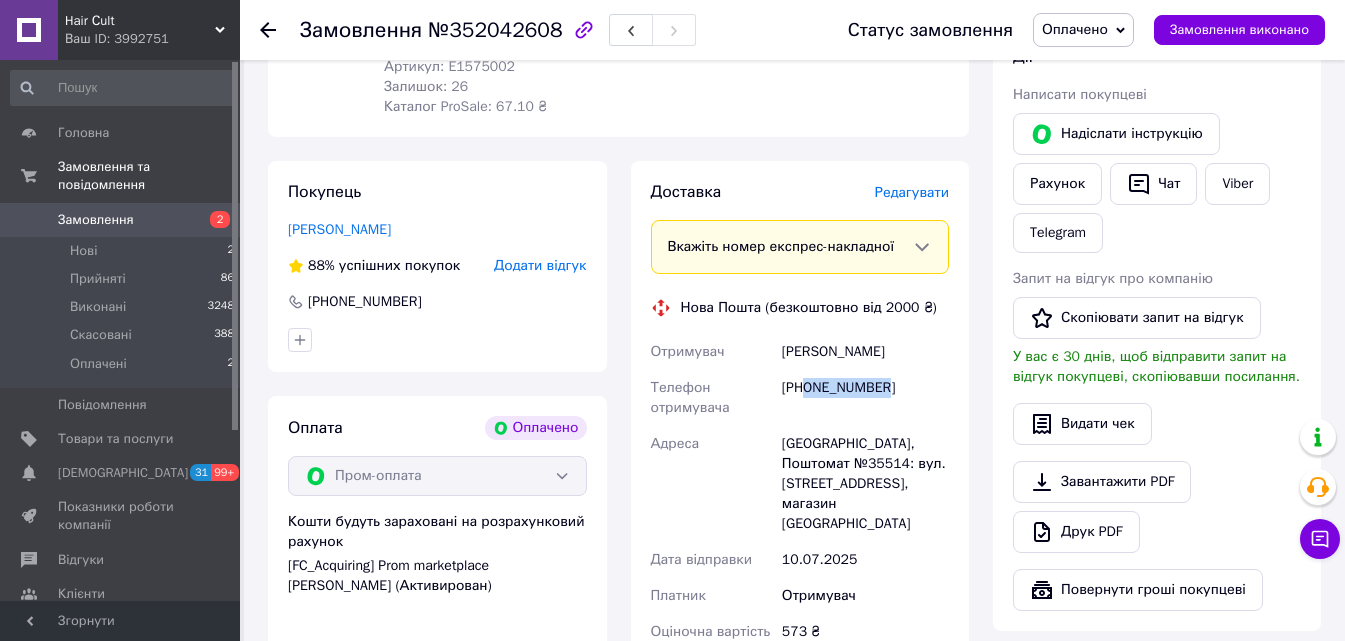 drag, startPoint x: 916, startPoint y: 368, endPoint x: 806, endPoint y: 368, distance: 110 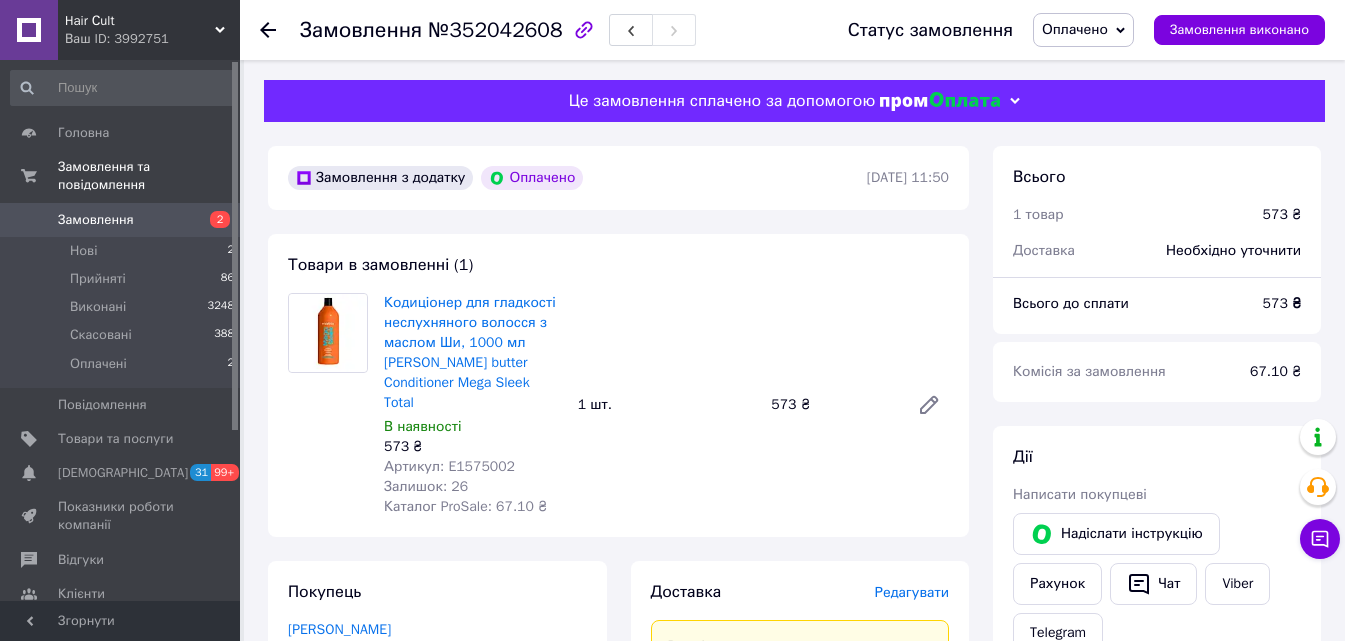 click on "№352042608" at bounding box center [495, 30] 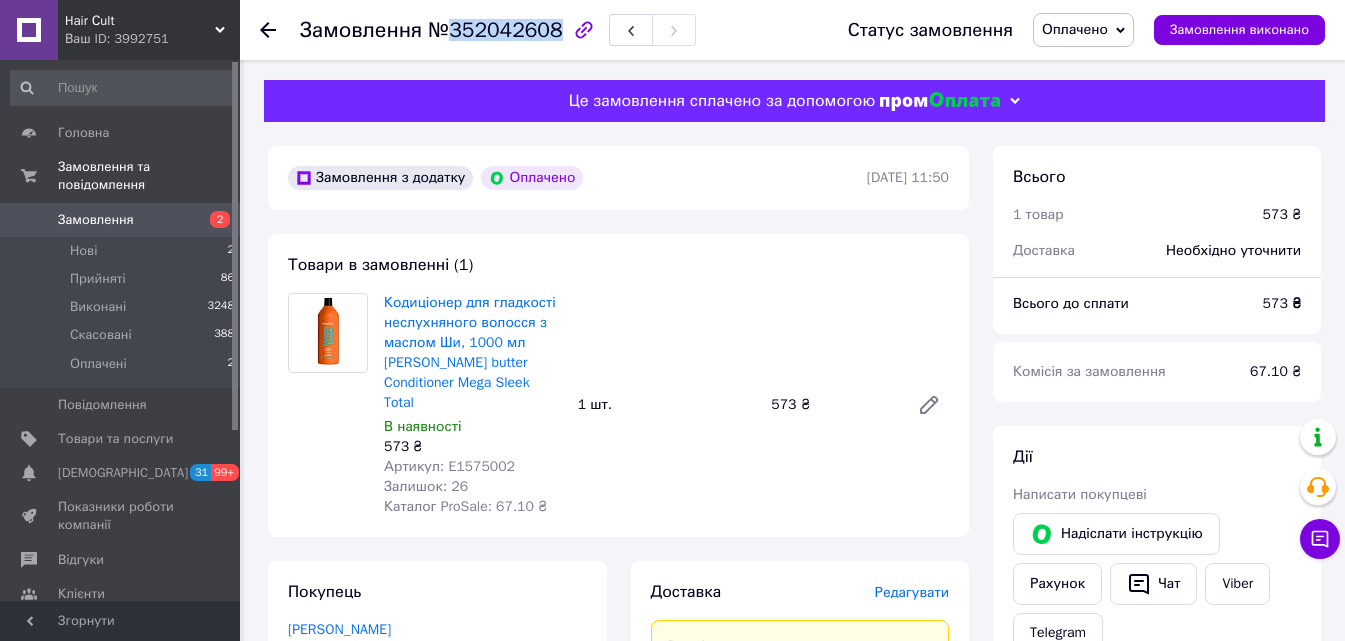 click on "№352042608" at bounding box center [495, 30] 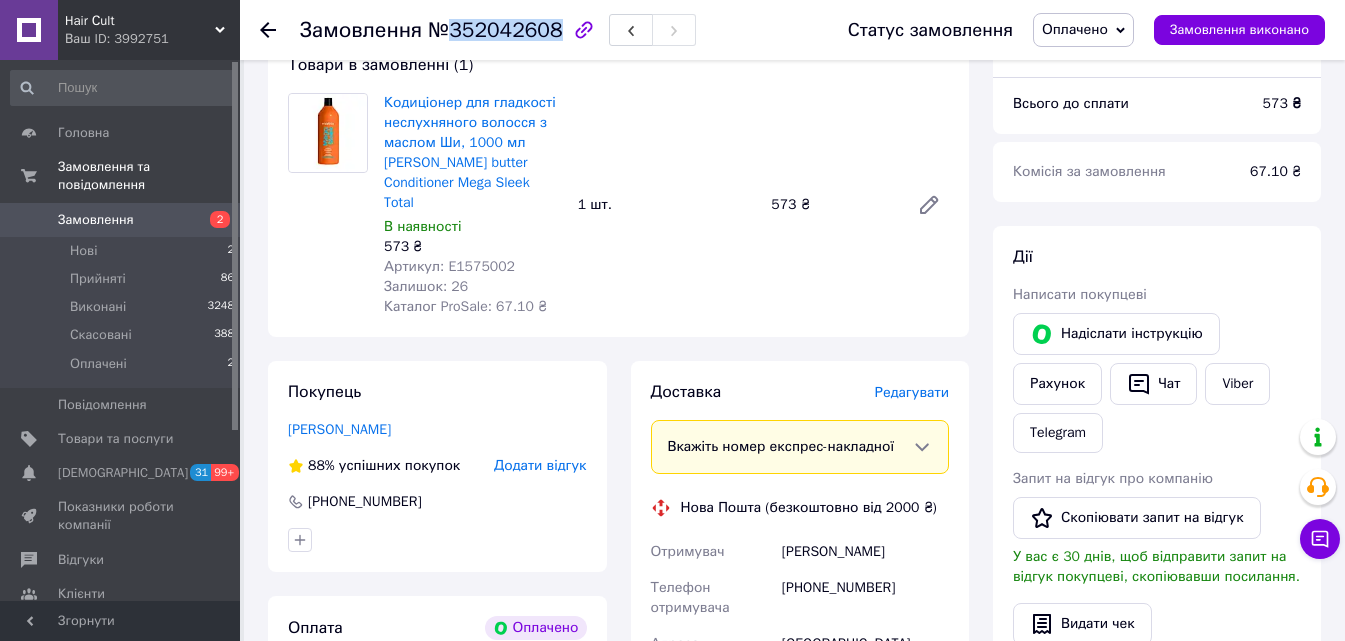 scroll, scrollTop: 300, scrollLeft: 0, axis: vertical 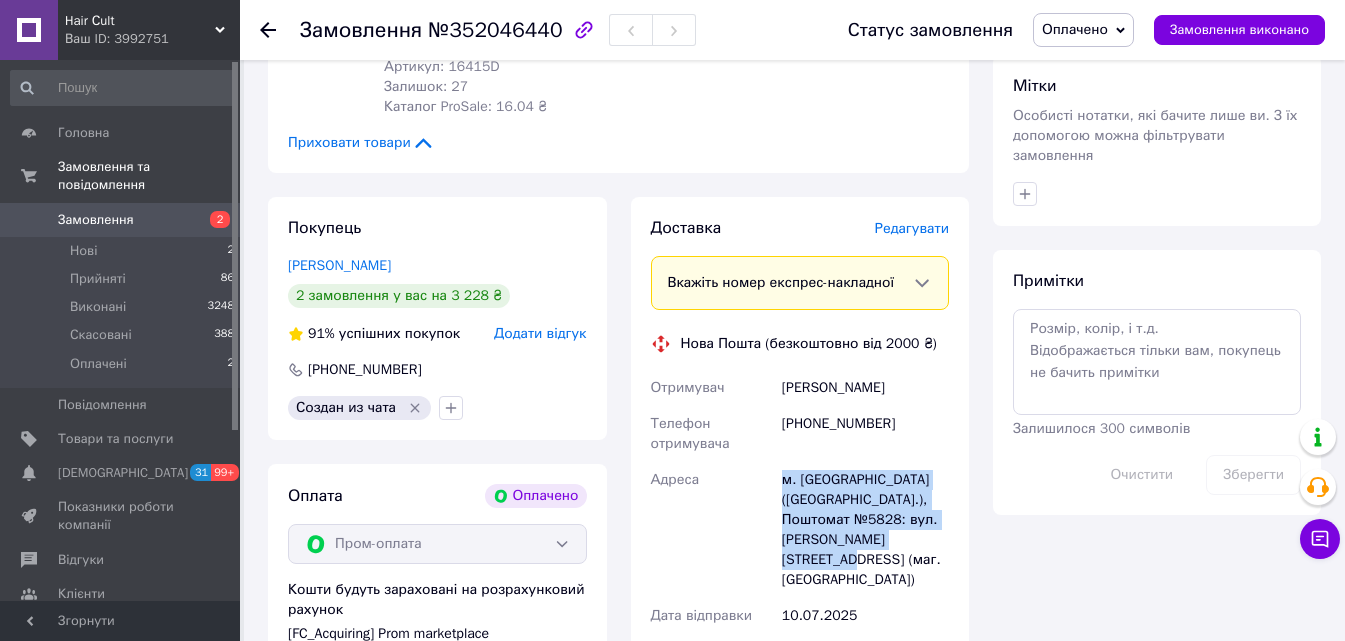 drag, startPoint x: 830, startPoint y: 496, endPoint x: 757, endPoint y: 439, distance: 92.61749 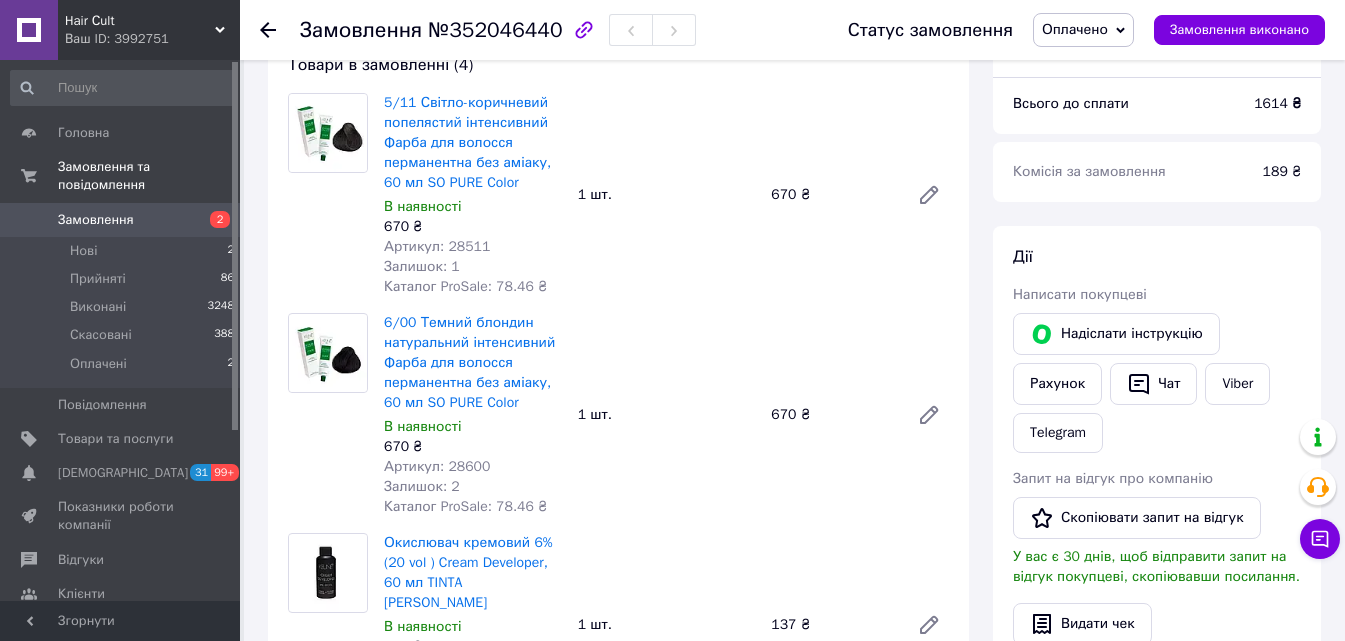scroll, scrollTop: 500, scrollLeft: 0, axis: vertical 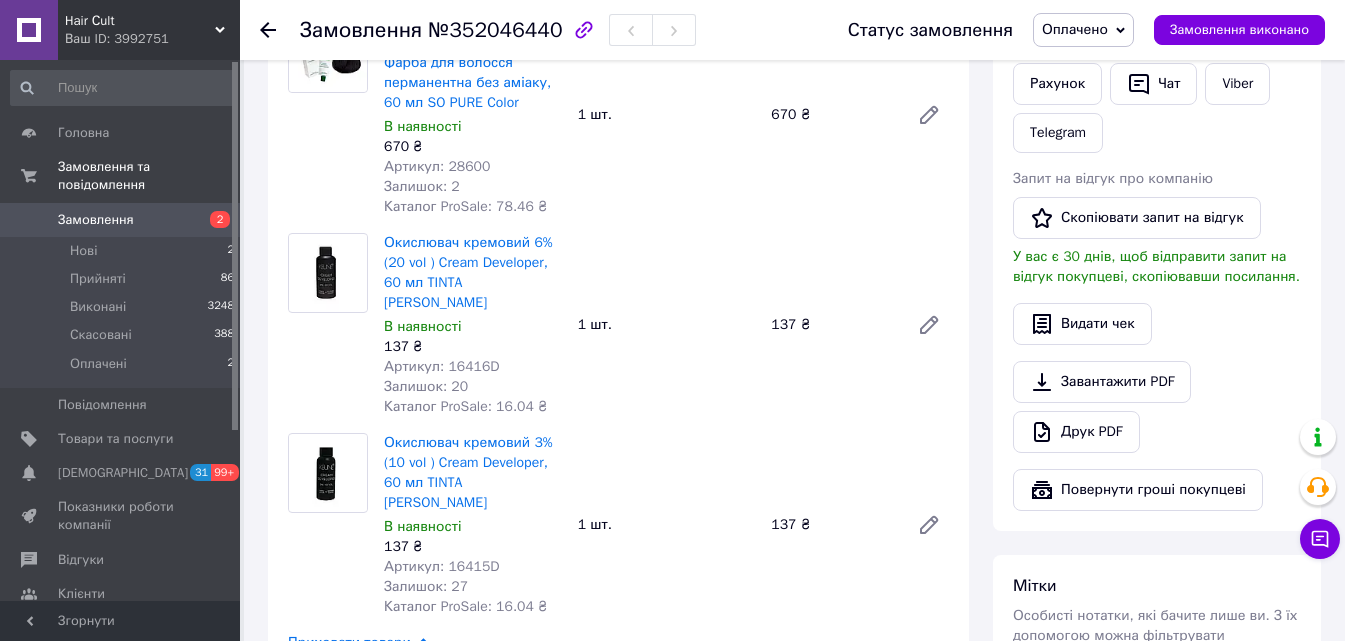 click on "№352046440" at bounding box center [495, 30] 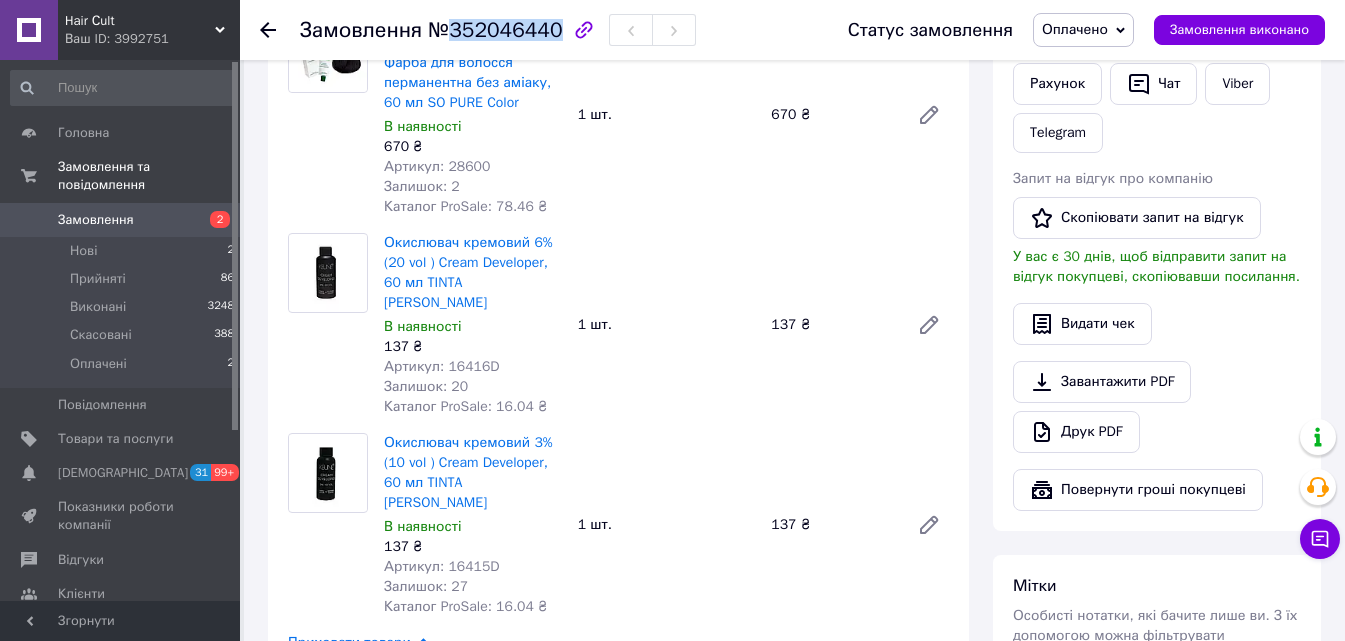 click on "№352046440" at bounding box center [495, 30] 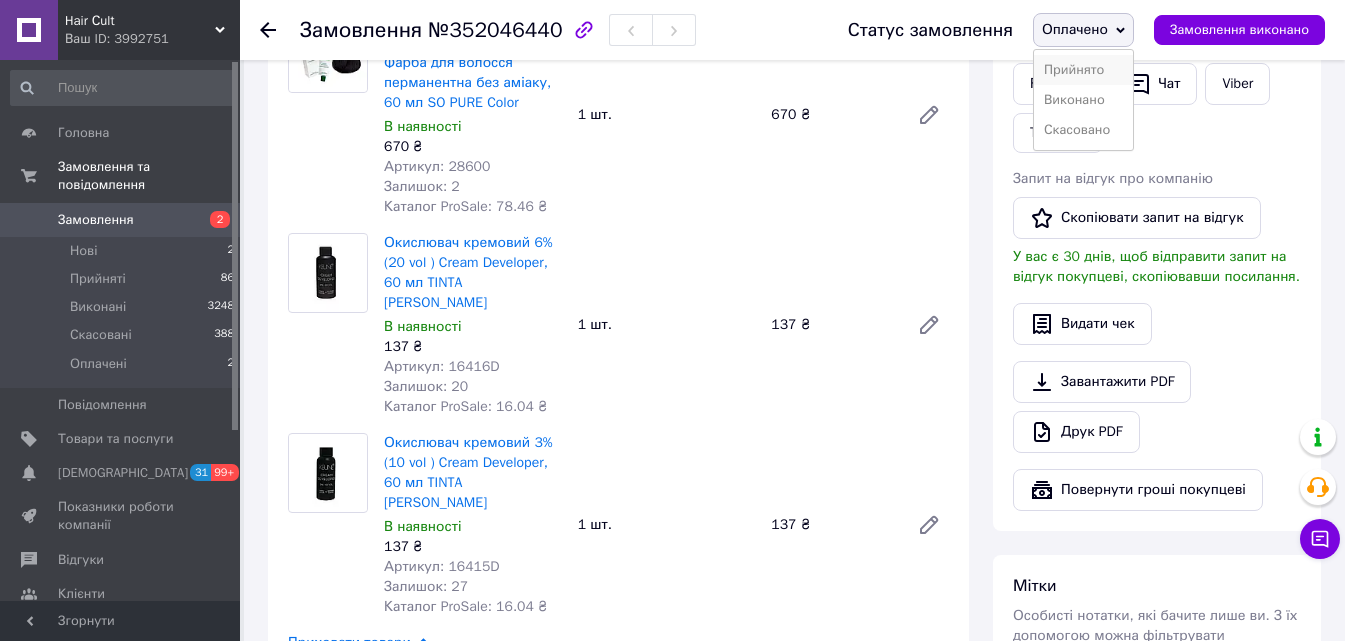 click on "Прийнято" at bounding box center (1083, 70) 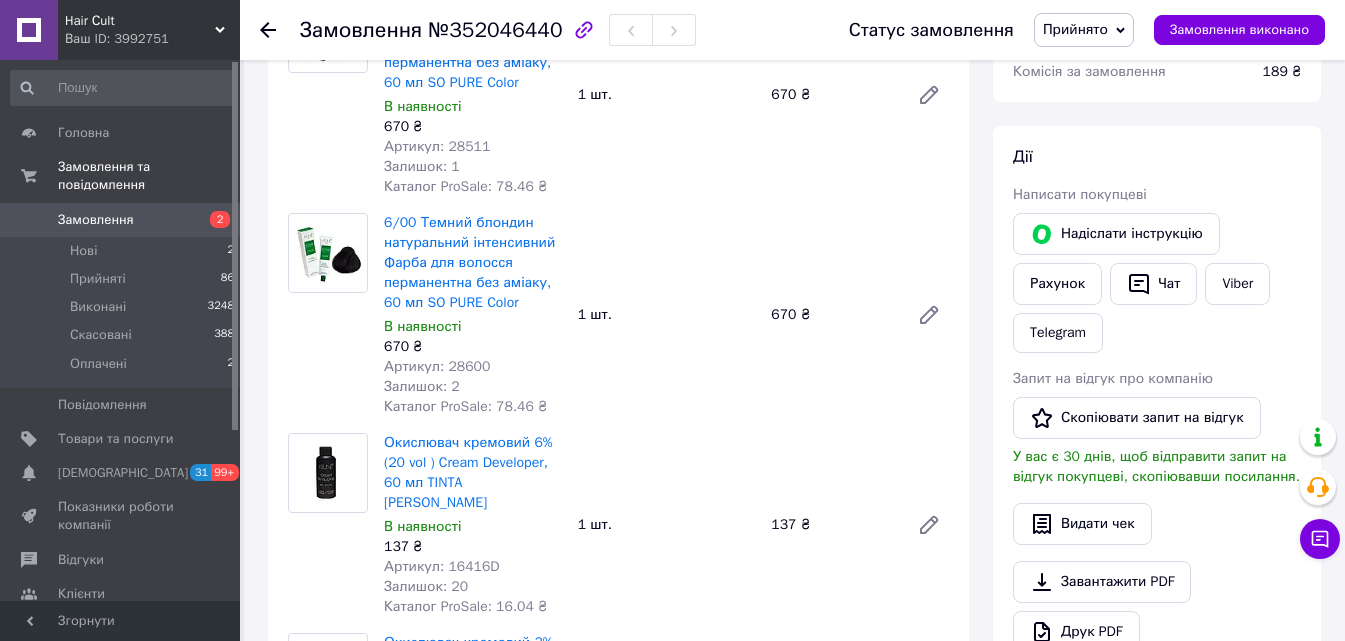 scroll, scrollTop: 800, scrollLeft: 0, axis: vertical 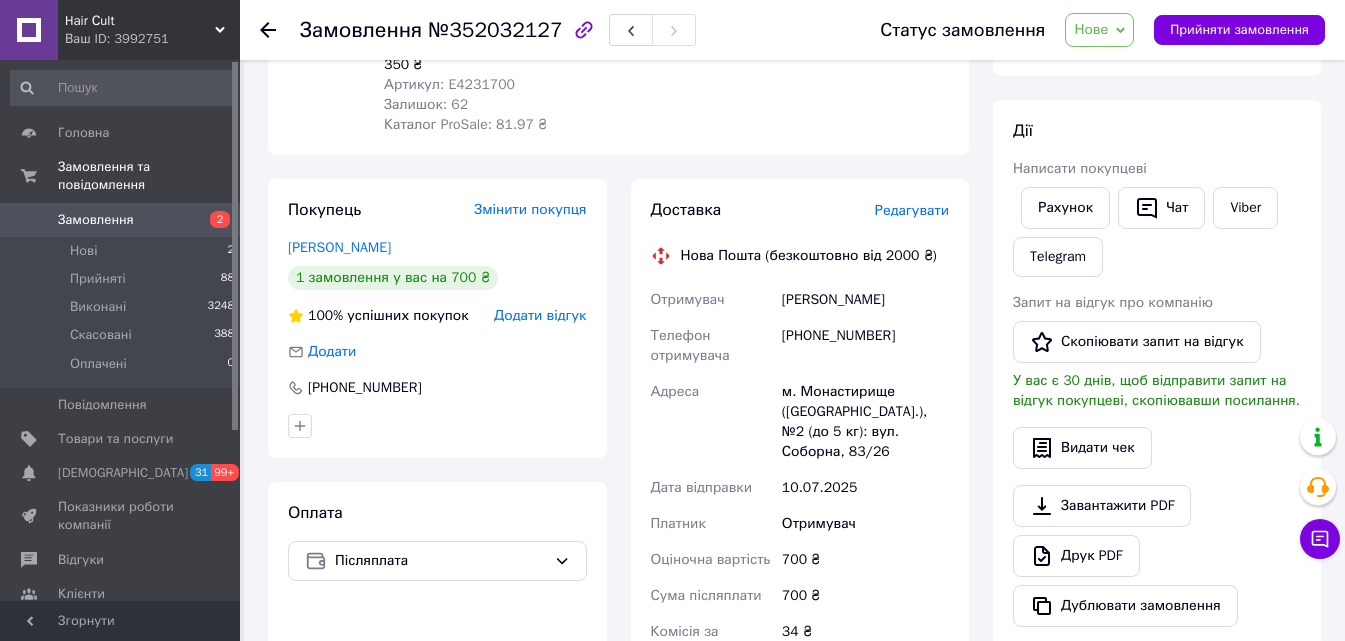 drag, startPoint x: 924, startPoint y: 305, endPoint x: 777, endPoint y: 306, distance: 147.0034 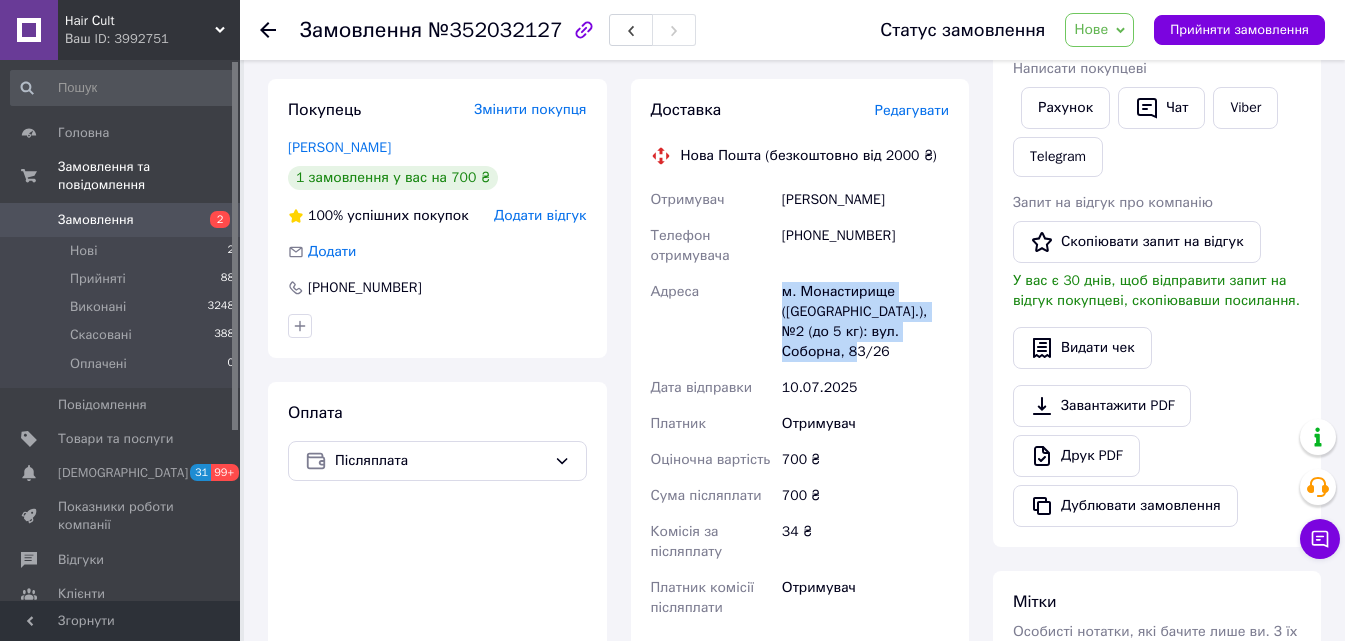 drag, startPoint x: 944, startPoint y: 335, endPoint x: 759, endPoint y: 301, distance: 188.09837 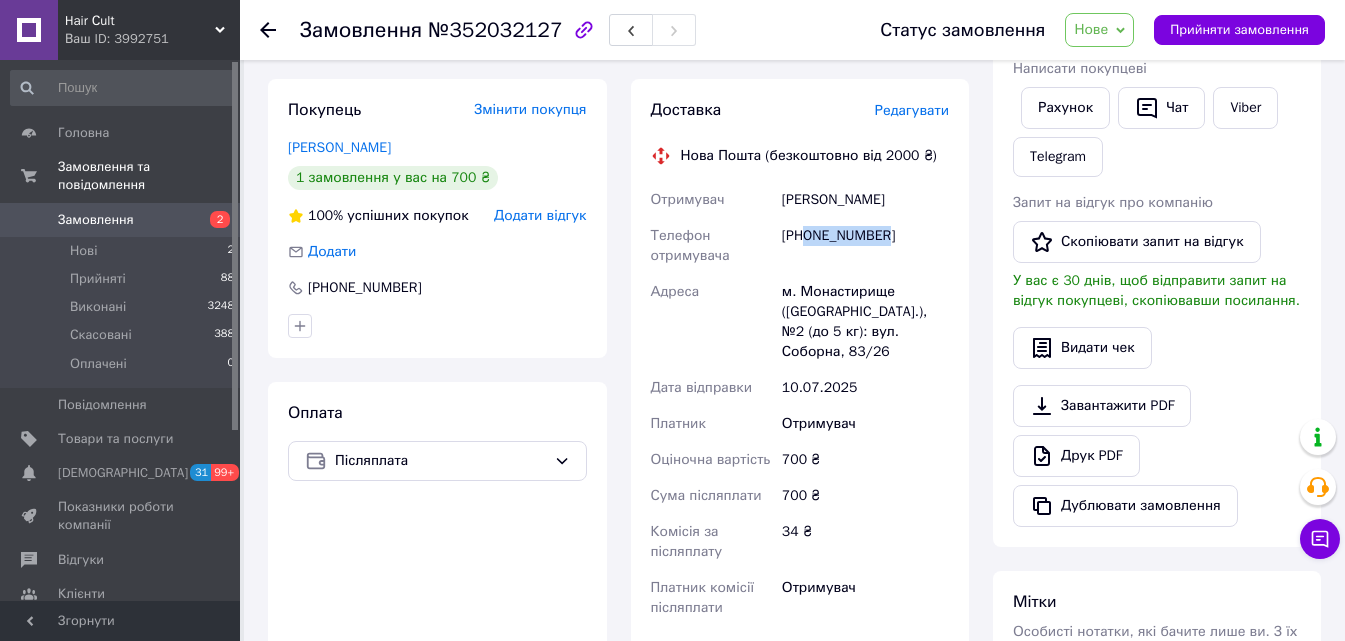 drag, startPoint x: 896, startPoint y: 231, endPoint x: 806, endPoint y: 232, distance: 90.005554 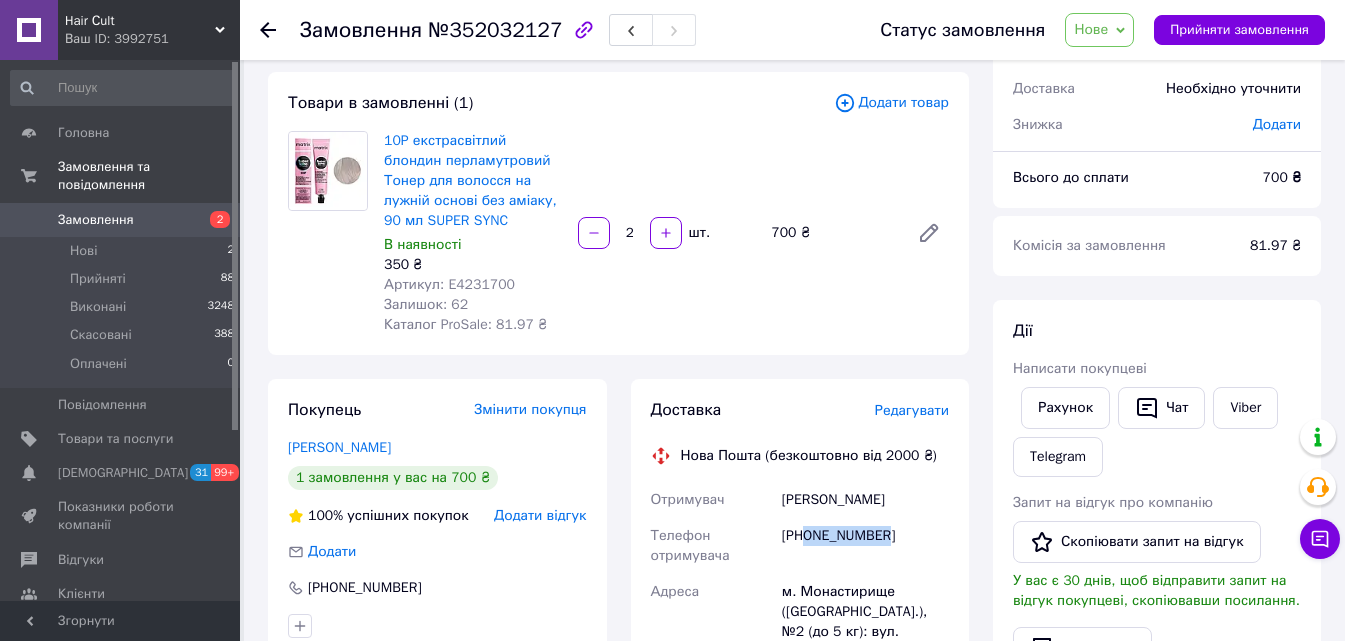 scroll, scrollTop: 0, scrollLeft: 0, axis: both 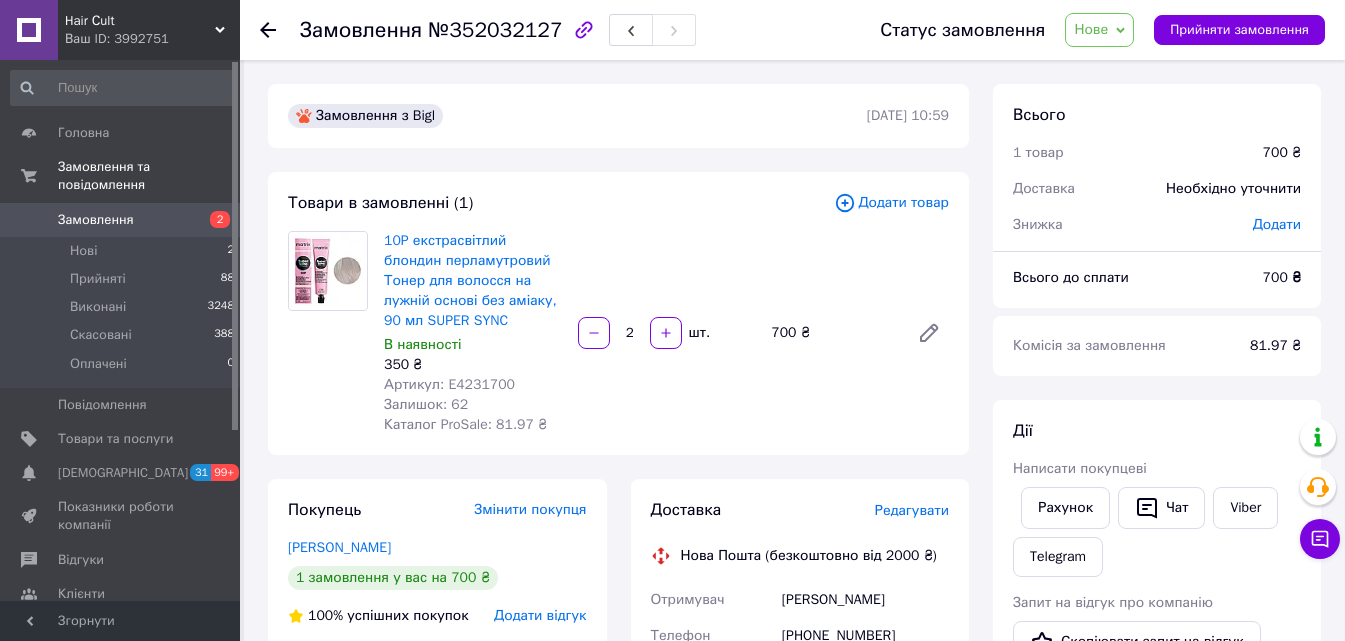 click on "№352032127" at bounding box center (495, 30) 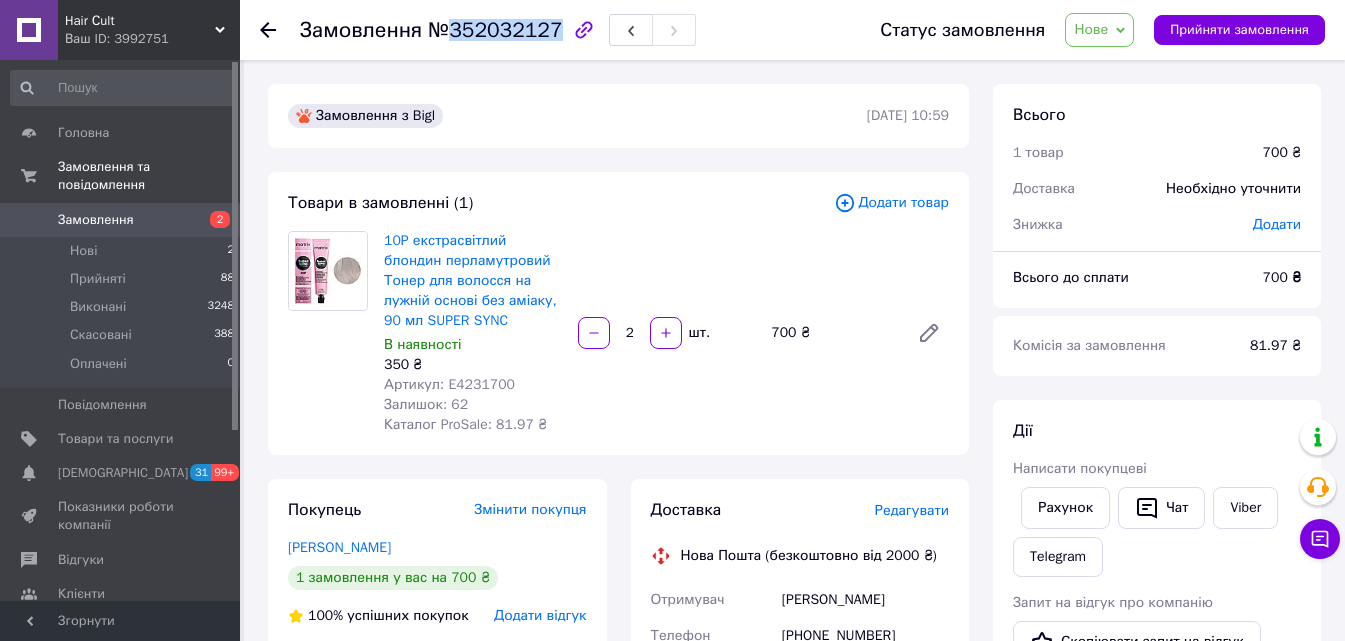 click on "№352032127" at bounding box center [495, 30] 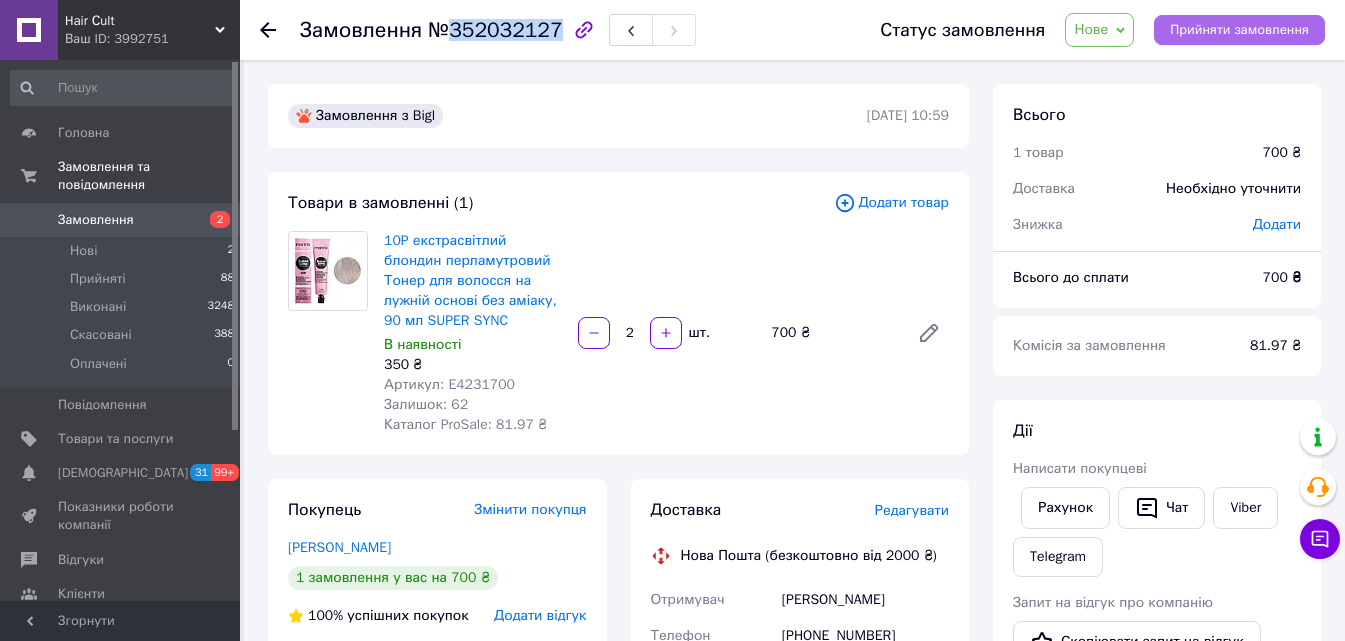 copy on "352032127" 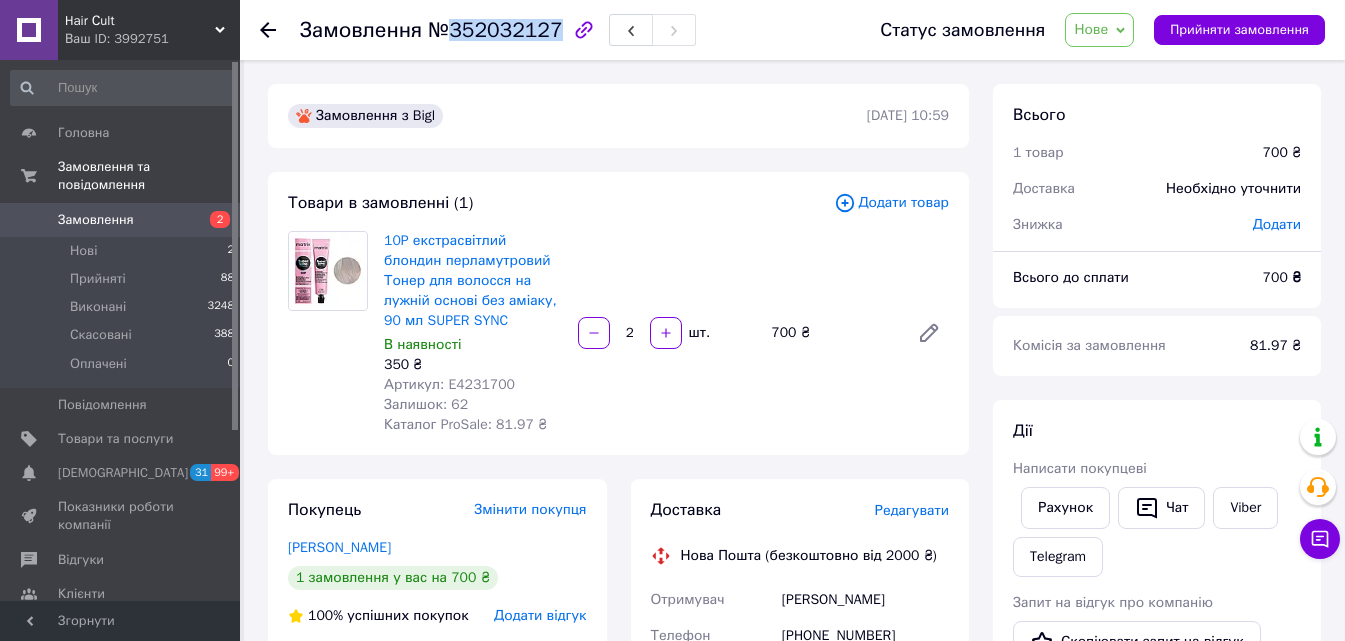 click on "Нове" at bounding box center (1091, 29) 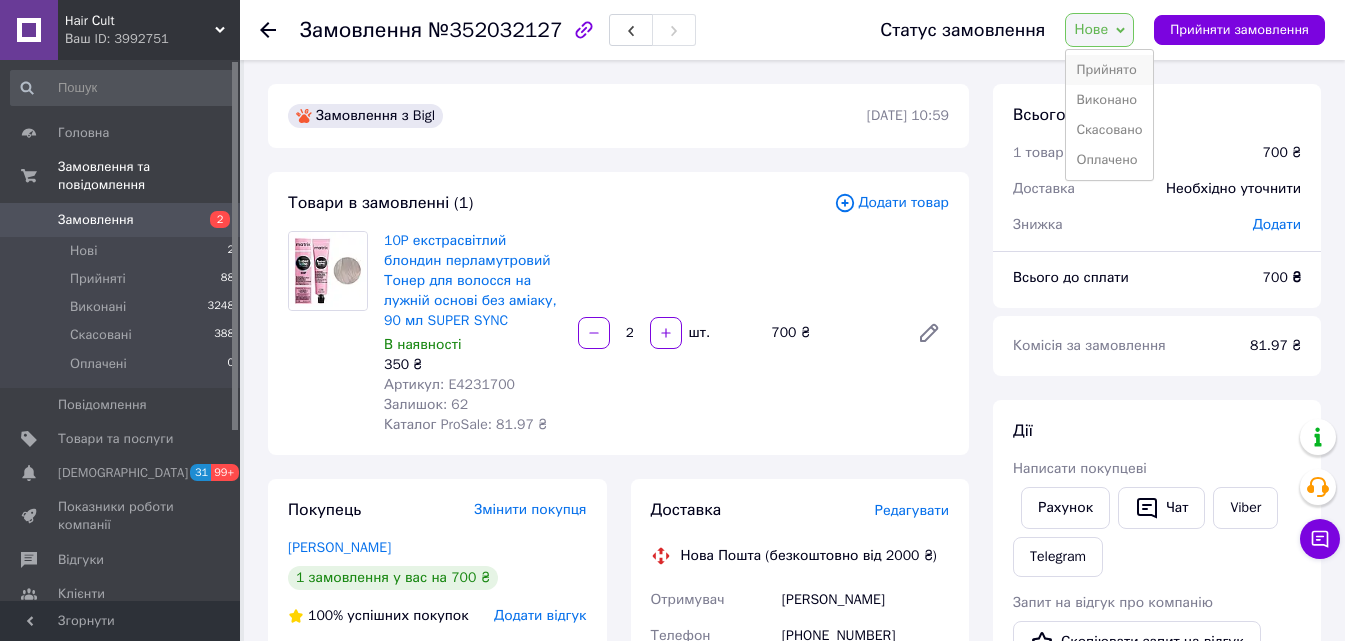 click on "Прийнято" at bounding box center [1109, 70] 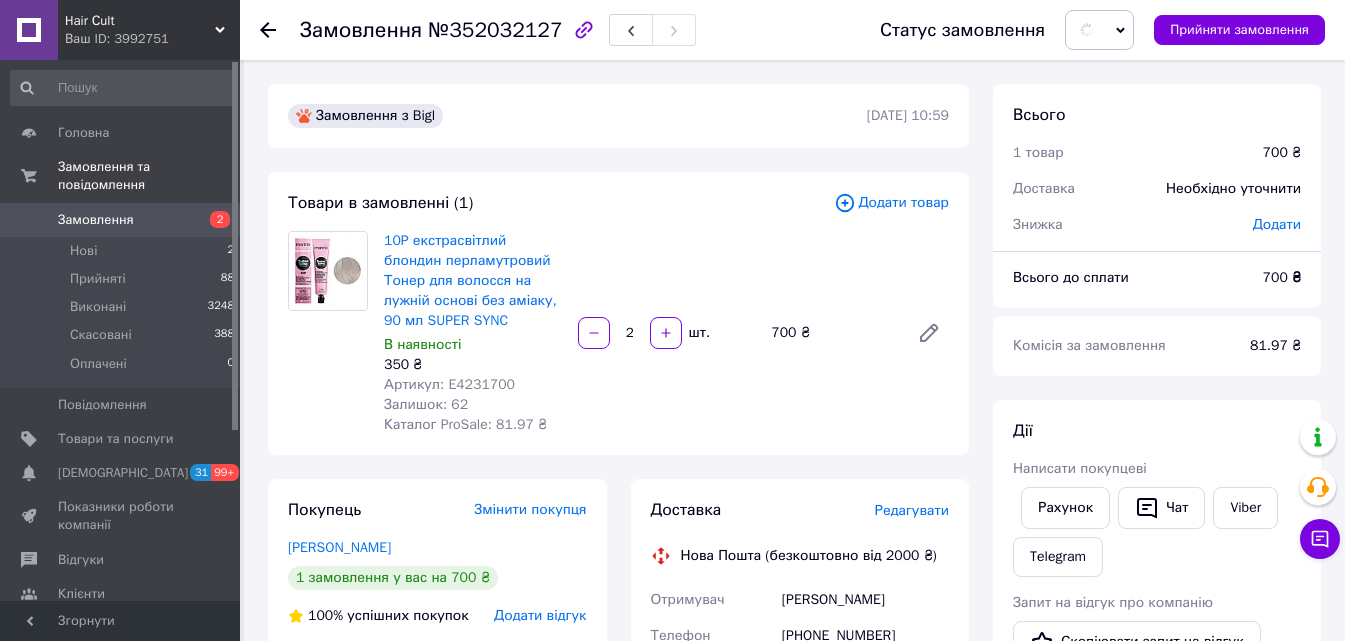 scroll, scrollTop: 100, scrollLeft: 0, axis: vertical 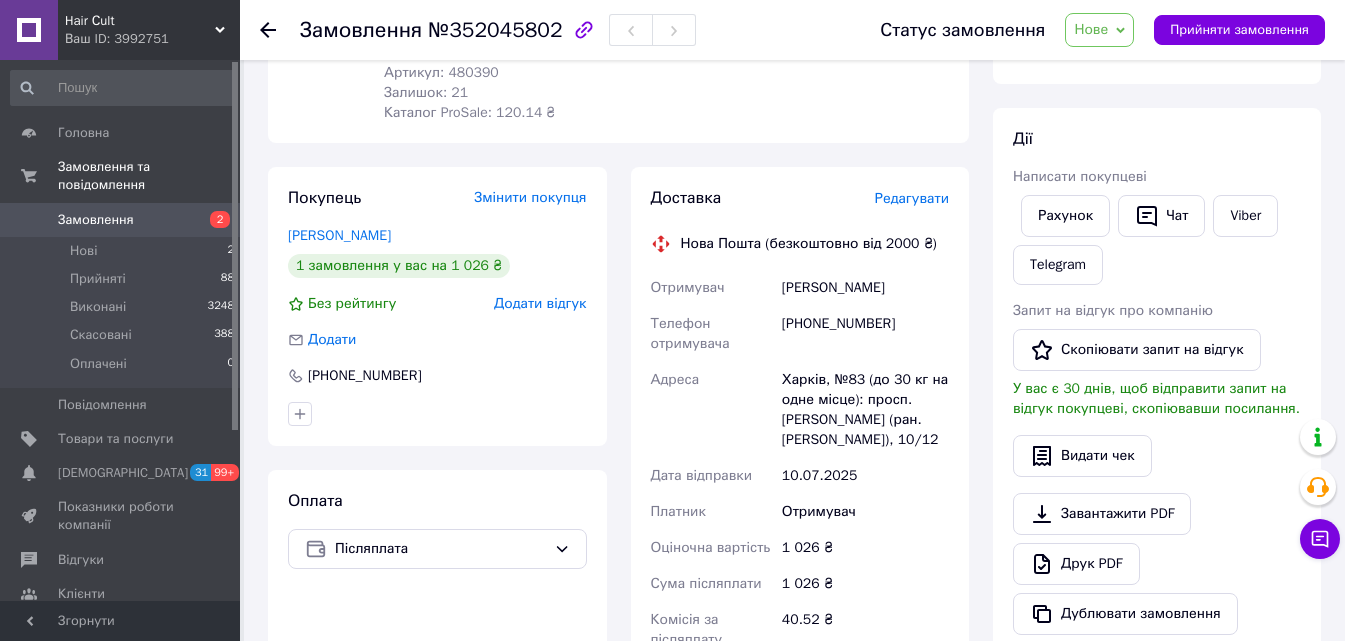 drag, startPoint x: 910, startPoint y: 282, endPoint x: 745, endPoint y: 296, distance: 165.59288 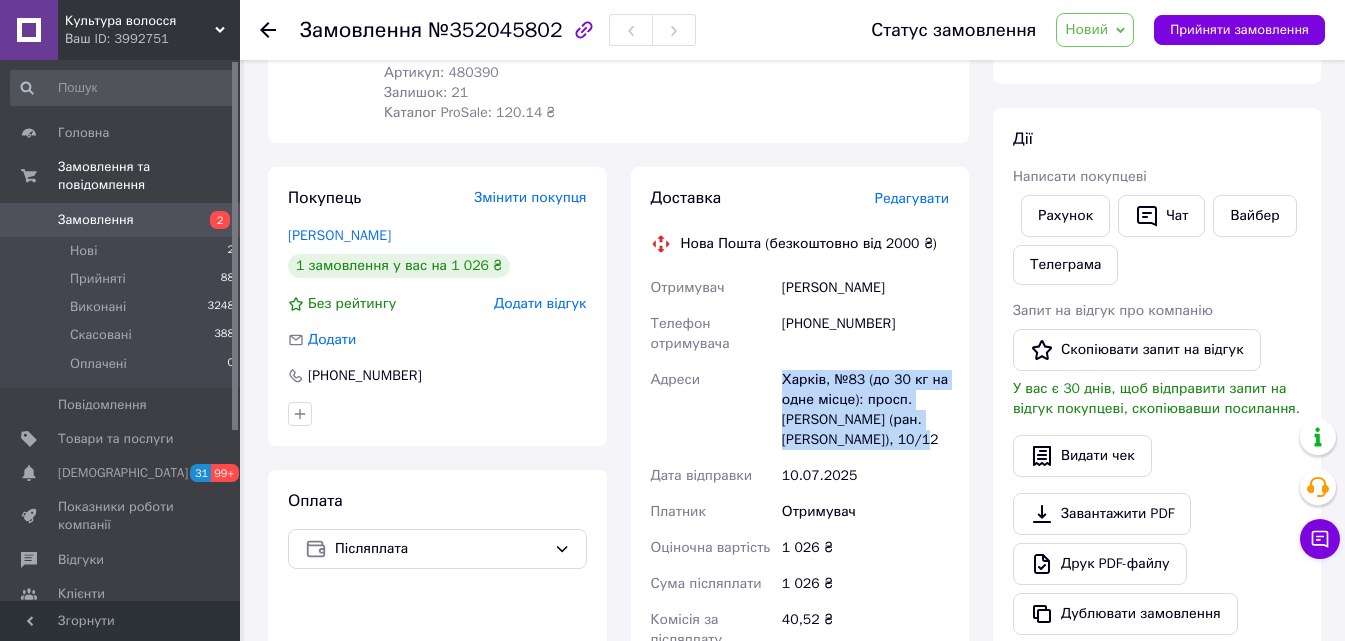drag, startPoint x: 953, startPoint y: 450, endPoint x: 777, endPoint y: 386, distance: 187.27519 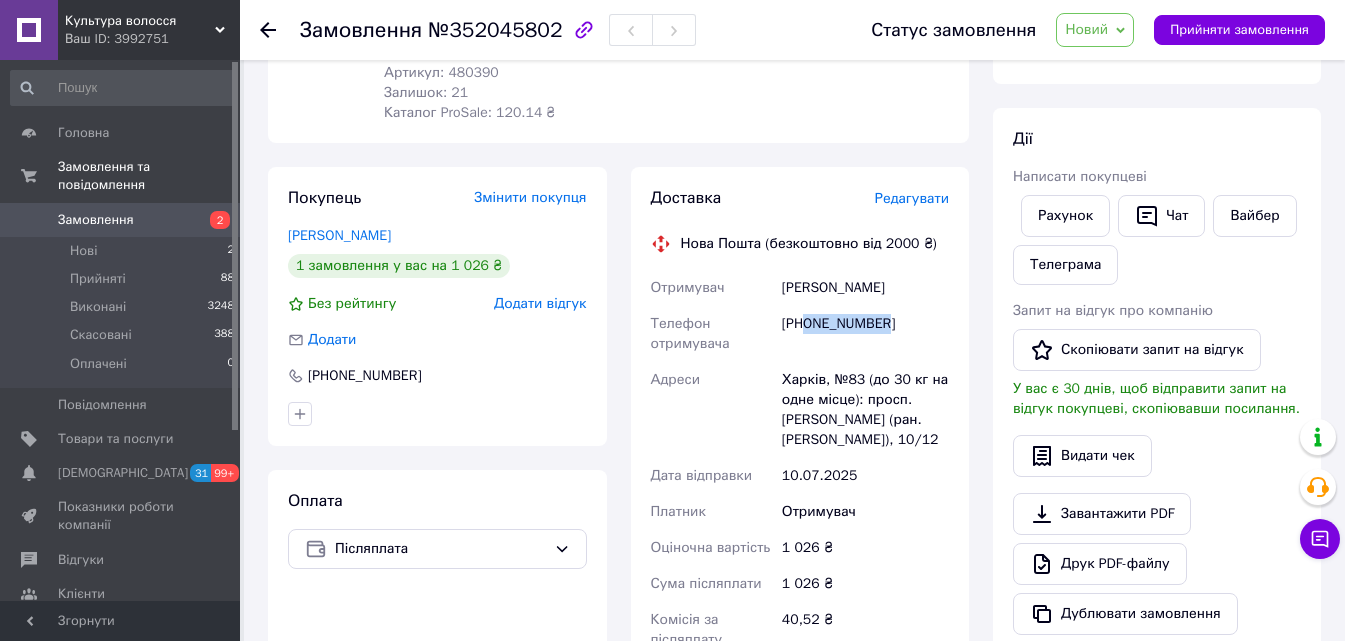 drag, startPoint x: 909, startPoint y: 322, endPoint x: 803, endPoint y: 323, distance: 106.004715 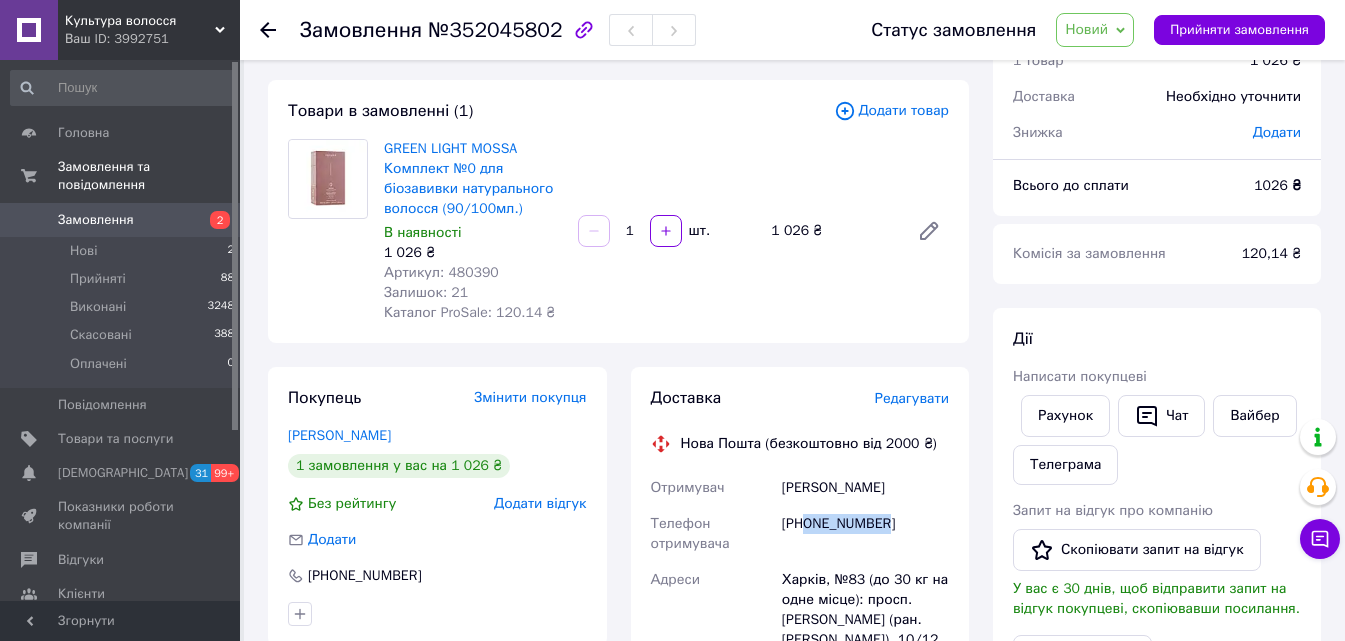 scroll, scrollTop: 0, scrollLeft: 0, axis: both 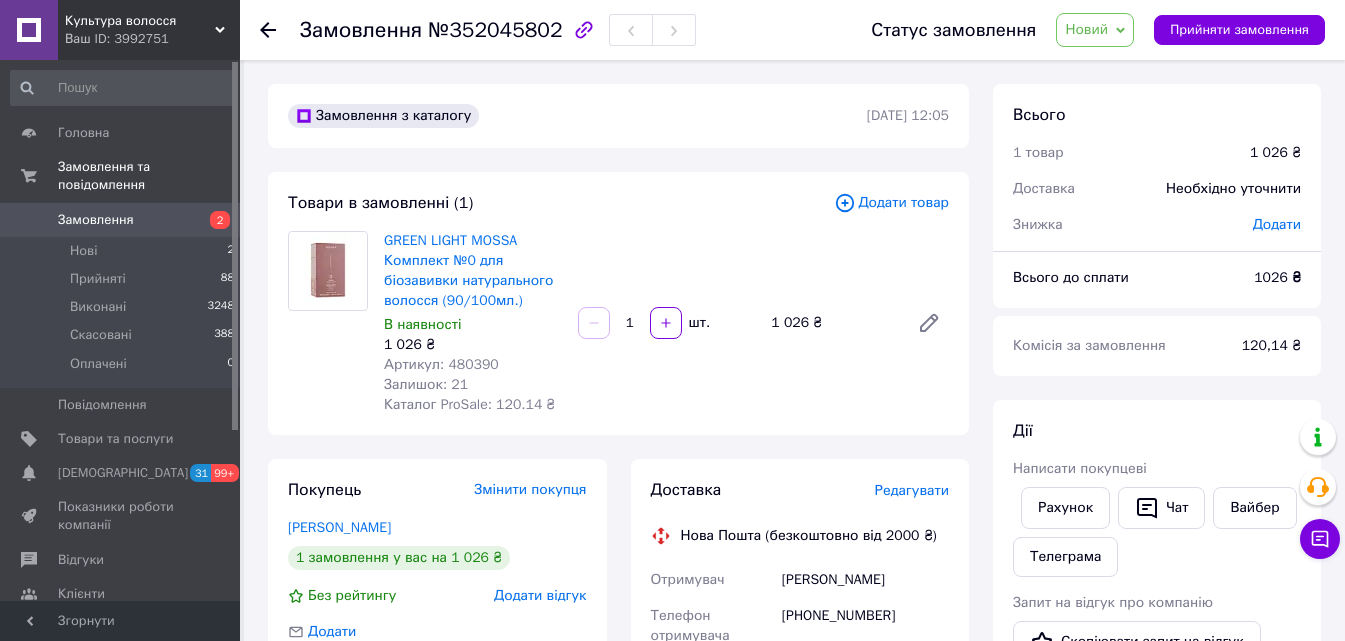 click on "Замовлення №352045802" at bounding box center (498, 30) 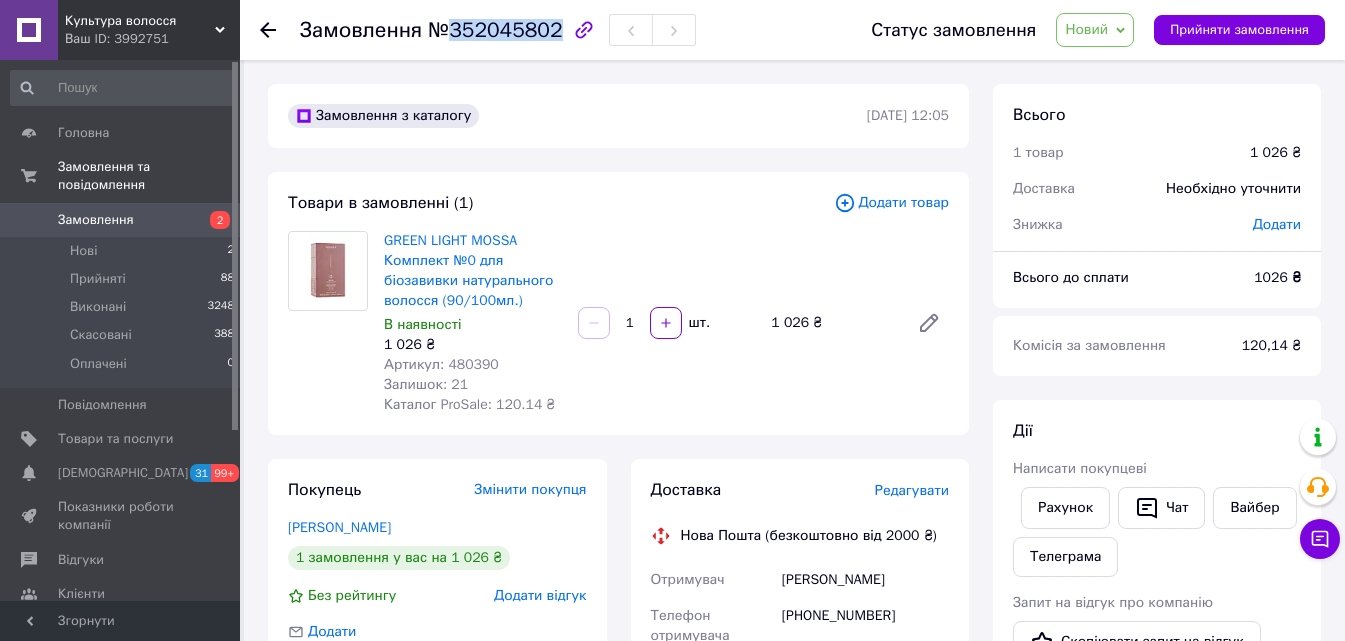 click on "Замовлення №352045802" at bounding box center [498, 30] 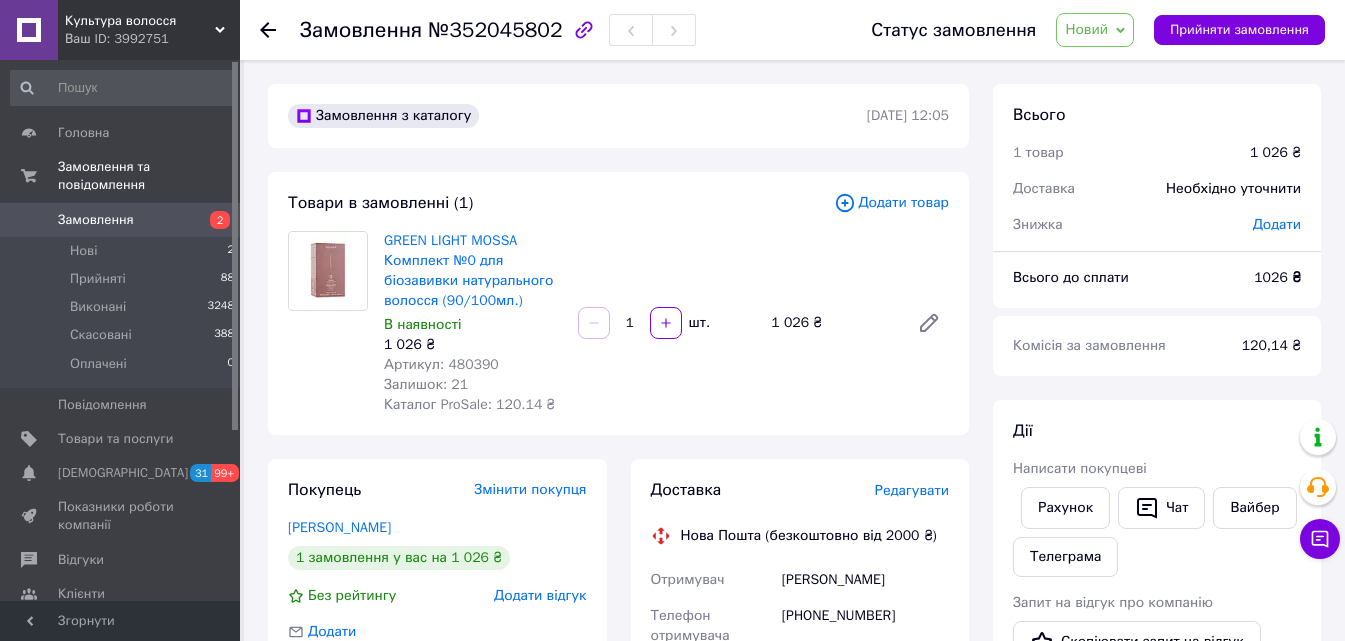click on "Статус замовлення Новий Прийнято Виконано Скасовано Сплачено Прийняти замовлення" at bounding box center (1078, 30) 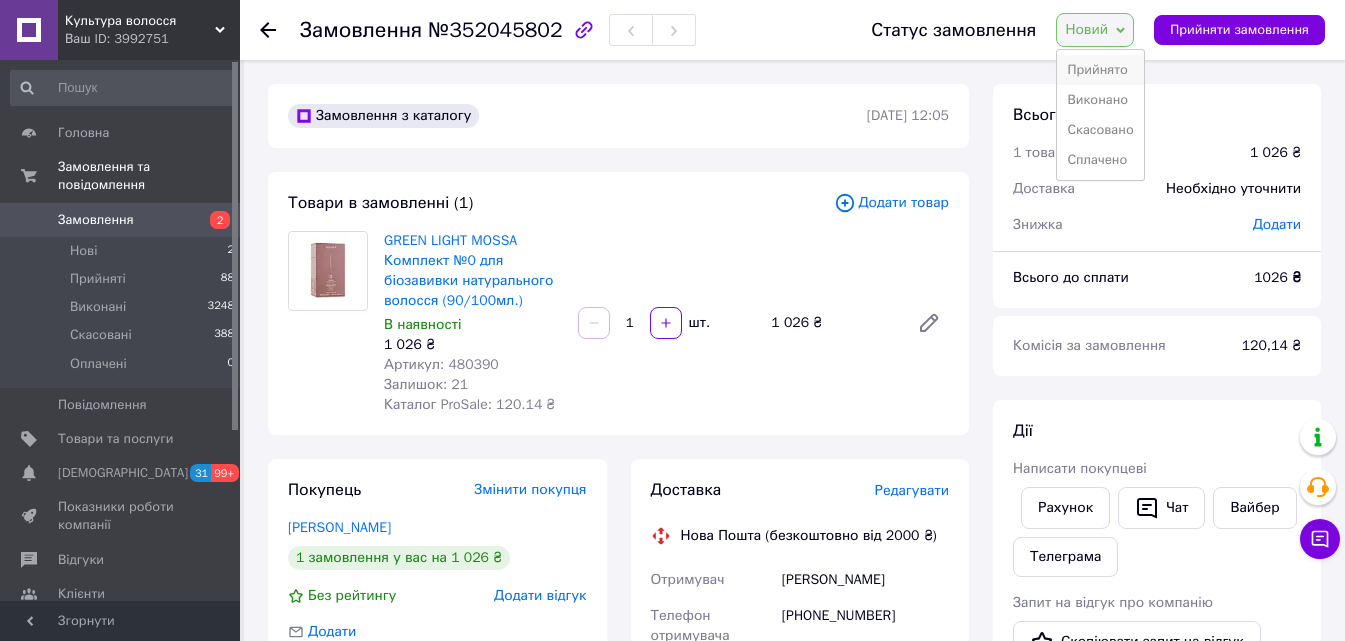 click on "Прийнято" at bounding box center [1100, 70] 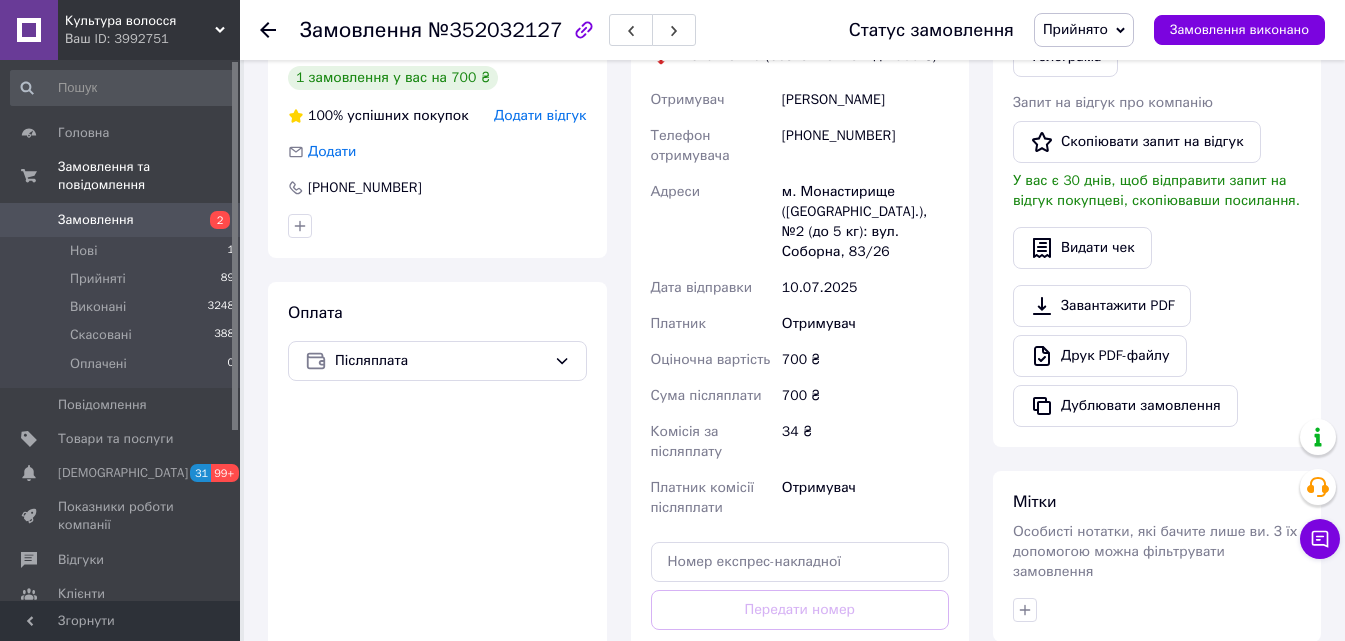 scroll, scrollTop: 400, scrollLeft: 0, axis: vertical 